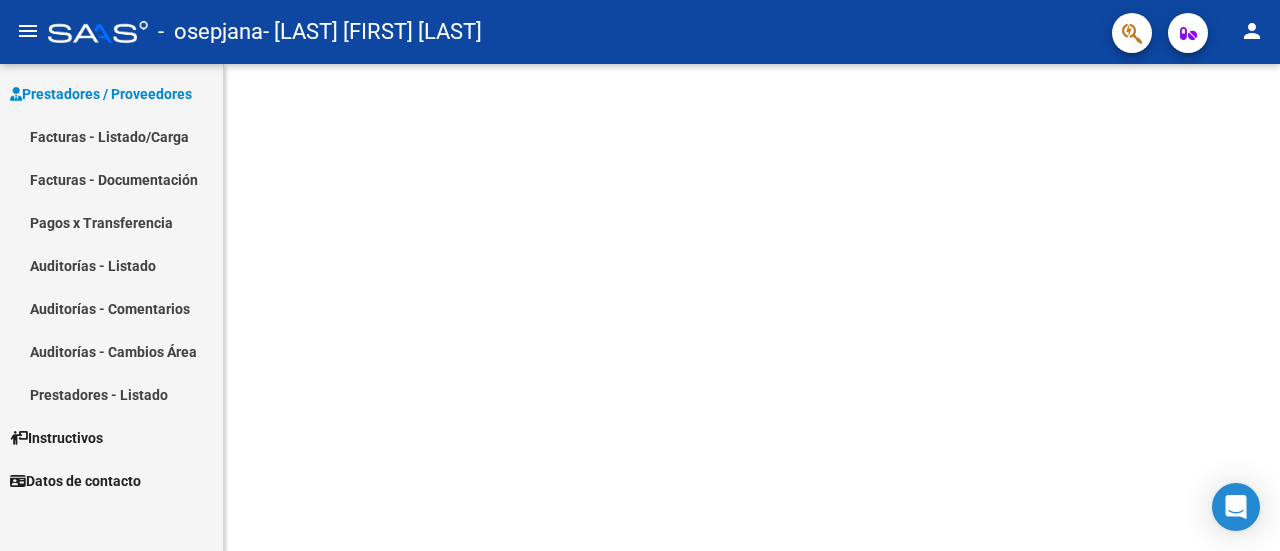 scroll, scrollTop: 0, scrollLeft: 0, axis: both 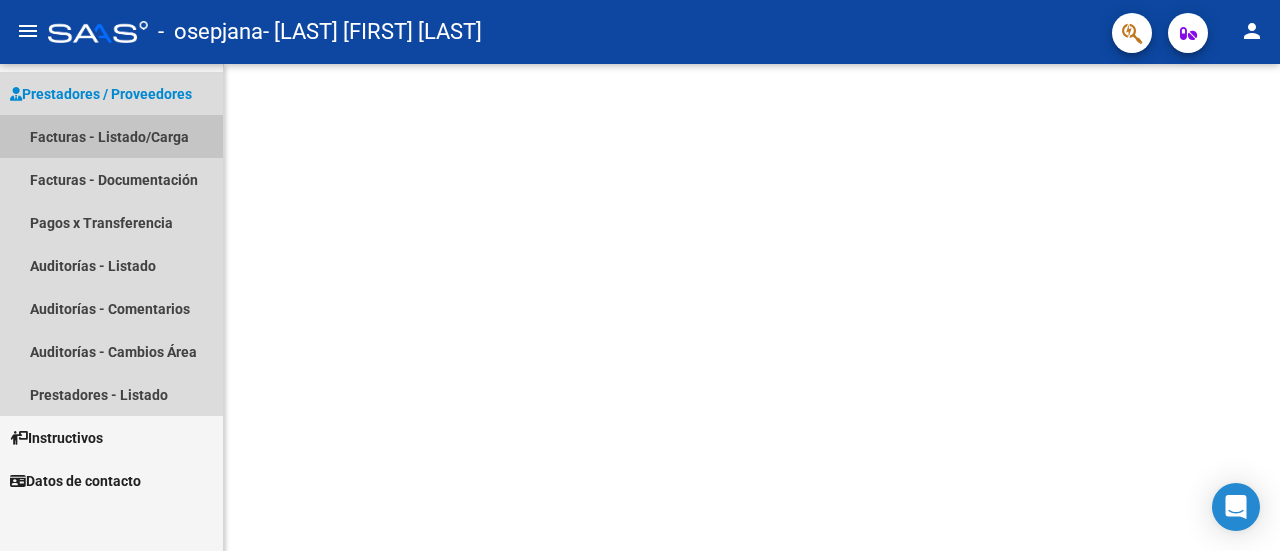 click on "Facturas - Listado/Carga" at bounding box center [111, 136] 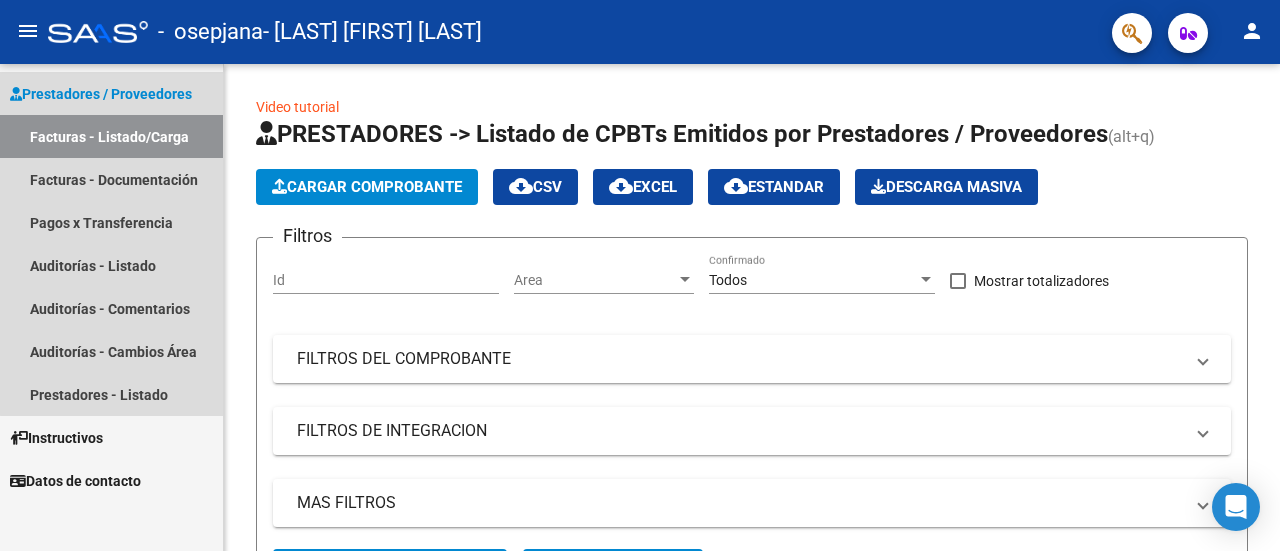 click on "Facturas - Listado/Carga" at bounding box center (111, 136) 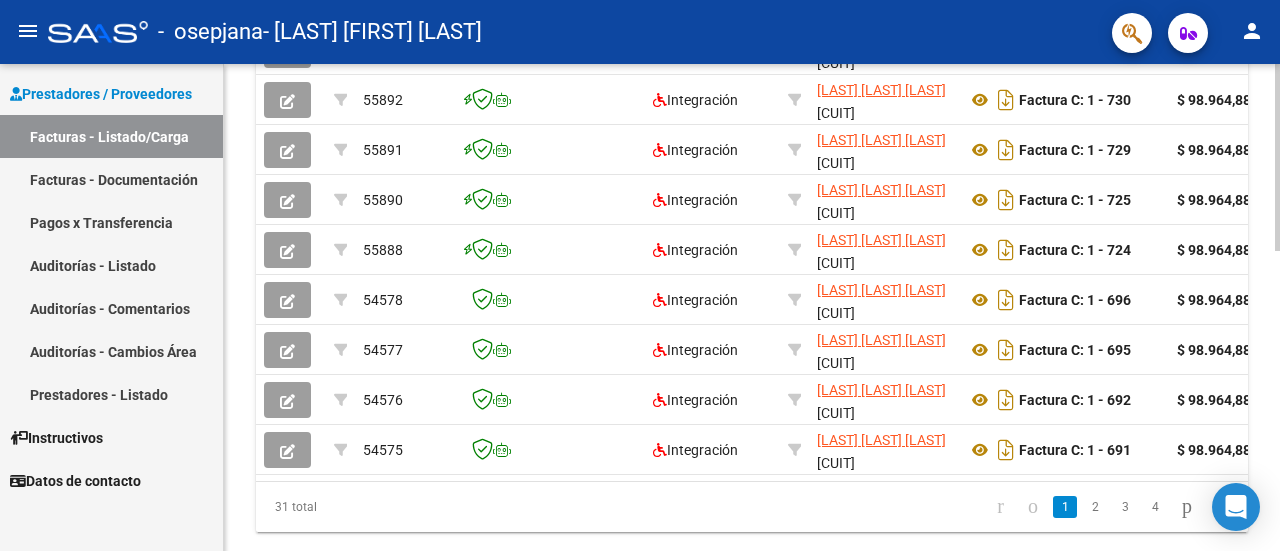 scroll, scrollTop: 778, scrollLeft: 0, axis: vertical 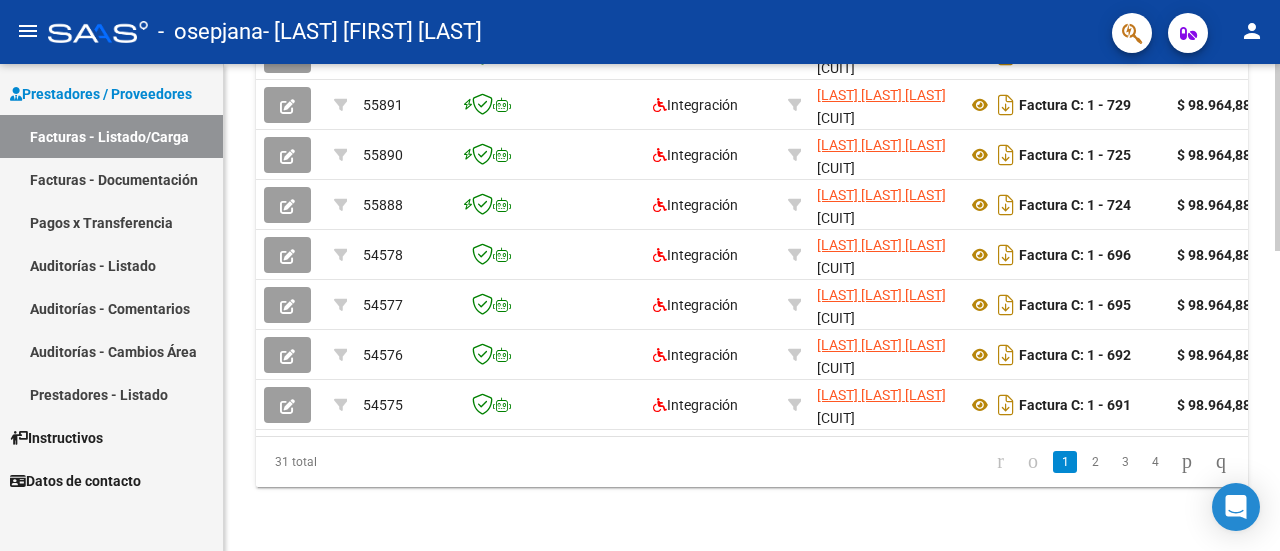 click 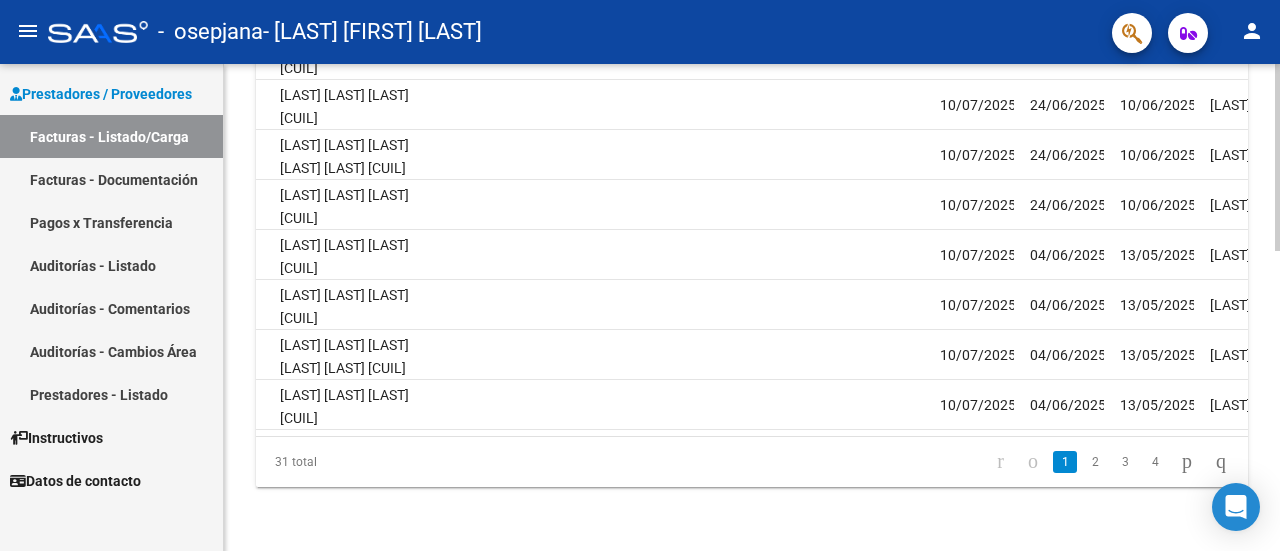 scroll, scrollTop: 0, scrollLeft: 3224, axis: horizontal 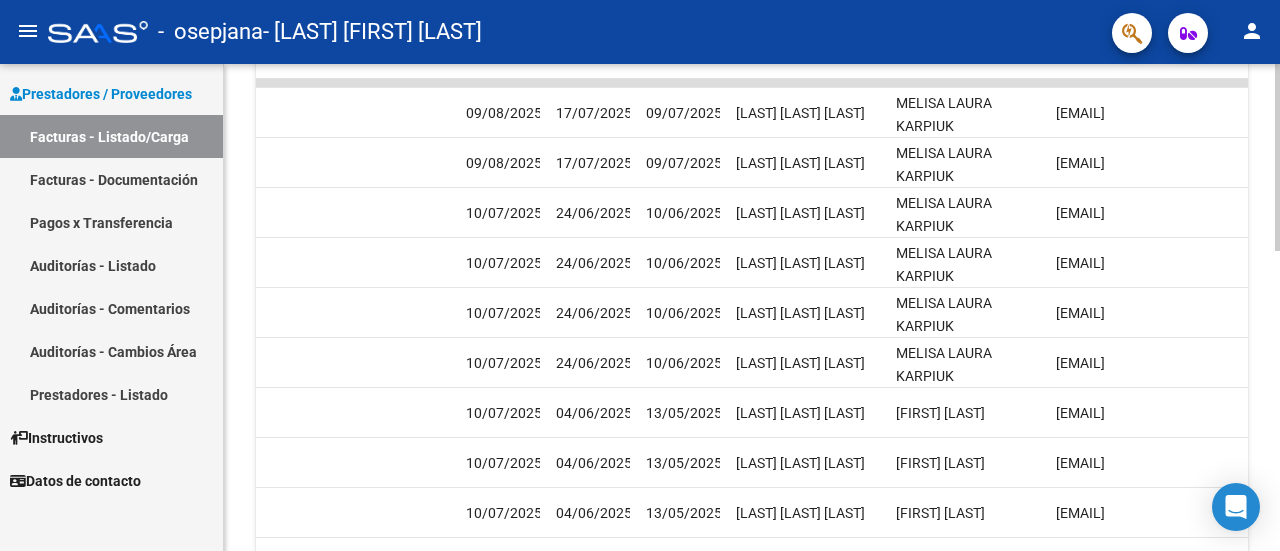 click on "Video tutorial   PRESTADORES -> Listado de CPBTs Emitidos por Prestadores / Proveedores (alt+q)   Cargar Comprobante
cloud_download  CSV  cloud_download  EXCEL  cloud_download  Estandar   Descarga Masiva
Filtros Id Area Area Todos Confirmado   Mostrar totalizadores   FILTROS DEL COMPROBANTE  Comprobante Tipo Comprobante Tipo Start date – End date Fec. Comprobante Desde / Hasta Días Emisión Desde(cant. días) Días Emisión Hasta(cant. días) CUIT / Razón Social Pto. Venta Nro. Comprobante Código SSS CAE Válido CAE Válido Todos Cargado Módulo Hosp. Todos Tiene facturacion Apócrifa Hospital Refes  FILTROS DE INTEGRACION  Período De Prestación Campos del Archivo de Rendición Devuelto x SSS (dr_envio) Todos Rendido x SSS (dr_envio) Tipo de Registro Tipo de Registro Período Presentación Período Presentación Campos del Legajo Asociado (preaprobación) Afiliado Legajo (cuil/nombre) Todos Solo facturas preaprobadas  MAS FILTROS  Todos Con Doc. Respaldatoria Todos Con Trazabilidad Todos – –" 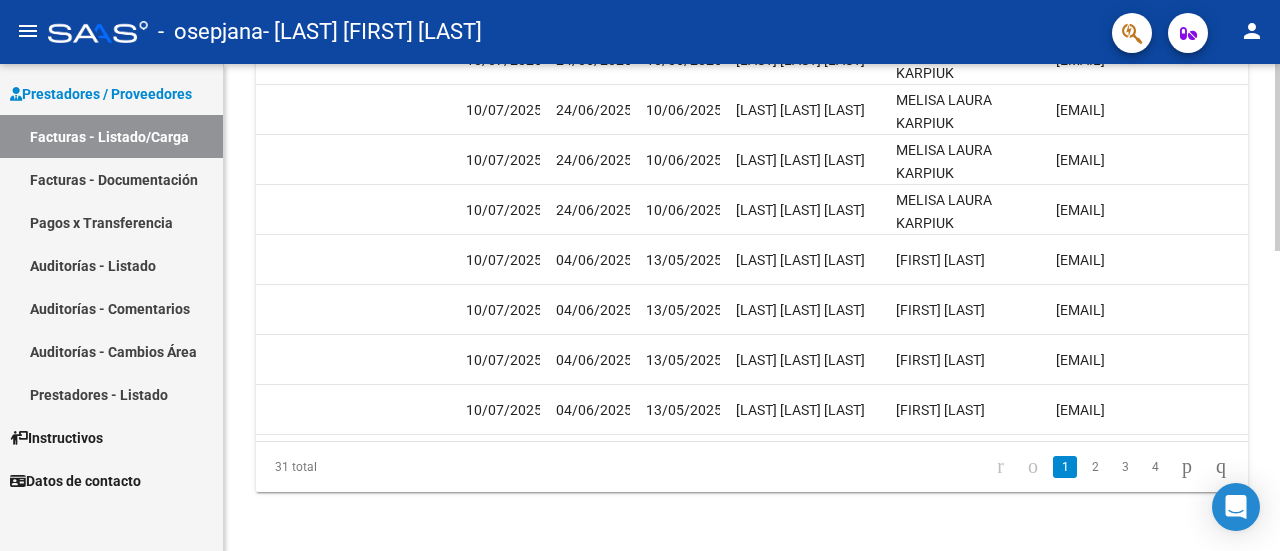 scroll, scrollTop: 758, scrollLeft: 0, axis: vertical 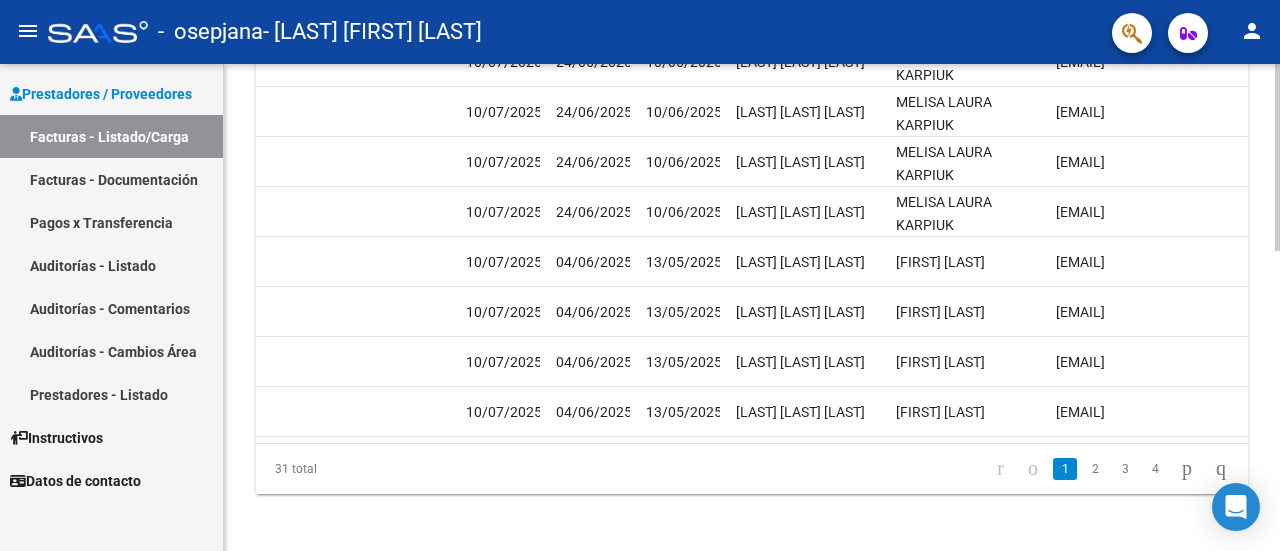 click 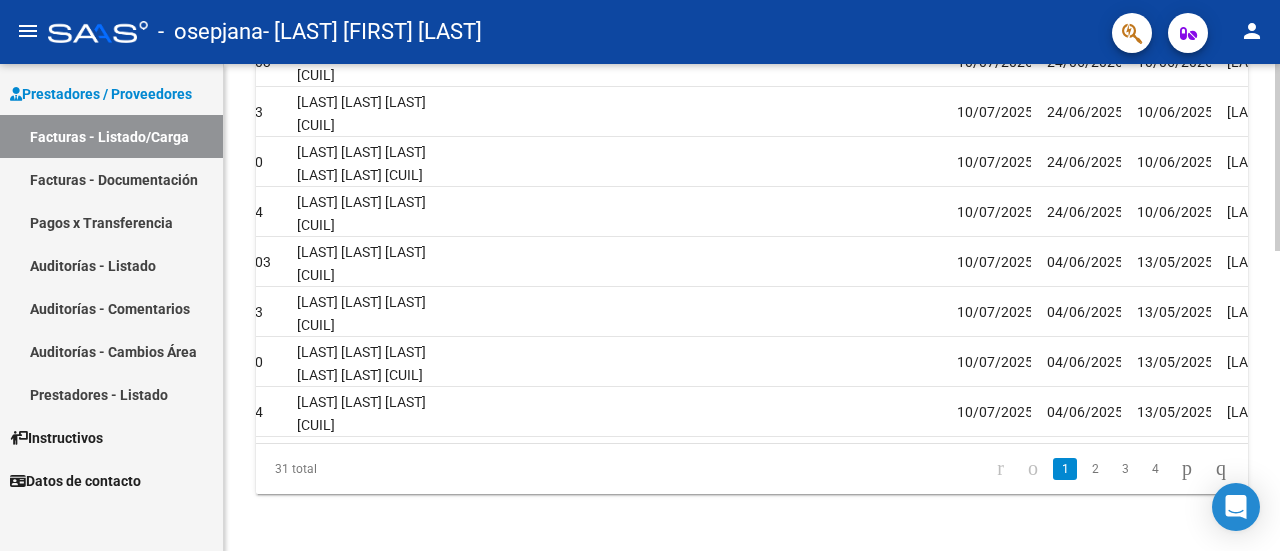 scroll, scrollTop: 0, scrollLeft: 2495, axis: horizontal 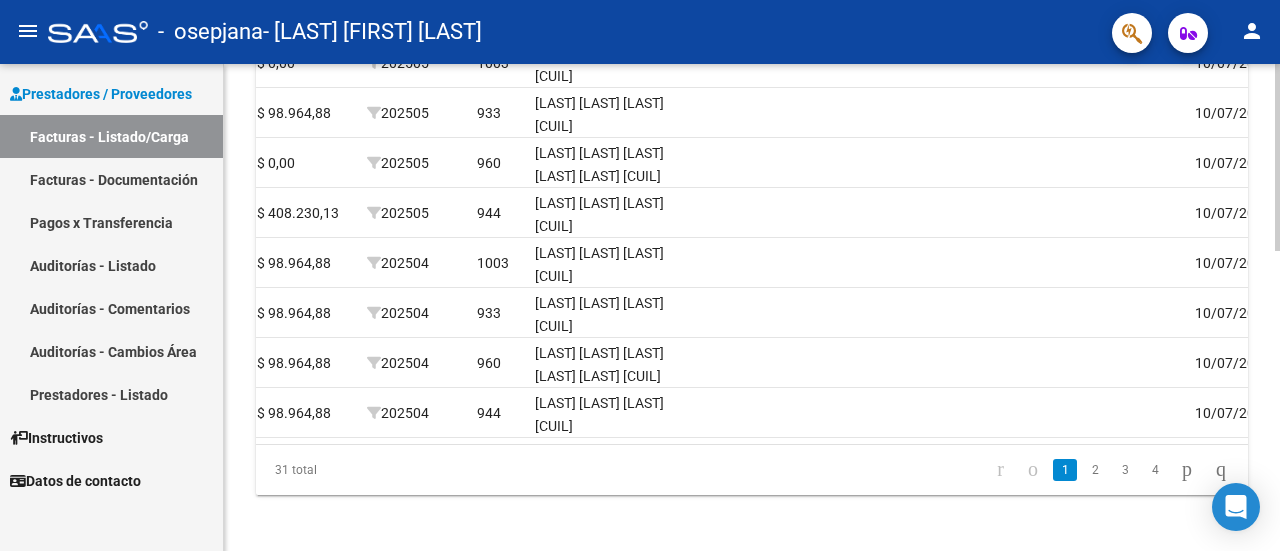 click on "Video tutorial   PRESTADORES -> Listado de CPBTs Emitidos por Prestadores / Proveedores (alt+q)   Cargar Comprobante
cloud_download  CSV  cloud_download  EXCEL  cloud_download  Estandar   Descarga Masiva
Filtros Id Area Area Todos Confirmado   Mostrar totalizadores   FILTROS DEL COMPROBANTE  Comprobante Tipo Comprobante Tipo Start date – End date Fec. Comprobante Desde / Hasta Días Emisión Desde(cant. días) Días Emisión Hasta(cant. días) CUIT / Razón Social Pto. Venta Nro. Comprobante Código SSS CAE Válido CAE Válido Todos Cargado Módulo Hosp. Todos Tiene facturacion Apócrifa Hospital Refes  FILTROS DE INTEGRACION  Período De Prestación Campos del Archivo de Rendición Devuelto x SSS (dr_envio) Todos Rendido x SSS (dr_envio) Tipo de Registro Tipo de Registro Período Presentación Período Presentación Campos del Legajo Asociado (preaprobación) Afiliado Legajo (cuil/nombre) Todos Solo facturas preaprobadas  MAS FILTROS  Todos Con Doc. Respaldatoria Todos Con Trazabilidad Todos – –" 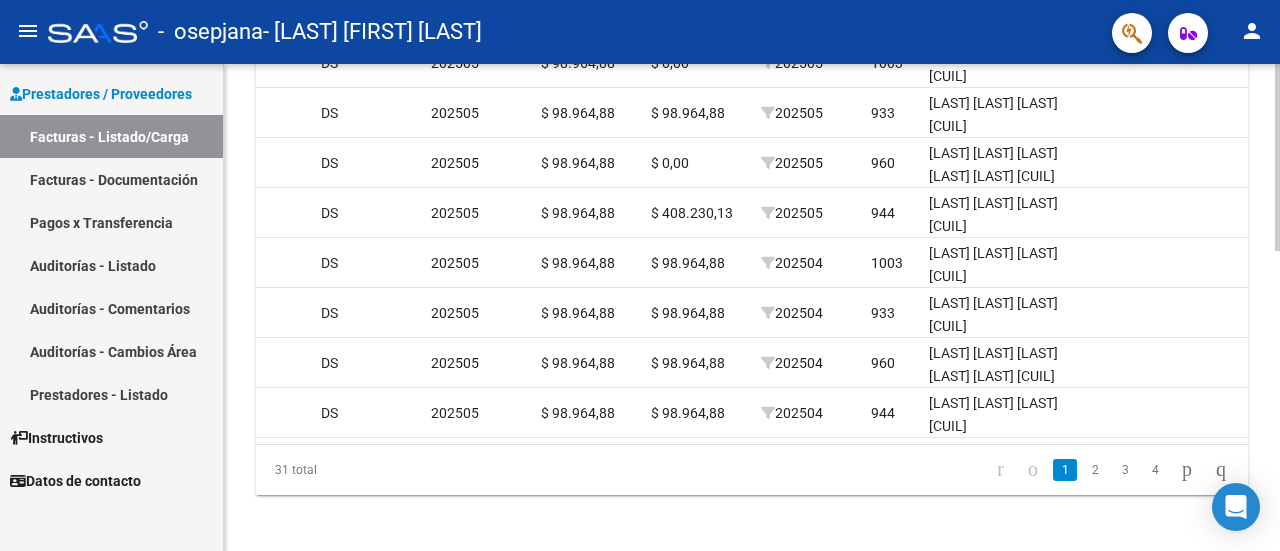 scroll, scrollTop: 0, scrollLeft: 1731, axis: horizontal 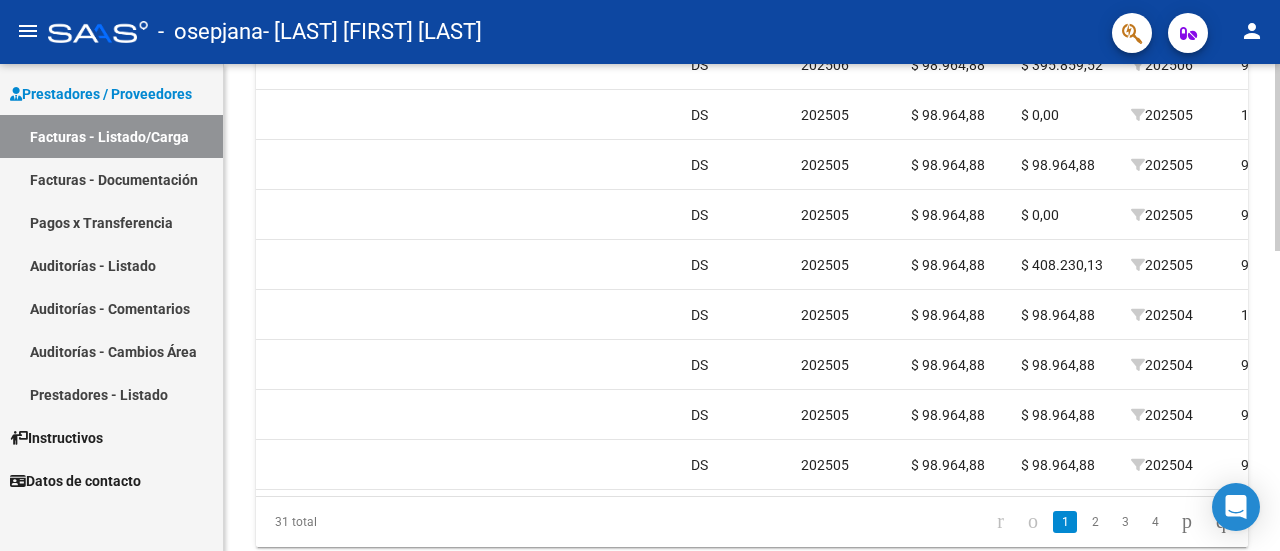 click on "Video tutorial   PRESTADORES -> Listado de CPBTs Emitidos por Prestadores / Proveedores (alt+q)   Cargar Comprobante
cloud_download  CSV  cloud_download  EXCEL  cloud_download  Estandar   Descarga Masiva
Filtros Id Area Area Todos Confirmado   Mostrar totalizadores   FILTROS DEL COMPROBANTE  Comprobante Tipo Comprobante Tipo Start date – End date Fec. Comprobante Desde / Hasta Días Emisión Desde(cant. días) Días Emisión Hasta(cant. días) CUIT / Razón Social Pto. Venta Nro. Comprobante Código SSS CAE Válido CAE Válido Todos Cargado Módulo Hosp. Todos Tiene facturacion Apócrifa Hospital Refes  FILTROS DE INTEGRACION  Período De Prestación Campos del Archivo de Rendición Devuelto x SSS (dr_envio) Todos Rendido x SSS (dr_envio) Tipo de Registro Tipo de Registro Período Presentación Período Presentación Campos del Legajo Asociado (preaprobación) Afiliado Legajo (cuil/nombre) Todos Solo facturas preaprobadas  MAS FILTROS  Todos Con Doc. Respaldatoria Todos Con Trazabilidad Todos – –" 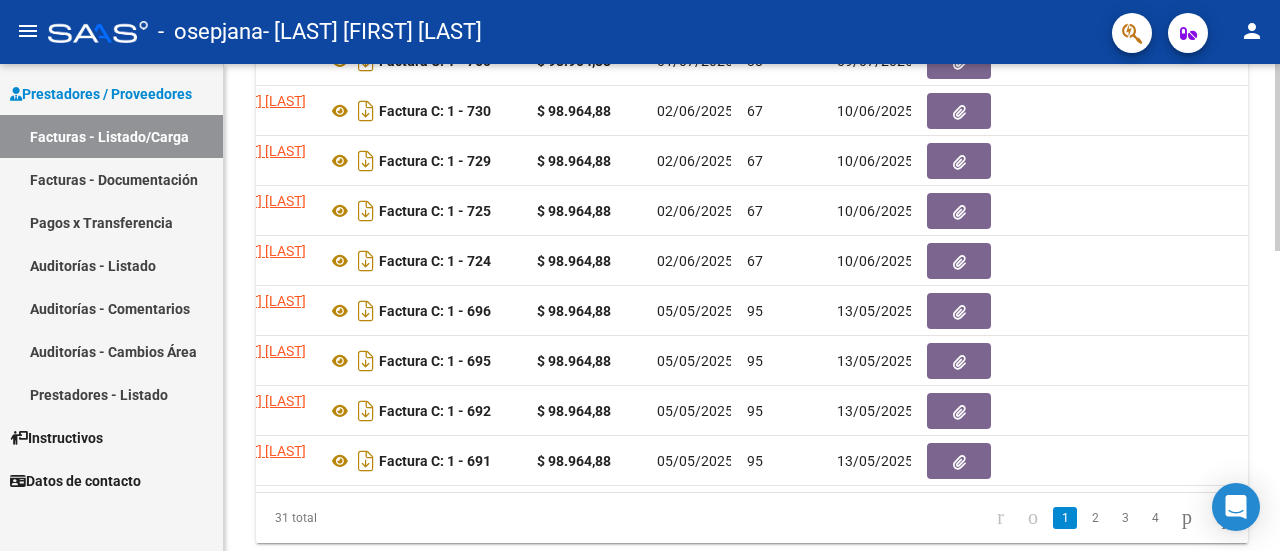 scroll, scrollTop: 0, scrollLeft: 582, axis: horizontal 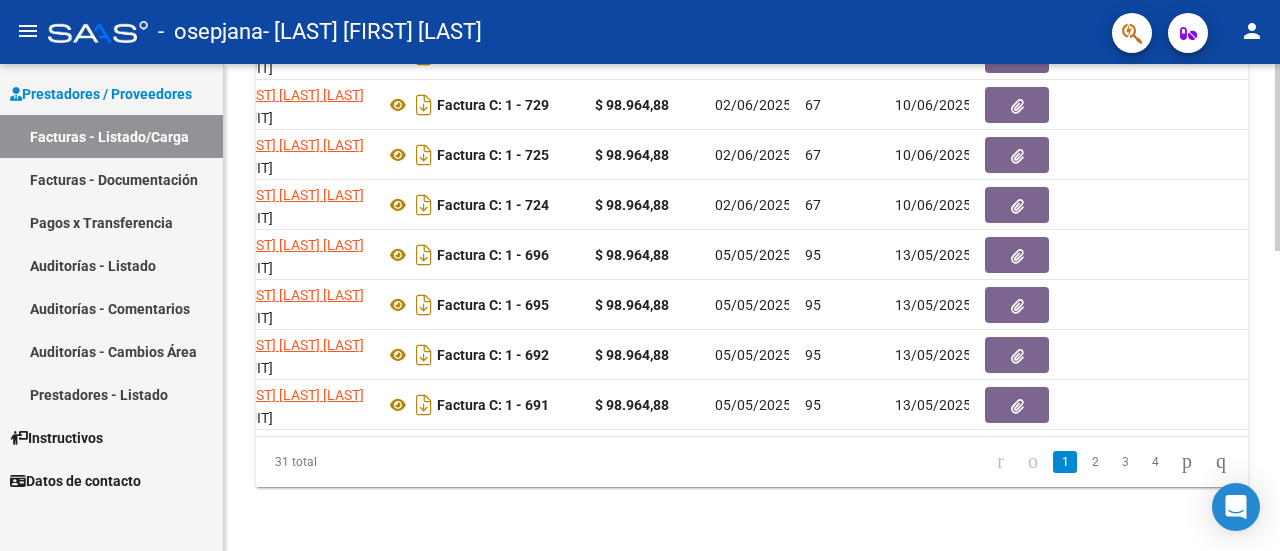 click on "Video tutorial   PRESTADORES -> Listado de CPBTs Emitidos por Prestadores / Proveedores (alt+q)   Cargar Comprobante
cloud_download  CSV  cloud_download  EXCEL  cloud_download  Estandar   Descarga Masiva
Filtros Id Area Area Todos Confirmado   Mostrar totalizadores   FILTROS DEL COMPROBANTE  Comprobante Tipo Comprobante Tipo Start date – End date Fec. Comprobante Desde / Hasta Días Emisión Desde(cant. días) Días Emisión Hasta(cant. días) CUIT / Razón Social Pto. Venta Nro. Comprobante Código SSS CAE Válido CAE Válido Todos Cargado Módulo Hosp. Todos Tiene facturacion Apócrifa Hospital Refes  FILTROS DE INTEGRACION  Período De Prestación Campos del Archivo de Rendición Devuelto x SSS (dr_envio) Todos Rendido x SSS (dr_envio) Tipo de Registro Tipo de Registro Período Presentación Período Presentación Campos del Legajo Asociado (preaprobación) Afiliado Legajo (cuil/nombre) Todos Solo facturas preaprobadas  MAS FILTROS  Todos Con Doc. Respaldatoria Todos Con Trazabilidad Todos – –" 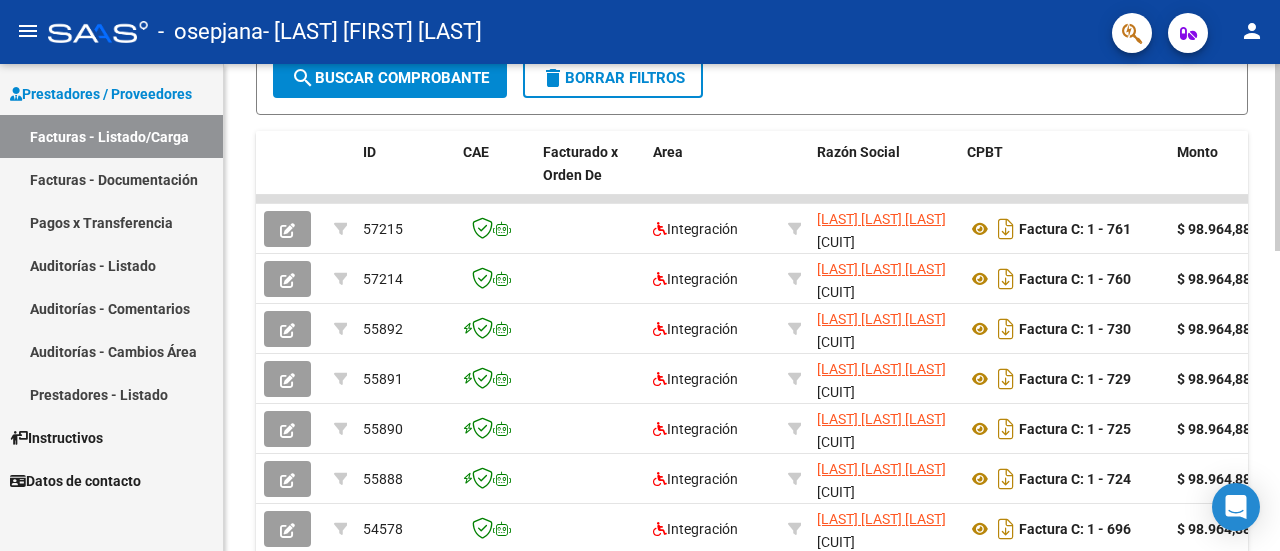 scroll, scrollTop: 460, scrollLeft: 0, axis: vertical 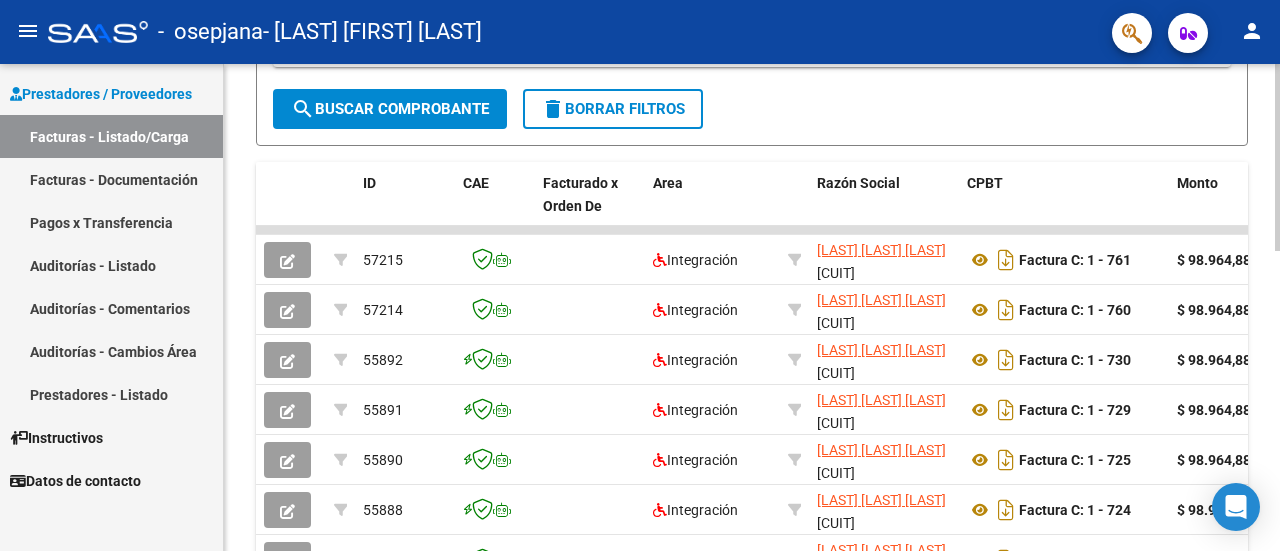 click on "Video tutorial   PRESTADORES -> Listado de CPBTs Emitidos por Prestadores / Proveedores (alt+q)   Cargar Comprobante
cloud_download  CSV  cloud_download  EXCEL  cloud_download  Estandar   Descarga Masiva
Filtros Id Area Area Todos Confirmado   Mostrar totalizadores   FILTROS DEL COMPROBANTE  Comprobante Tipo Comprobante Tipo Start date – End date Fec. Comprobante Desde / Hasta Días Emisión Desde(cant. días) Días Emisión Hasta(cant. días) CUIT / Razón Social Pto. Venta Nro. Comprobante Código SSS CAE Válido CAE Válido Todos Cargado Módulo Hosp. Todos Tiene facturacion Apócrifa Hospital Refes  FILTROS DE INTEGRACION  Período De Prestación Campos del Archivo de Rendición Devuelto x SSS (dr_envio) Todos Rendido x SSS (dr_envio) Tipo de Registro Tipo de Registro Período Presentación Período Presentación Campos del Legajo Asociado (preaprobación) Afiliado Legajo (cuil/nombre) Todos Solo facturas preaprobadas  MAS FILTROS  Todos Con Doc. Respaldatoria Todos Con Trazabilidad Todos – –" 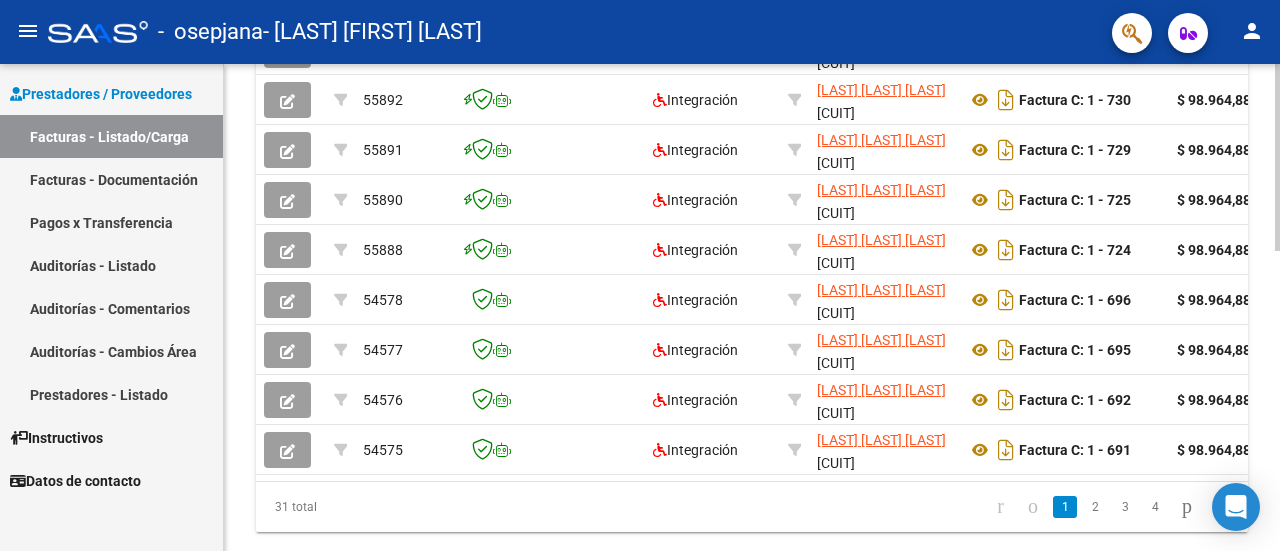click 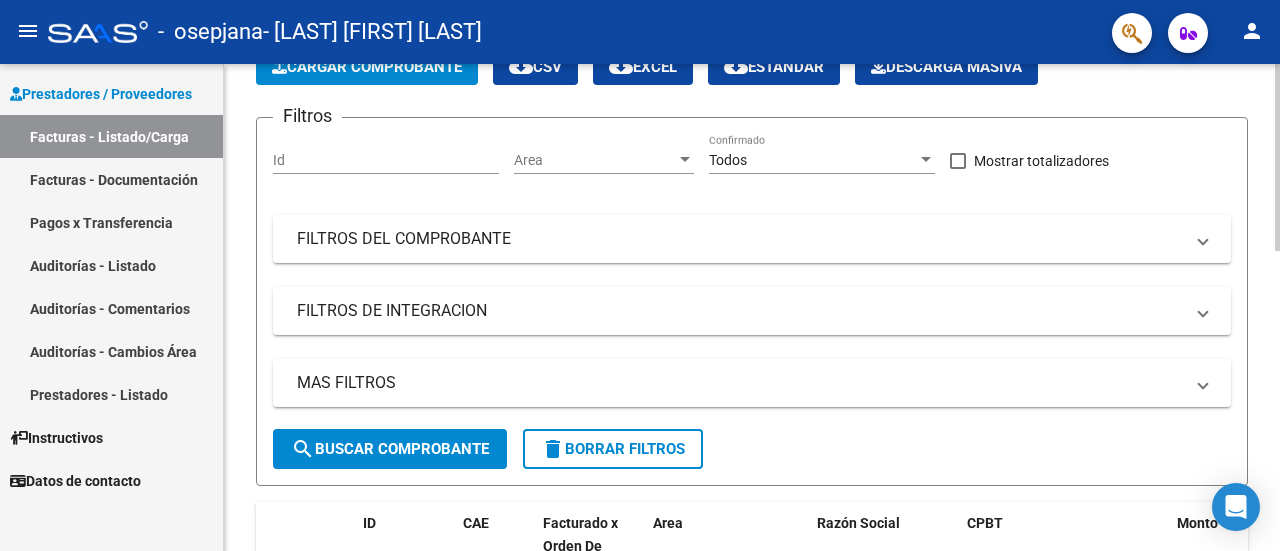 scroll, scrollTop: 106, scrollLeft: 0, axis: vertical 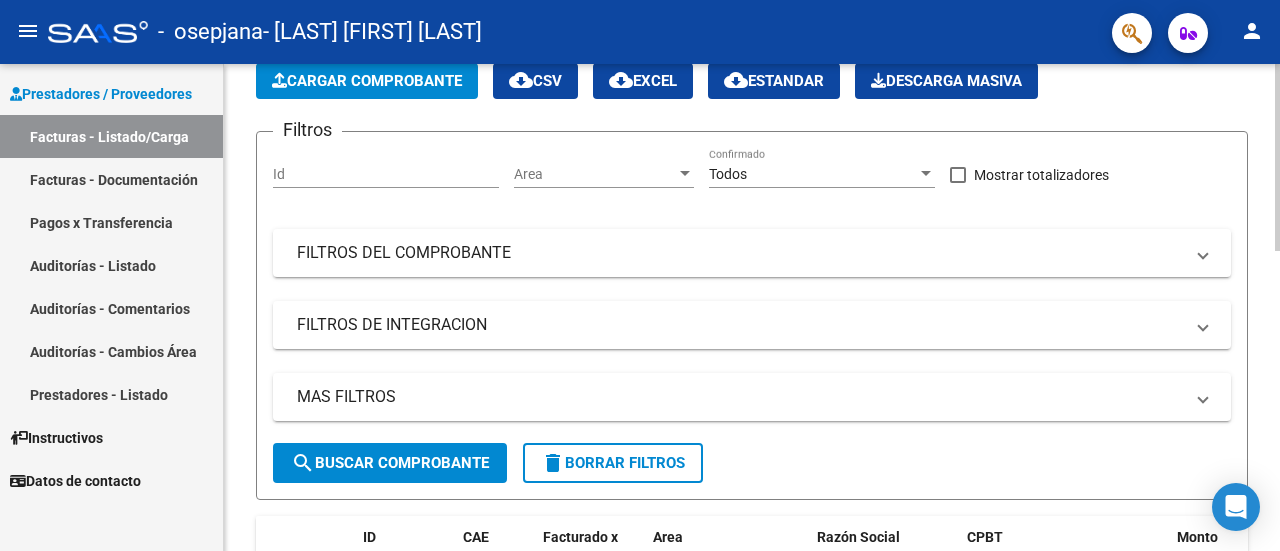 click on "Video tutorial   PRESTADORES -> Listado de CPBTs Emitidos por Prestadores / Proveedores (alt+q)   Cargar Comprobante
cloud_download  CSV  cloud_download  EXCEL  cloud_download  Estandar   Descarga Masiva
Filtros Id Area Area Todos Confirmado   Mostrar totalizadores   FILTROS DEL COMPROBANTE  Comprobante Tipo Comprobante Tipo Start date – End date Fec. Comprobante Desde / Hasta Días Emisión Desde(cant. días) Días Emisión Hasta(cant. días) CUIT / Razón Social Pto. Venta Nro. Comprobante Código SSS CAE Válido CAE Válido Todos Cargado Módulo Hosp. Todos Tiene facturacion Apócrifa Hospital Refes  FILTROS DE INTEGRACION  Período De Prestación Campos del Archivo de Rendición Devuelto x SSS (dr_envio) Todos Rendido x SSS (dr_envio) Tipo de Registro Tipo de Registro Período Presentación Período Presentación Campos del Legajo Asociado (preaprobación) Afiliado Legajo (cuil/nombre) Todos Solo facturas preaprobadas  MAS FILTROS  Todos Con Doc. Respaldatoria Todos Con Trazabilidad Todos – –" 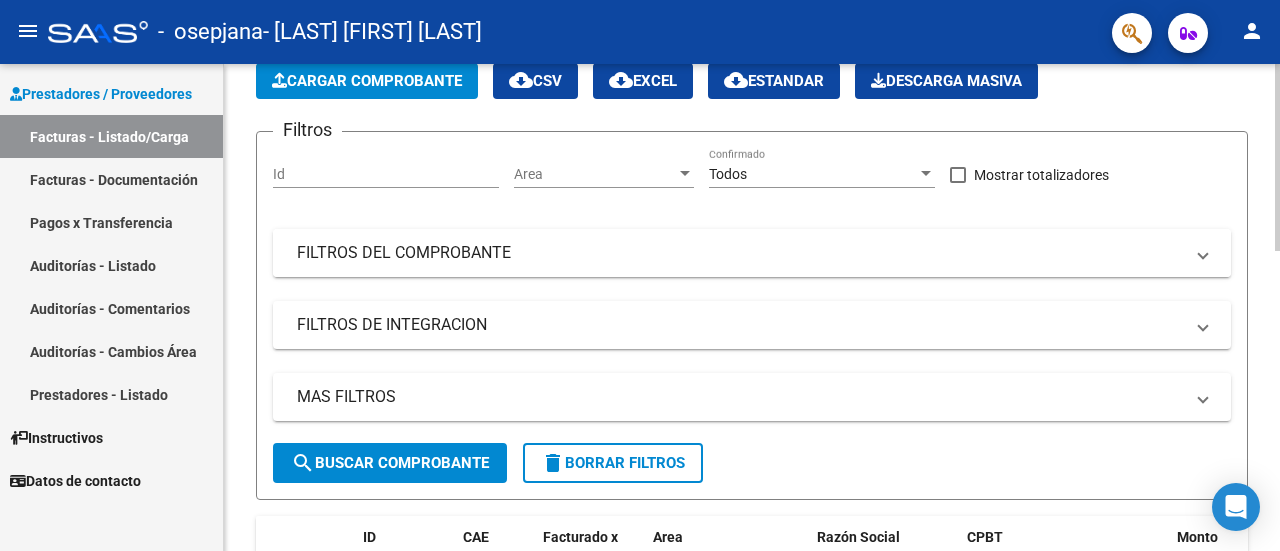 click on "FILTROS DEL COMPROBANTE" at bounding box center [740, 253] 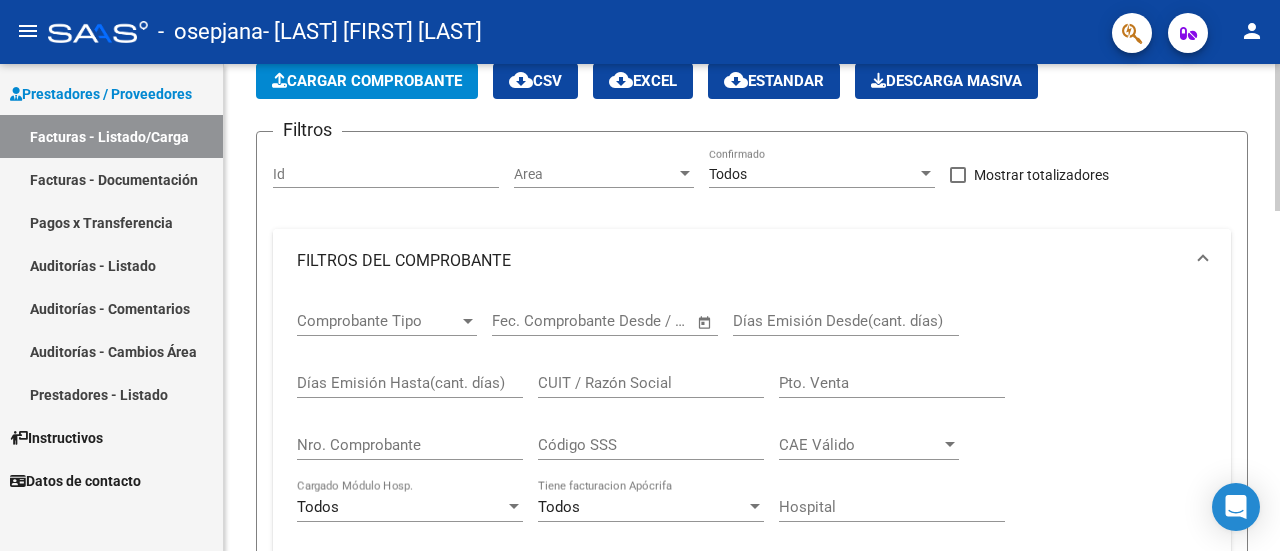 click on "FILTROS DEL COMPROBANTE" at bounding box center [740, 261] 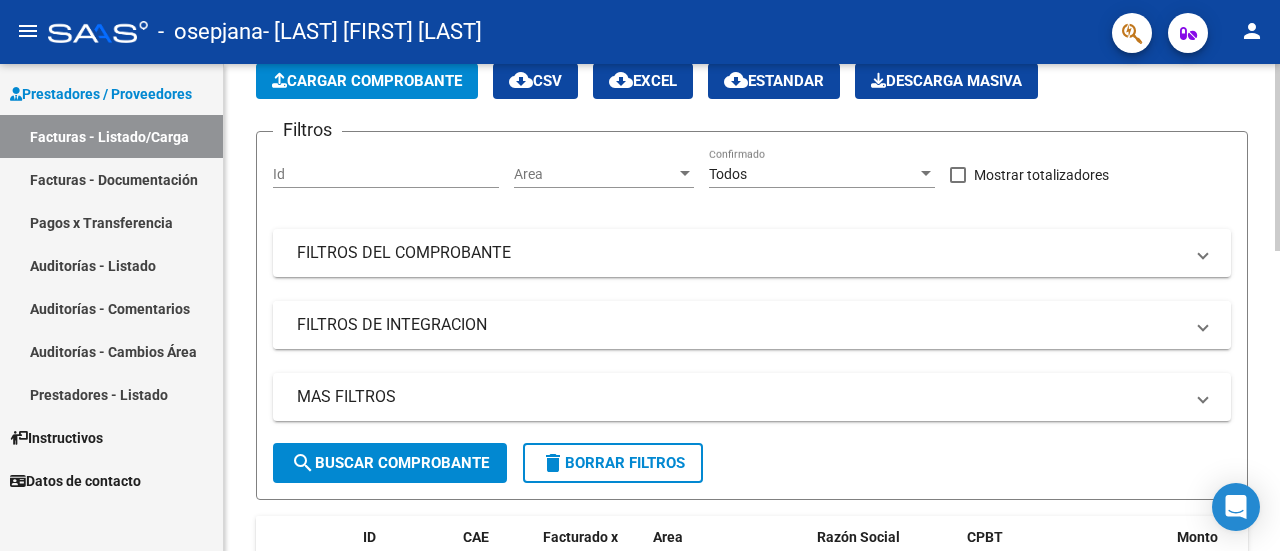 click on "FILTROS DE INTEGRACION" at bounding box center [740, 325] 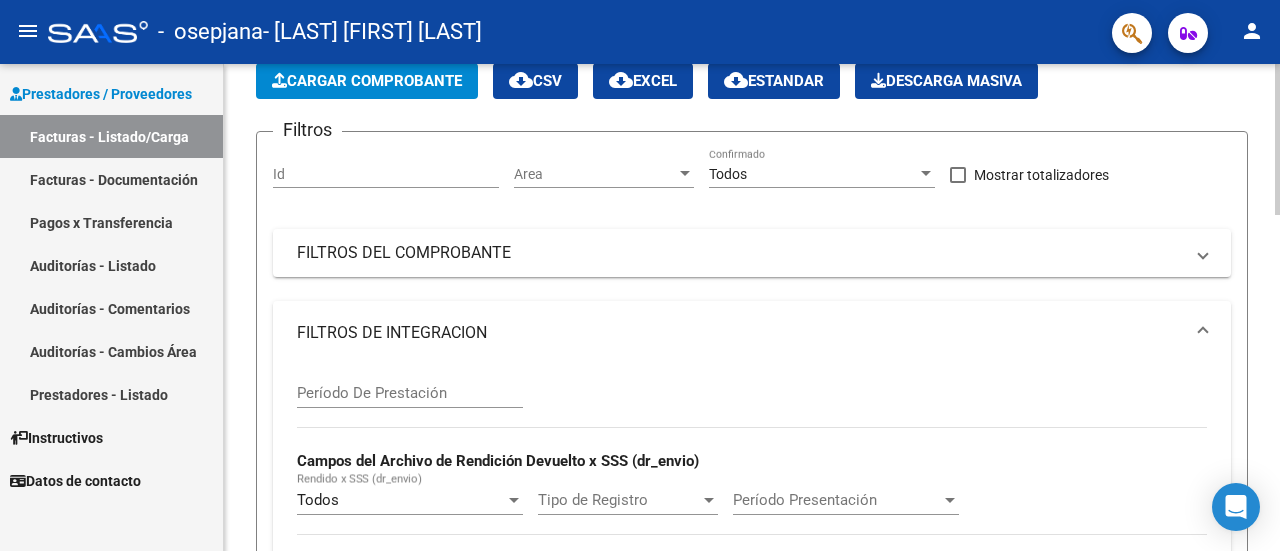 drag, startPoint x: 1273, startPoint y: 121, endPoint x: 1279, endPoint y: 217, distance: 96.18732 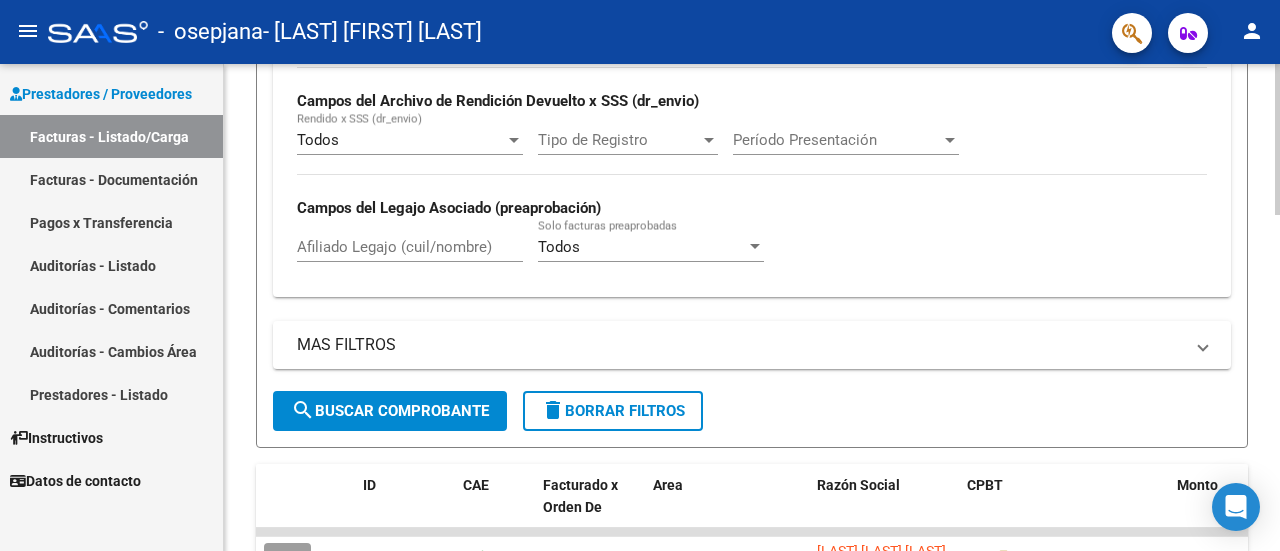 scroll, scrollTop: 485, scrollLeft: 0, axis: vertical 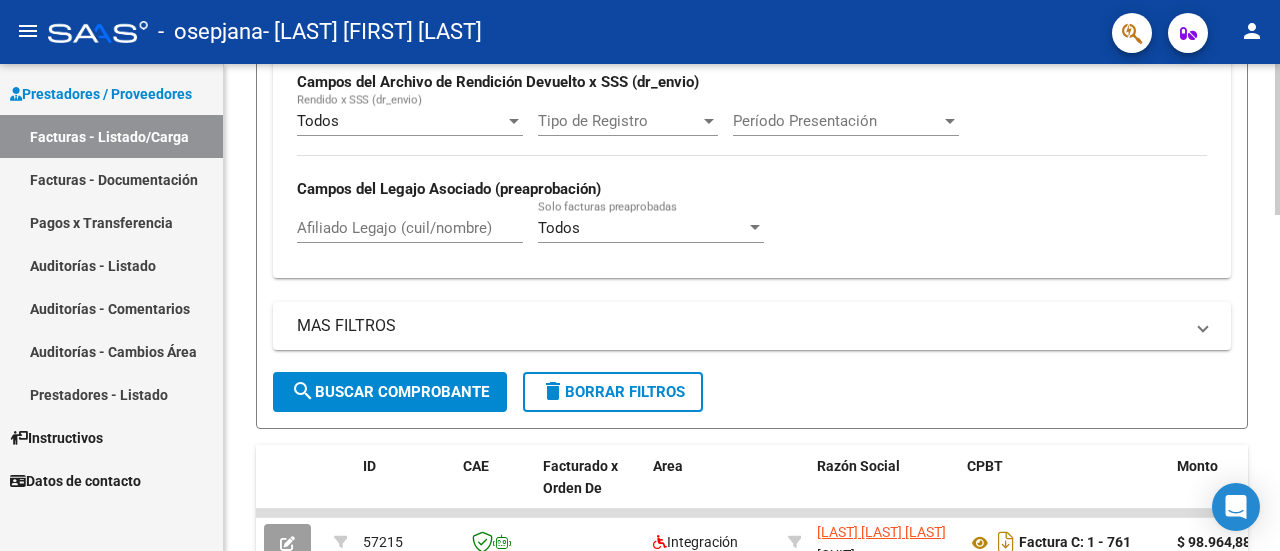 click 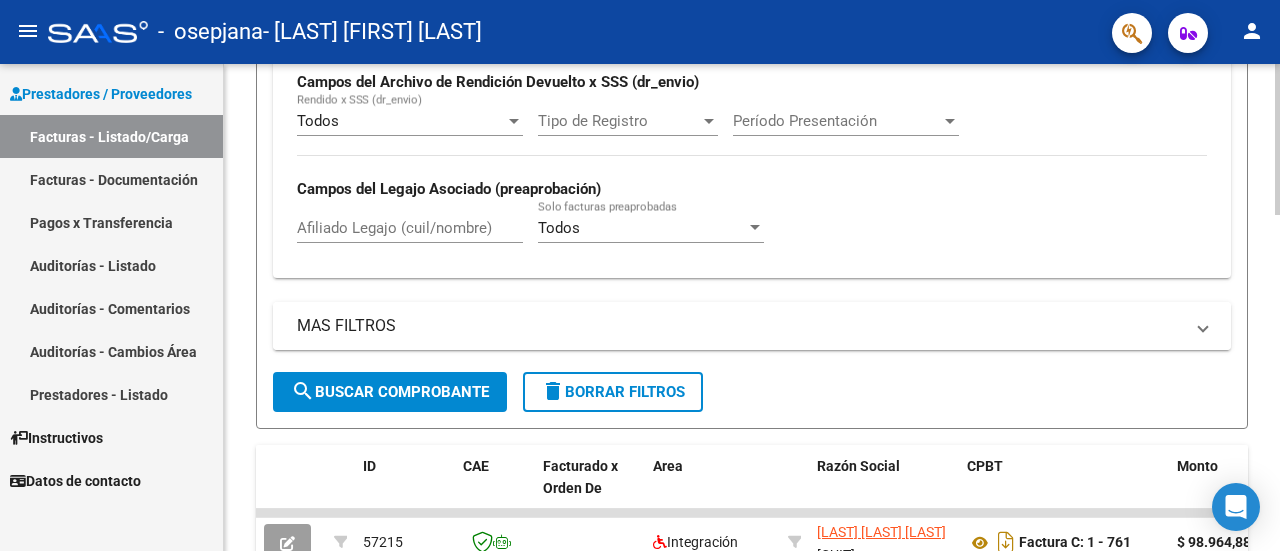 click on "MAS FILTROS" at bounding box center (740, 326) 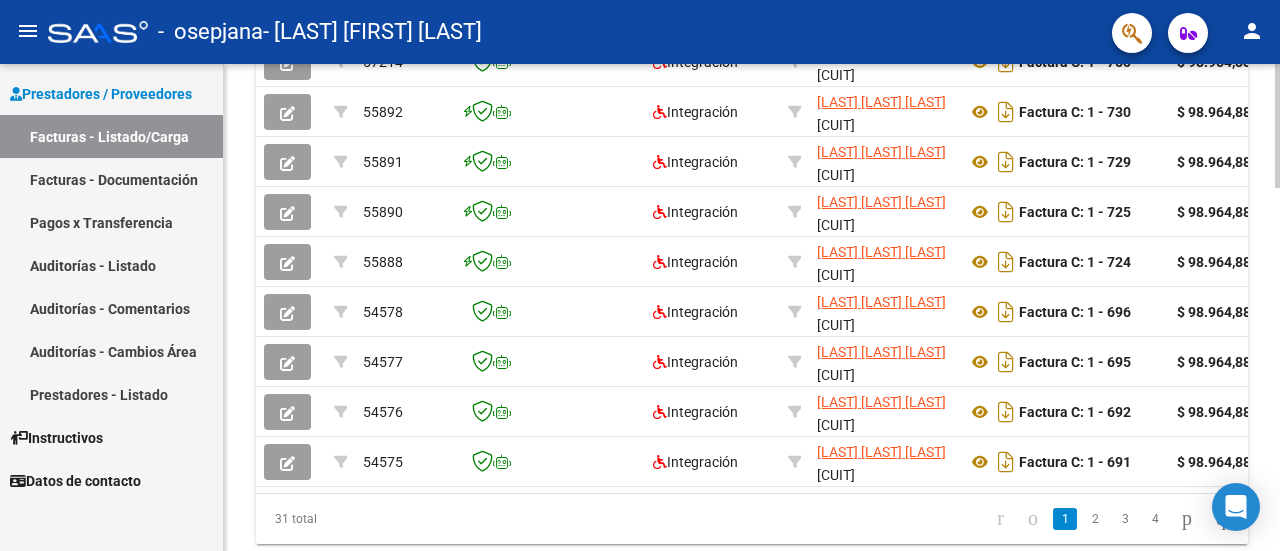 scroll, scrollTop: 1372, scrollLeft: 0, axis: vertical 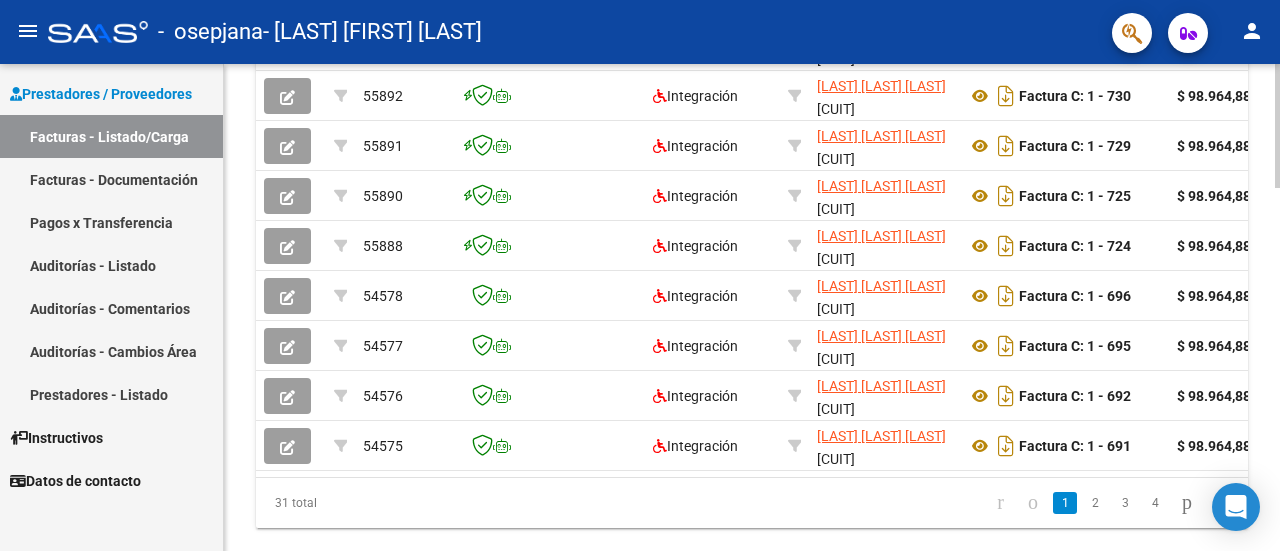 click 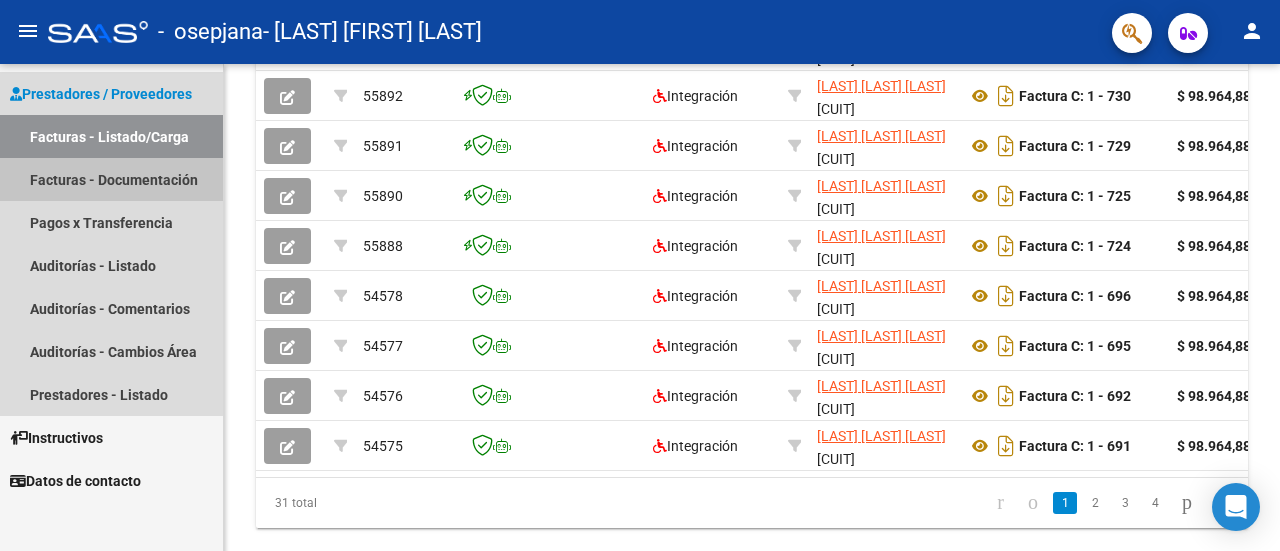 click on "Facturas - Documentación" at bounding box center [111, 179] 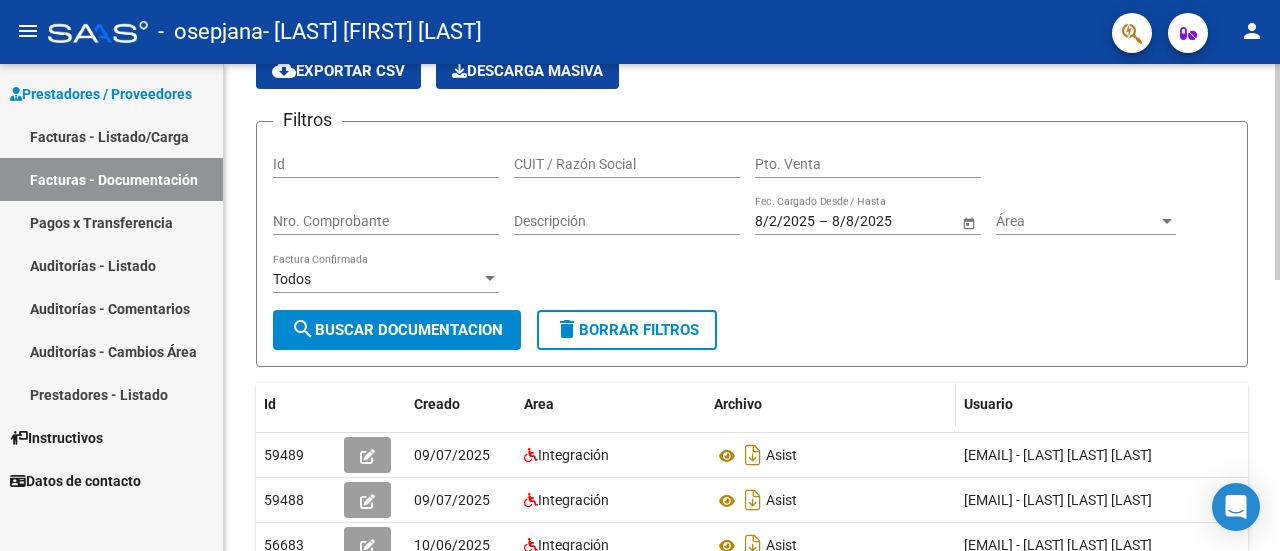 scroll, scrollTop: 611, scrollLeft: 0, axis: vertical 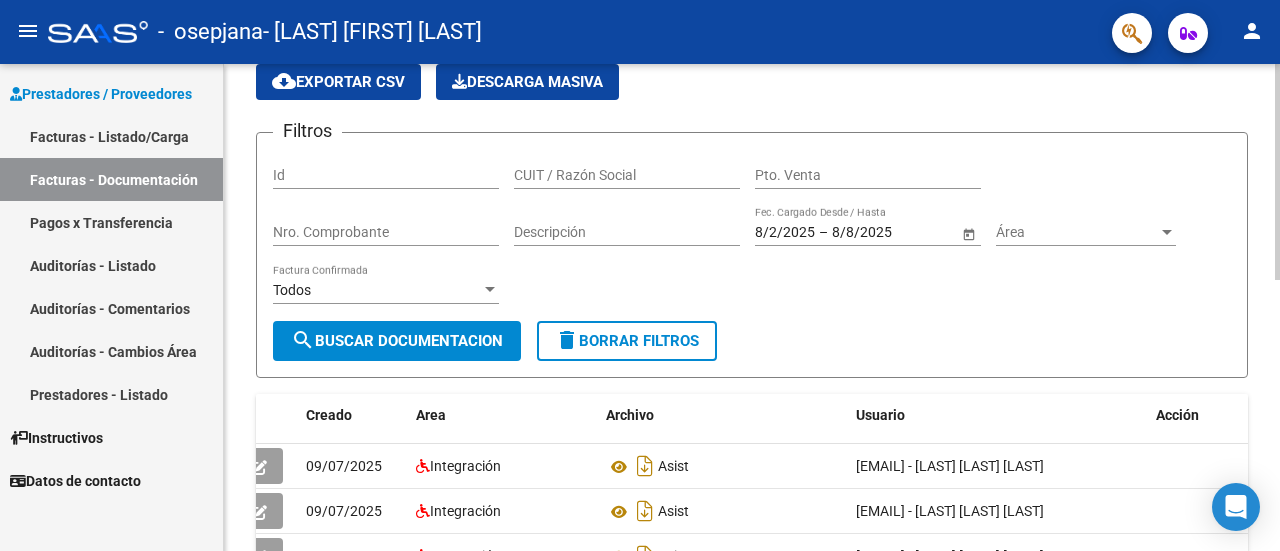 click on "PRESTADORES -> Comprobantes - Documentación Respaldatoria cloud_download  Exportar CSV   Descarga Masiva
Filtros Id CUIT / Razón Social Pto. Venta Nro. Comprobante Descripción 8/2/2025 8/2/2025 – 8/8/2025 8/8/2025 Fec. Cargado Desde / Hasta Área Área Todos Factura Confirmada search  Buscar Documentacion  delete  Borrar Filtros  Id Creado Area Archivo Usuario Acción 59489
09/07/2025 Integración Asist  [EMAIL] - [LAST] [LAST] [LAST]   59488
09/07/2025 Integración Asist  [EMAIL] - [LAST] [LAST] [LAST]   56683
10/06/2025 Integración Asist  [EMAIL] - [LAST] [LAST] [LAST]   56682
10/06/2025 Integración Asist  [EMAIL] - [LAST] [LAST] [LAST]   56681
10/06/2025 Integración Asist  [EMAIL] - [LAST] [LAST] [LAST]   56680
10/06/2025 Integración Asist  [EMAIL] - [LAST] [LAST] [LAST]   54378
13/05/2025 Integración Asist 54377
13/05/2025 Asist 54376" 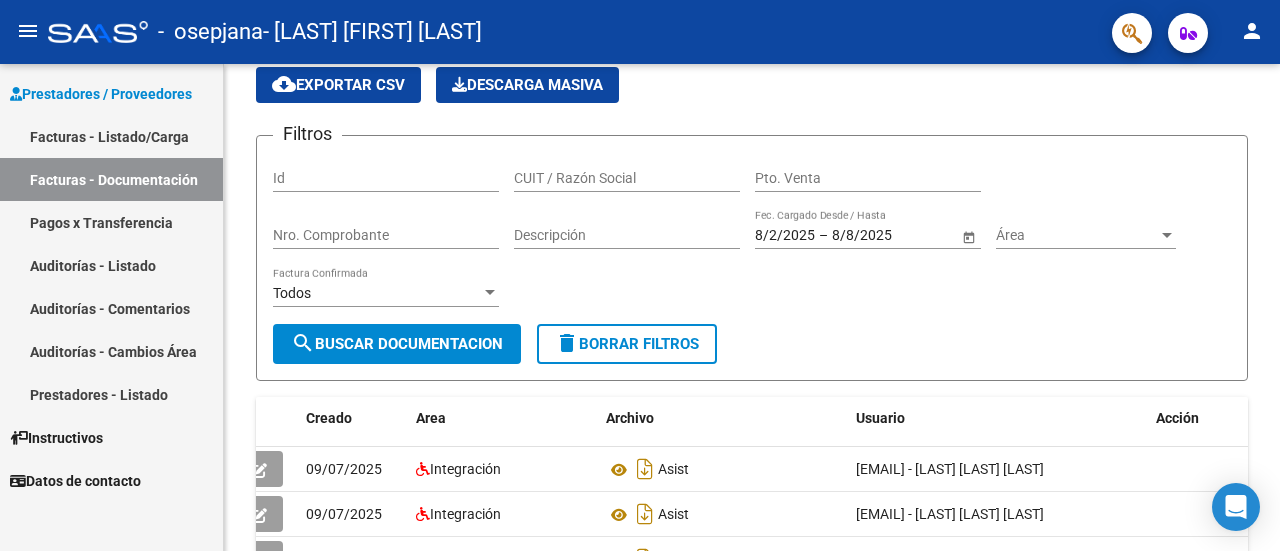 click on "Facturas - Listado/Carga" at bounding box center [111, 136] 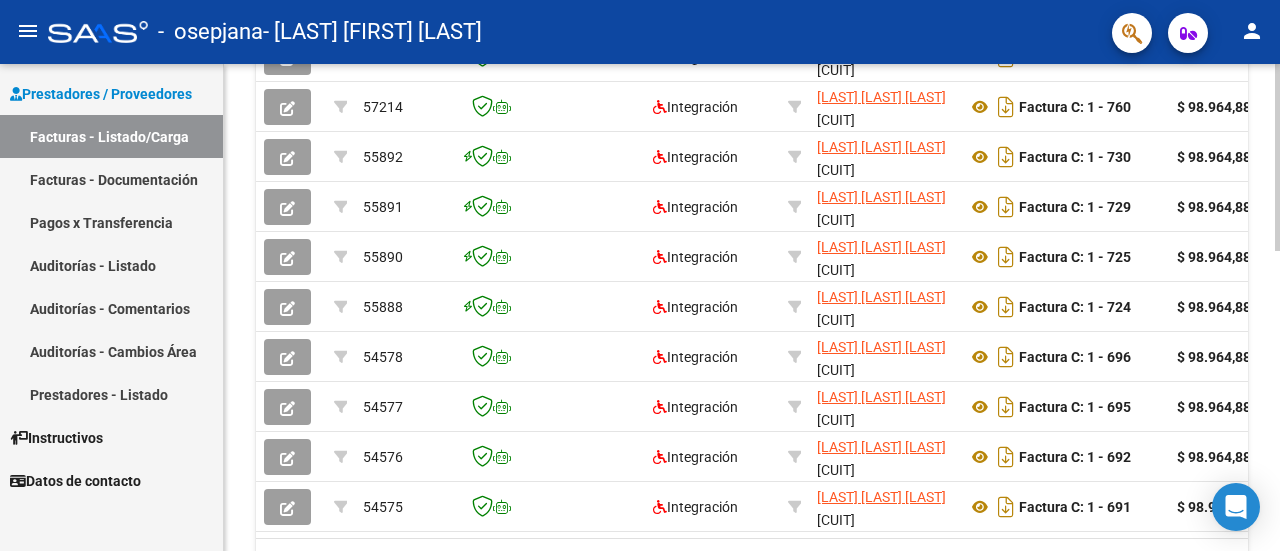 scroll, scrollTop: 778, scrollLeft: 0, axis: vertical 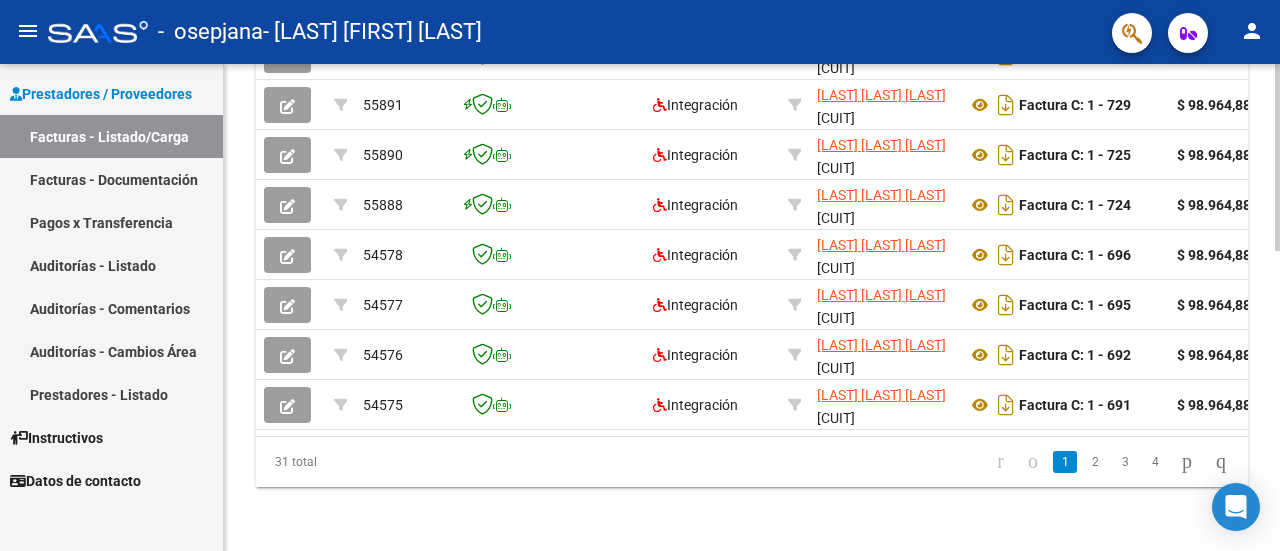 click 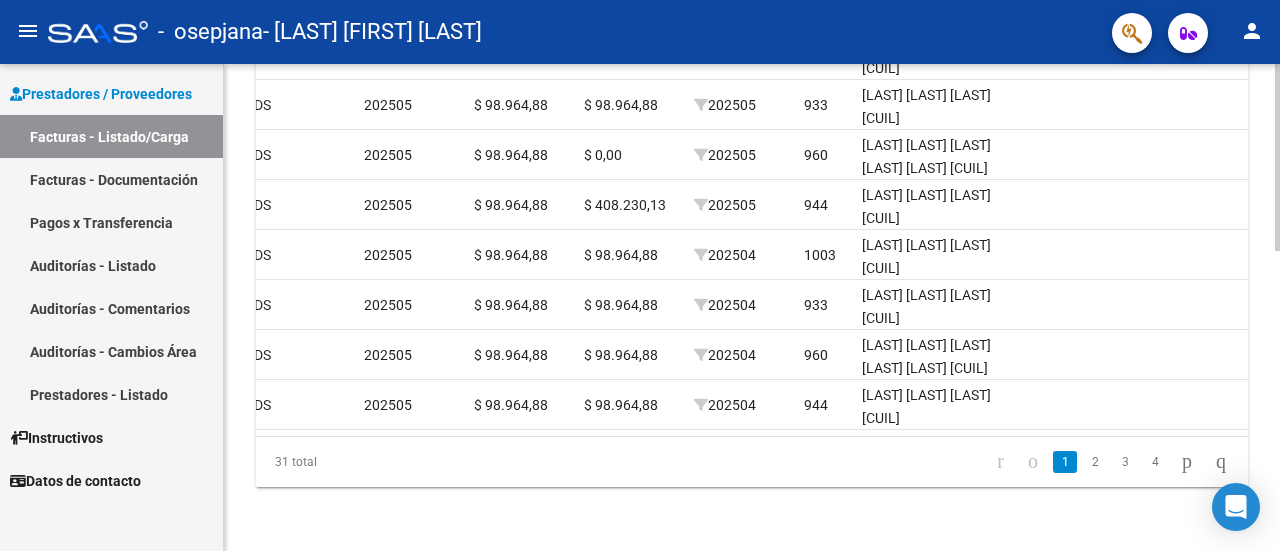 scroll, scrollTop: 0, scrollLeft: 2163, axis: horizontal 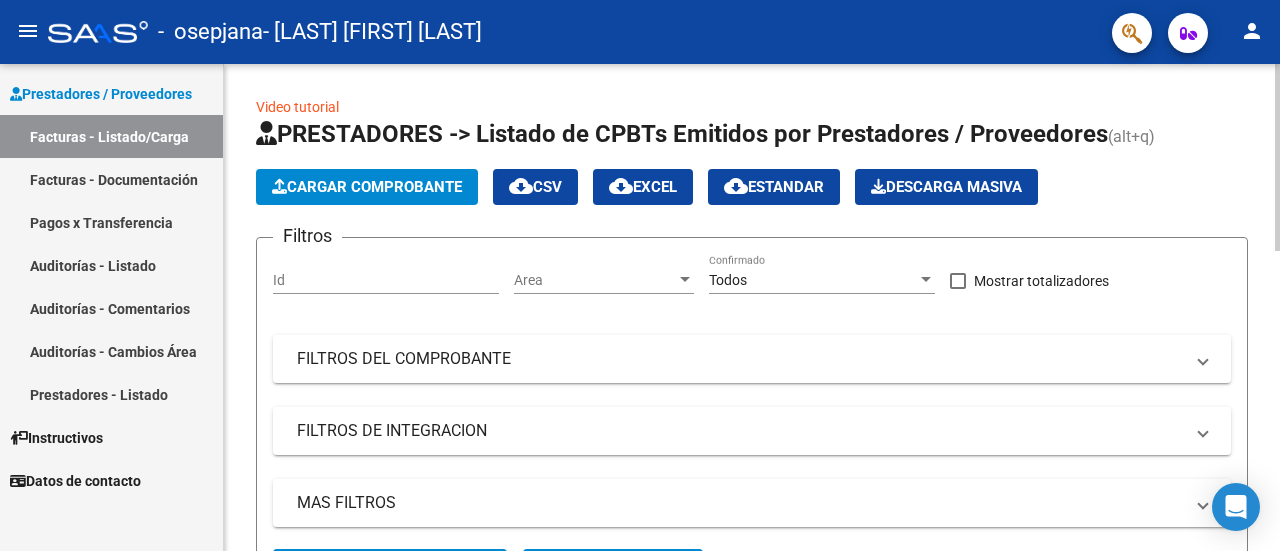 click on "menu -   osepjana   - [LAST] [LAST] [LAST] person    Prestadores / Proveedores Facturas - Listado/Carga Facturas - Documentación Pagos x Transferencia Auditorías - Listado Auditorías - Comentarios Auditorías - Cambios Área Prestadores - Listado    Instructivos    Datos de contacto  Video tutorial   PRESTADORES -> Listado de CPBTs Emitidos por Prestadores / Proveedores (alt+q)   Cargar Comprobante
cloud_download  CSV  cloud_download  EXCEL  cloud_download  Estandar   Descarga Masiva
Filtros Id Area Area Todos Confirmado   Mostrar totalizadores   FILTROS DEL COMPROBANTE  Comprobante Tipo Comprobante Tipo Start date – End date Fec. Comprobante Desde / Hasta Días Emisión Desde(cant. días) Días Emisión Hasta(cant. días) CUIT / Razón Social Pto. Venta Nro. Comprobante Código SSS CAE Válido CAE Válido Todos Cargado Módulo Hosp. Todos Tiene facturacion Apócrifa Hospital Refes  FILTROS DE INTEGRACION  Período De Prestación Campos del Archivo de Rendición Devuelto x SSS (dr_envio) Op" 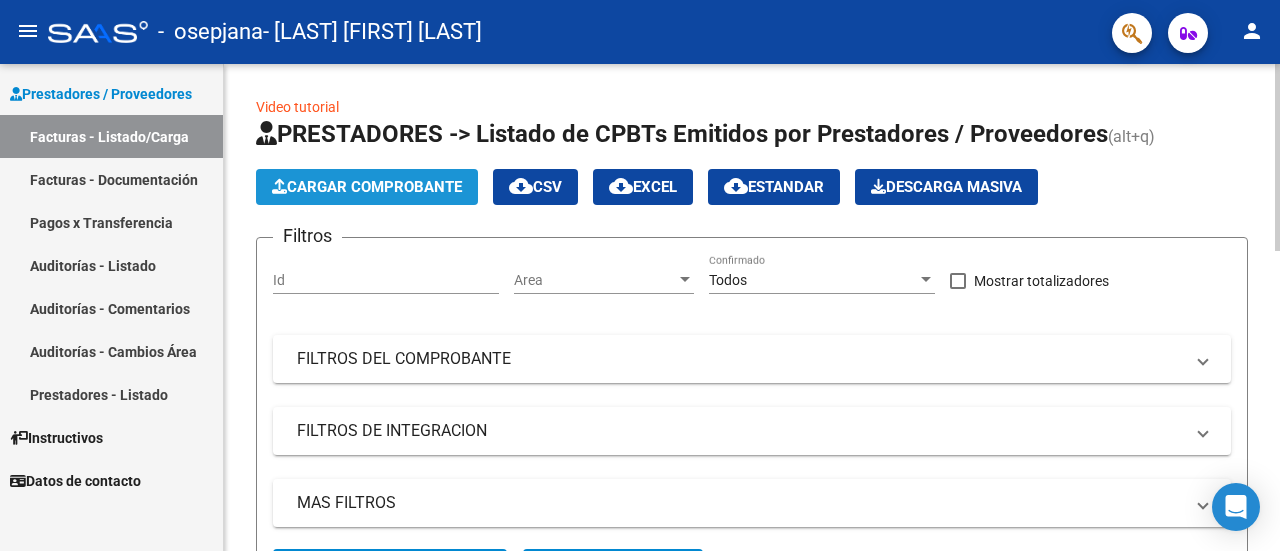 click on "Cargar Comprobante" 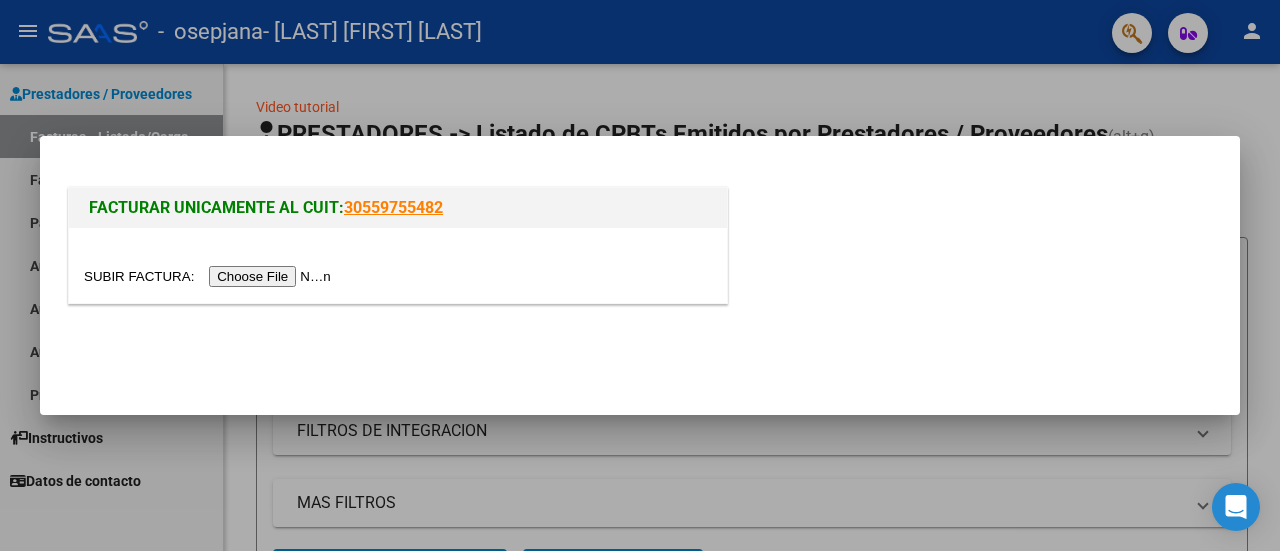 click at bounding box center [210, 276] 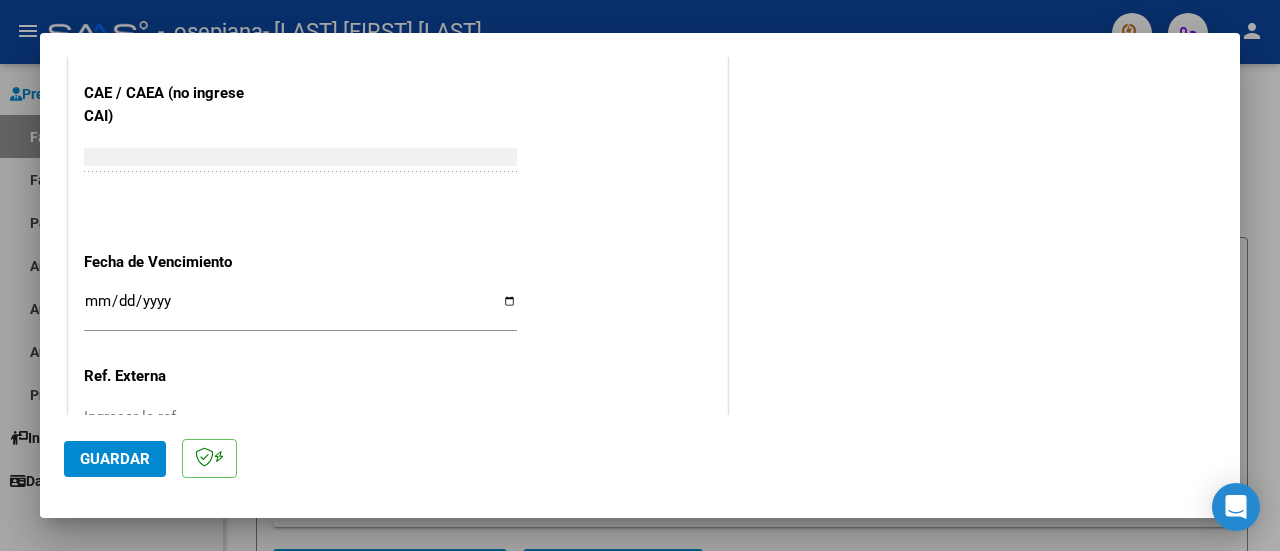 scroll, scrollTop: 1183, scrollLeft: 0, axis: vertical 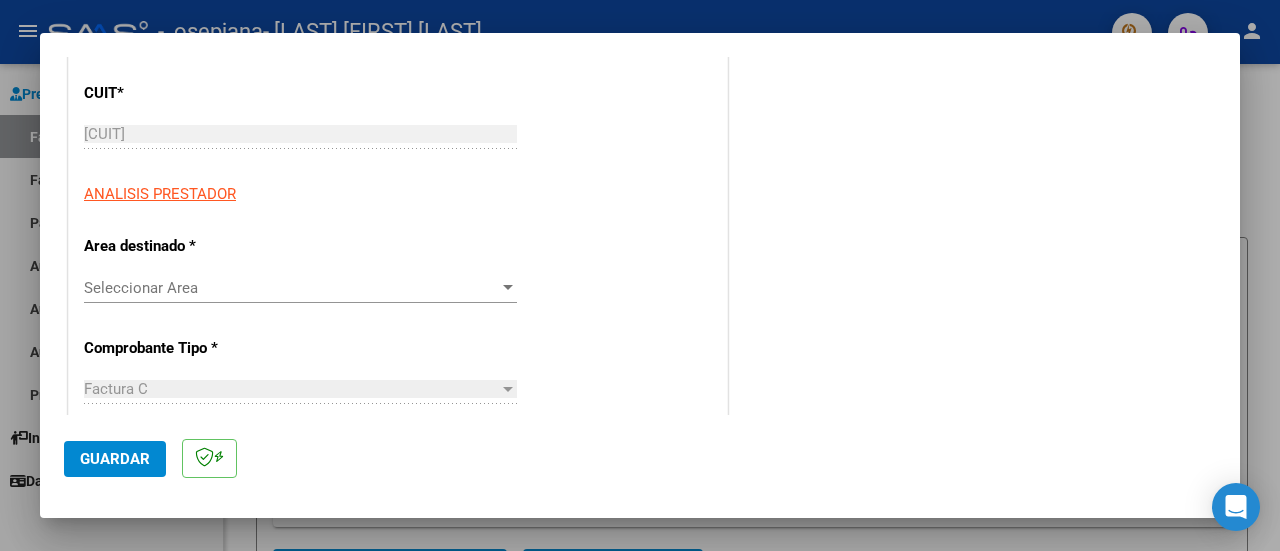 click on "Seleccionar Area" at bounding box center [291, 288] 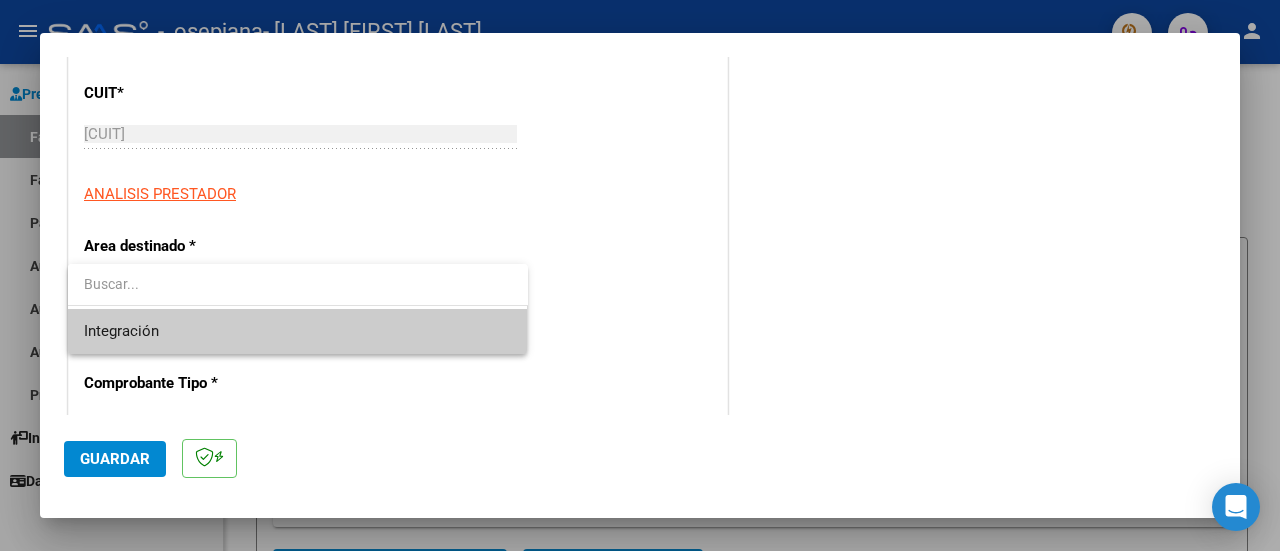 click on "Integración" at bounding box center [298, 331] 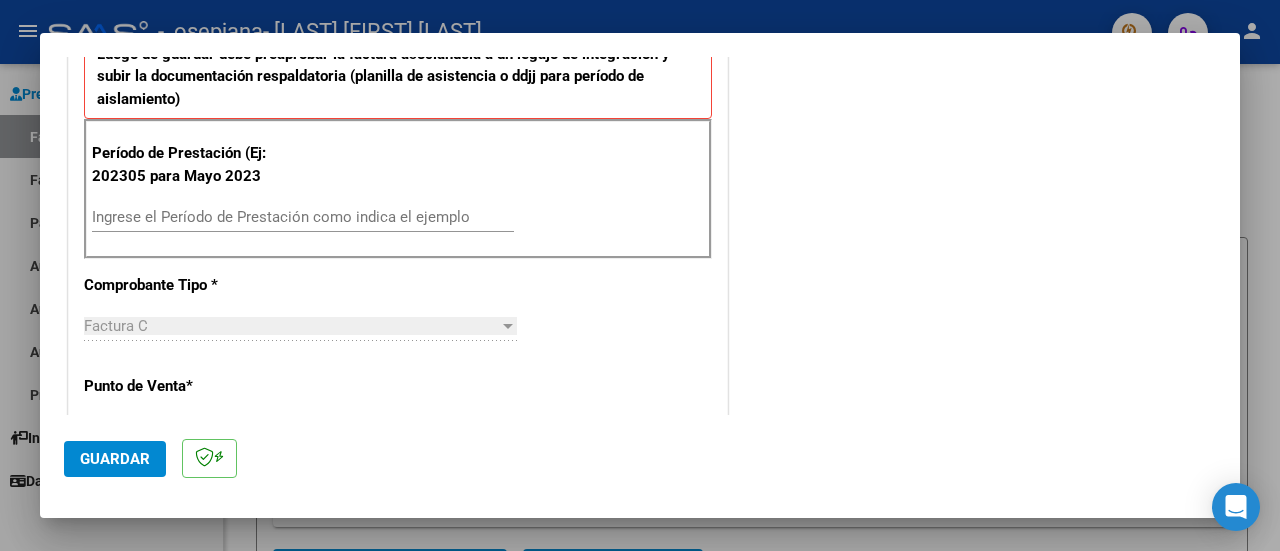 scroll, scrollTop: 546, scrollLeft: 0, axis: vertical 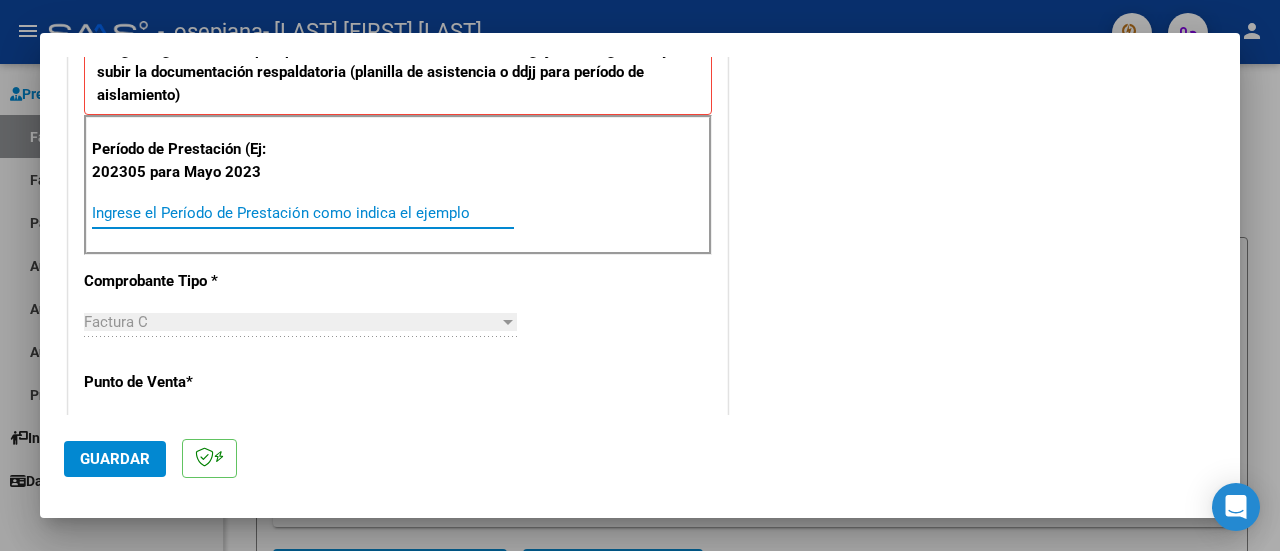 click on "Ingrese el Período de Prestación como indica el ejemplo" at bounding box center [303, 213] 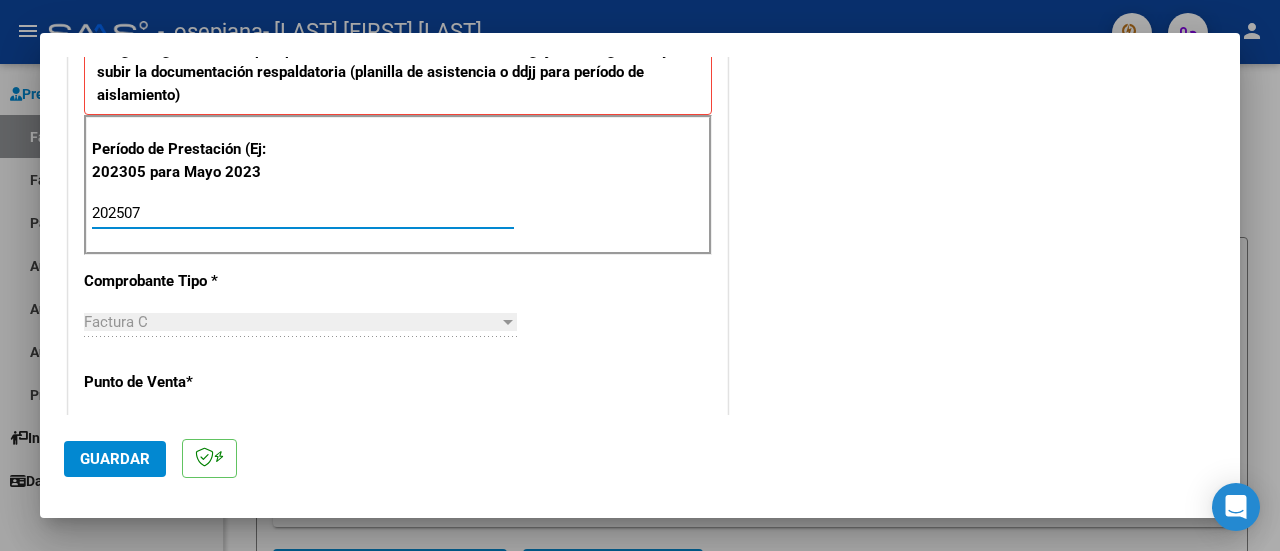 type on "202507" 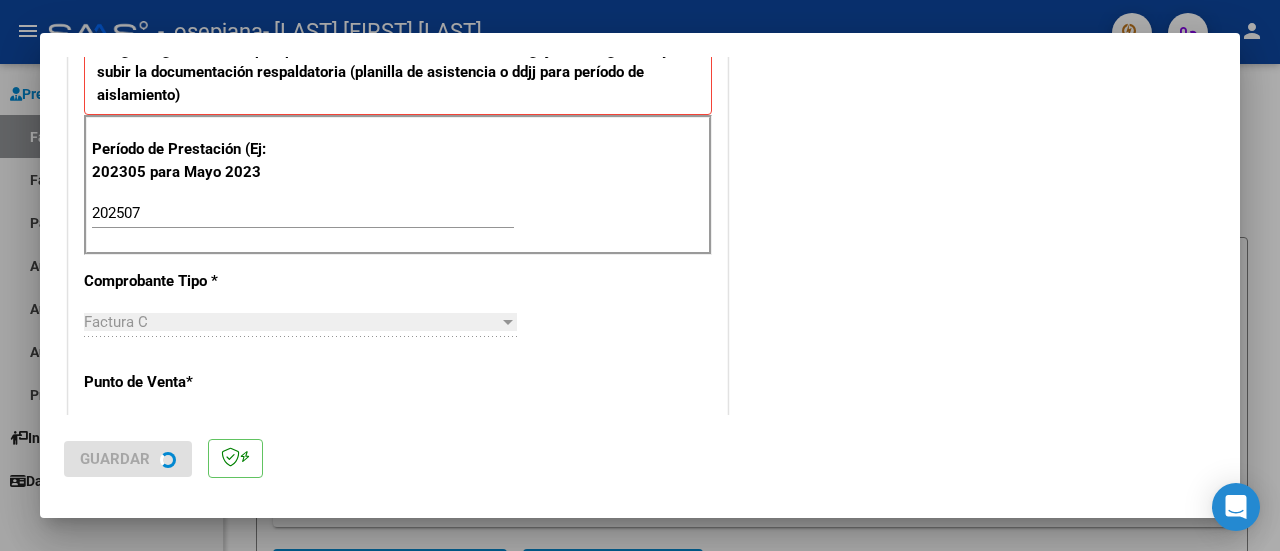 scroll, scrollTop: 0, scrollLeft: 0, axis: both 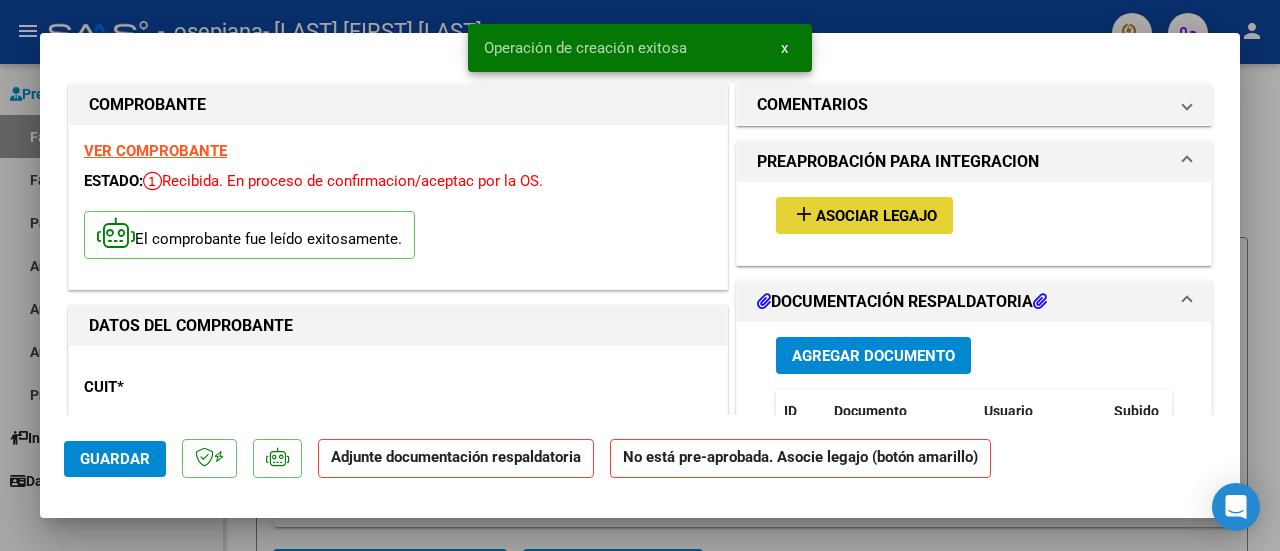 click on "Asociar Legajo" at bounding box center (876, 216) 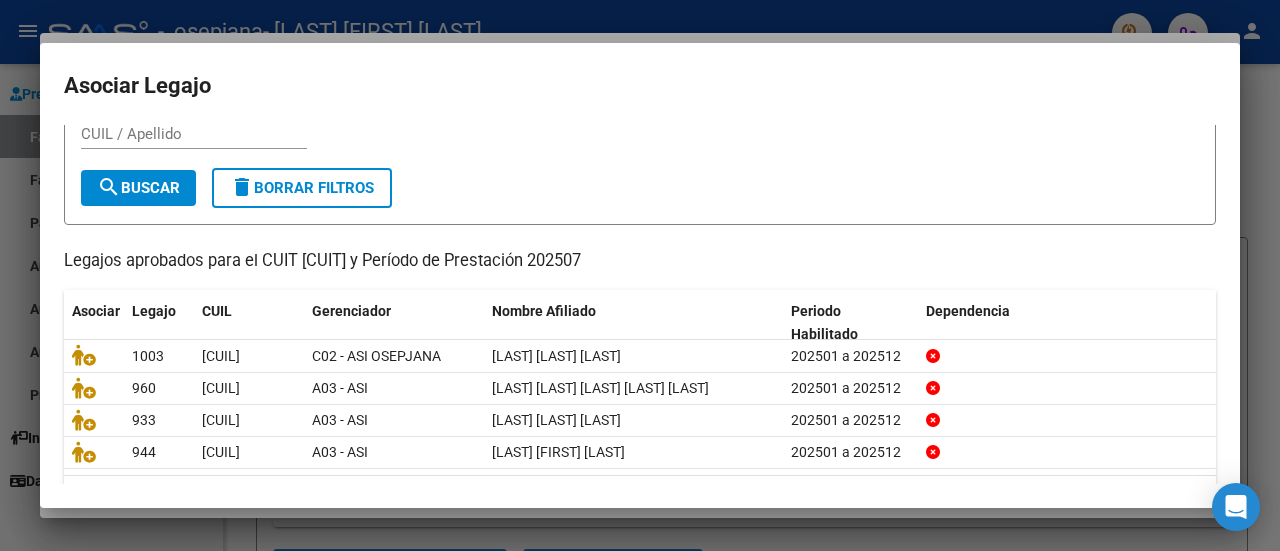 scroll, scrollTop: 126, scrollLeft: 0, axis: vertical 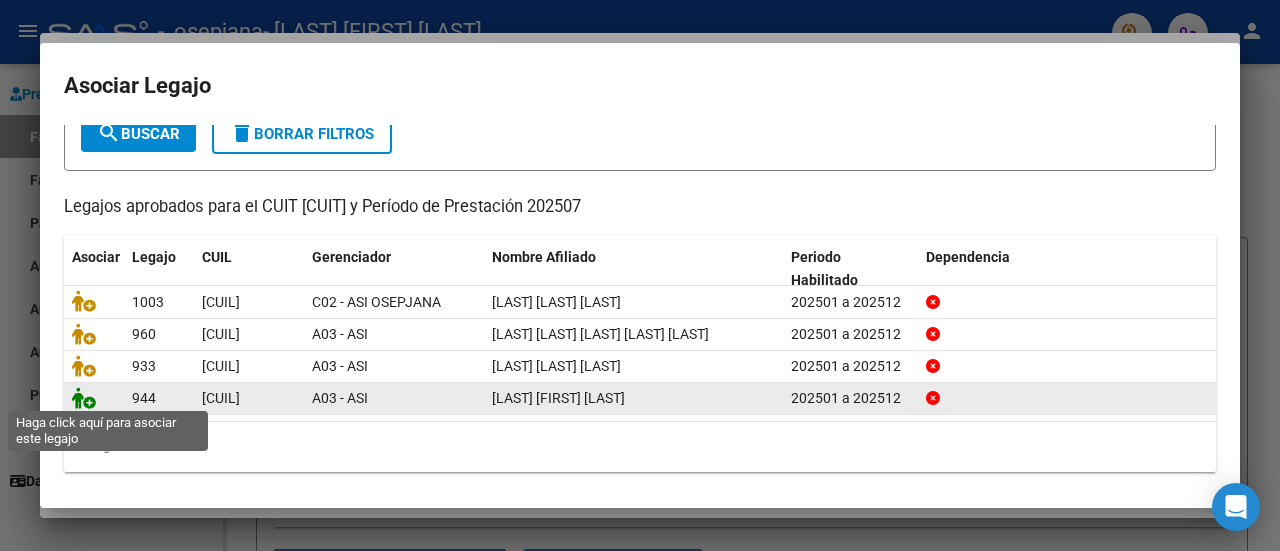 click 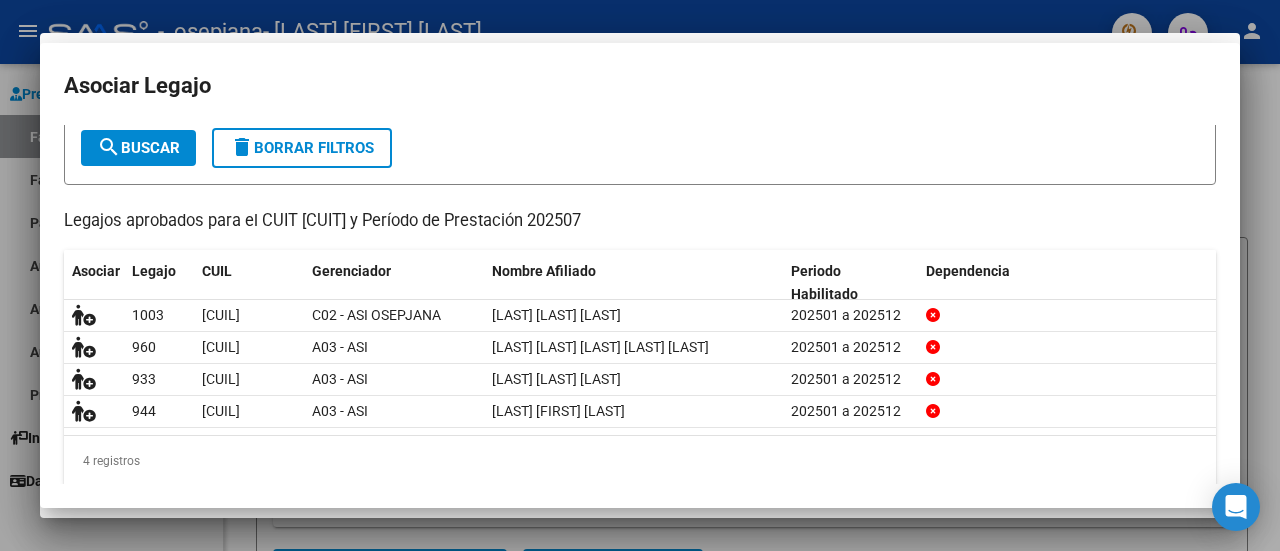 scroll, scrollTop: 0, scrollLeft: 0, axis: both 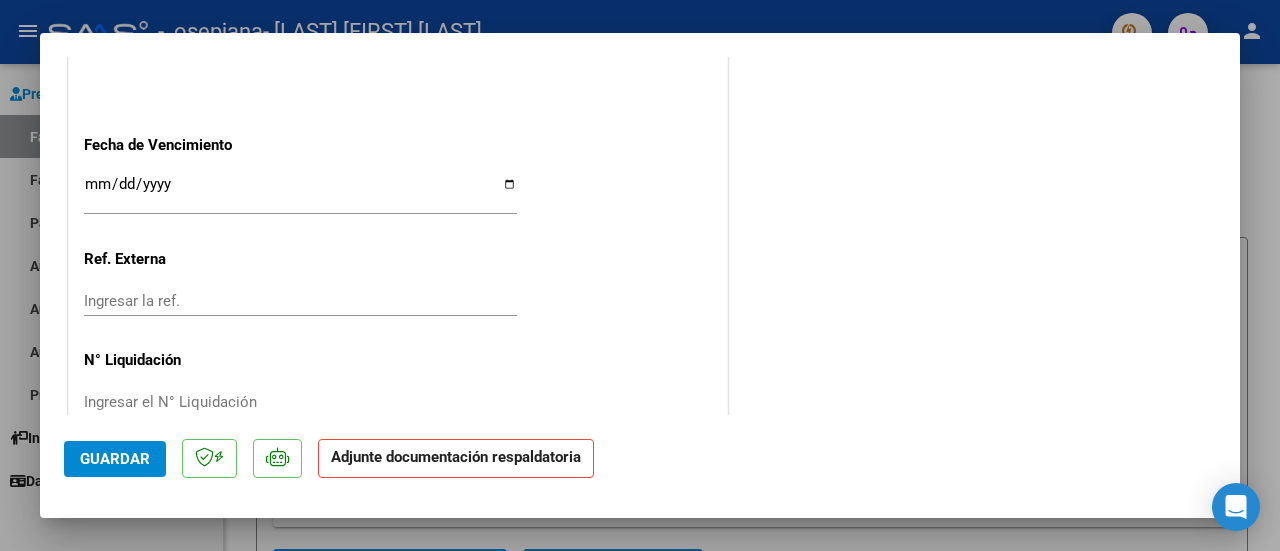 click on "Adjunte documentación respaldatoria" 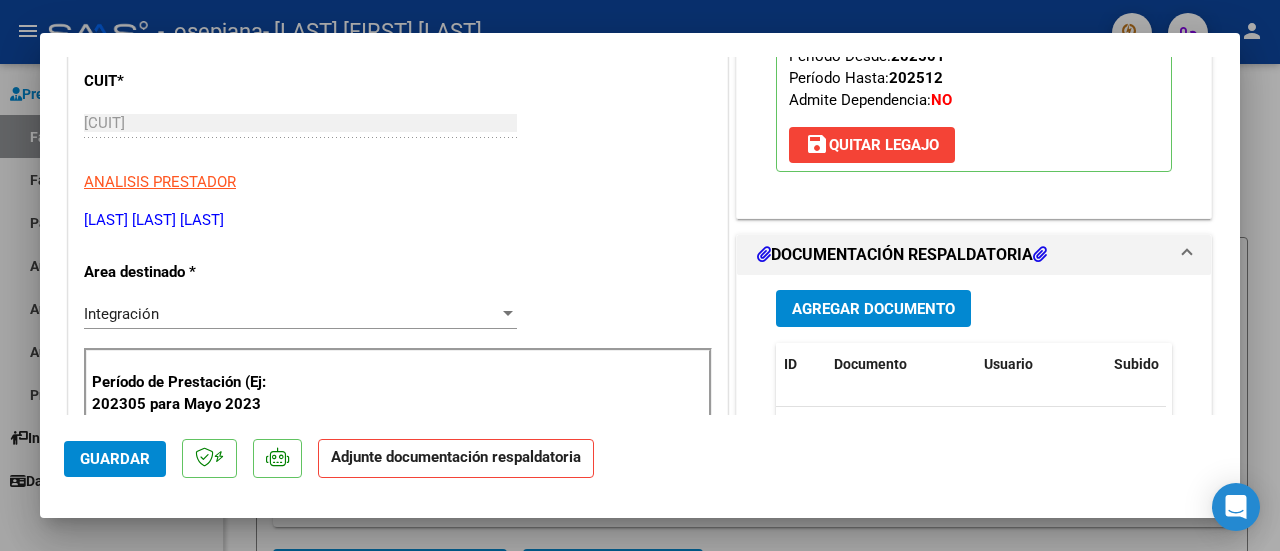 scroll, scrollTop: 355, scrollLeft: 0, axis: vertical 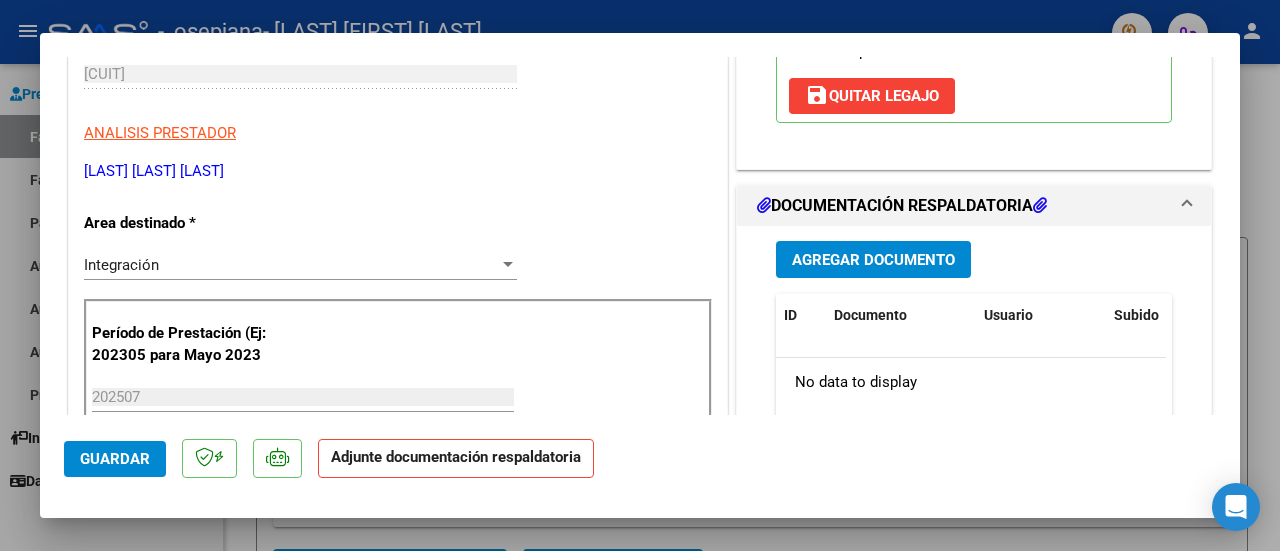 click on "Agregar Documento" at bounding box center [873, 260] 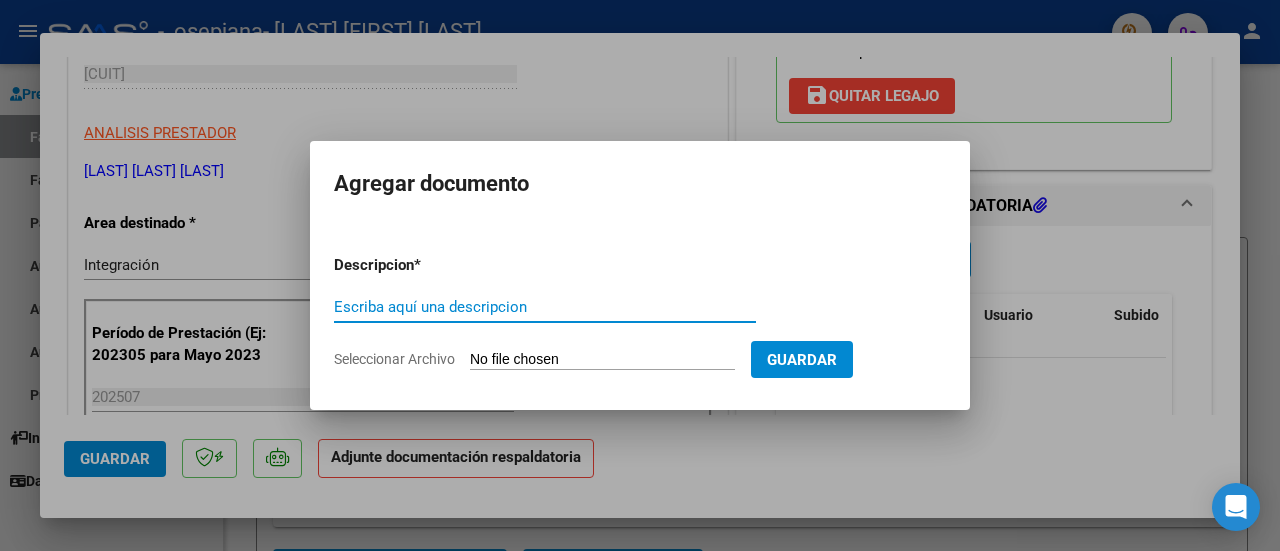 click on "Escriba aquí una descripcion" at bounding box center (545, 307) 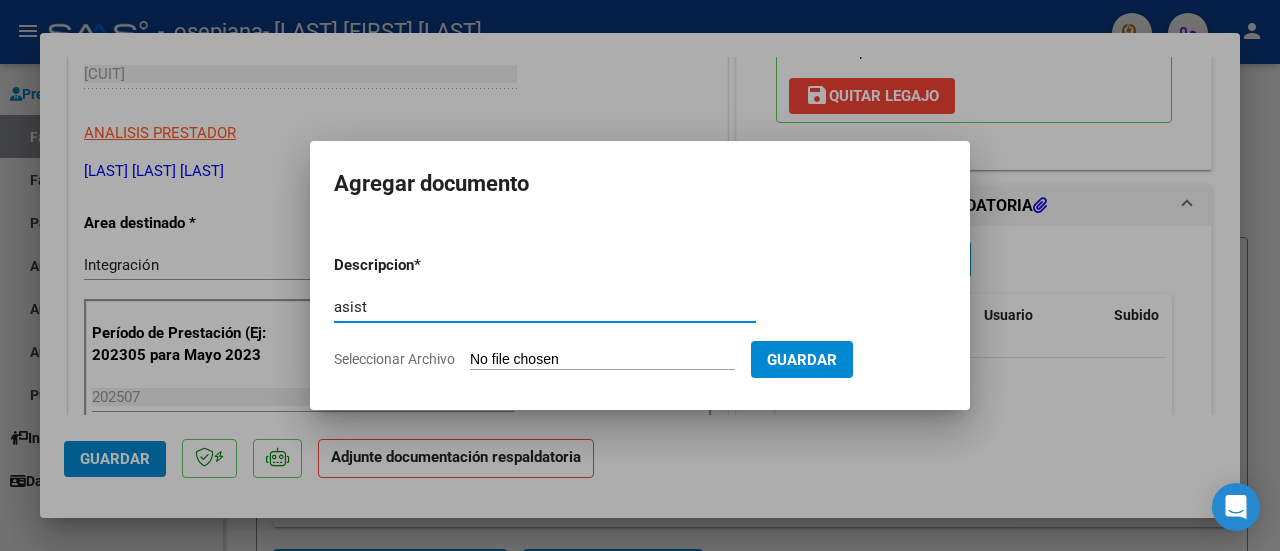 type on "asist" 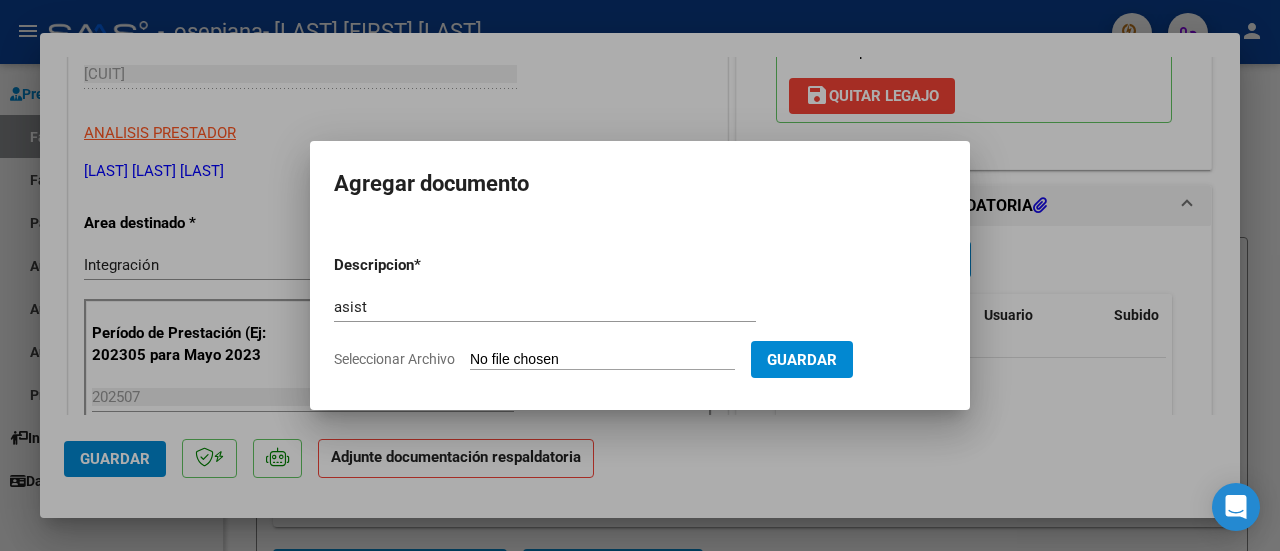 type on "C:\fakepath\Malena julio25.pdf" 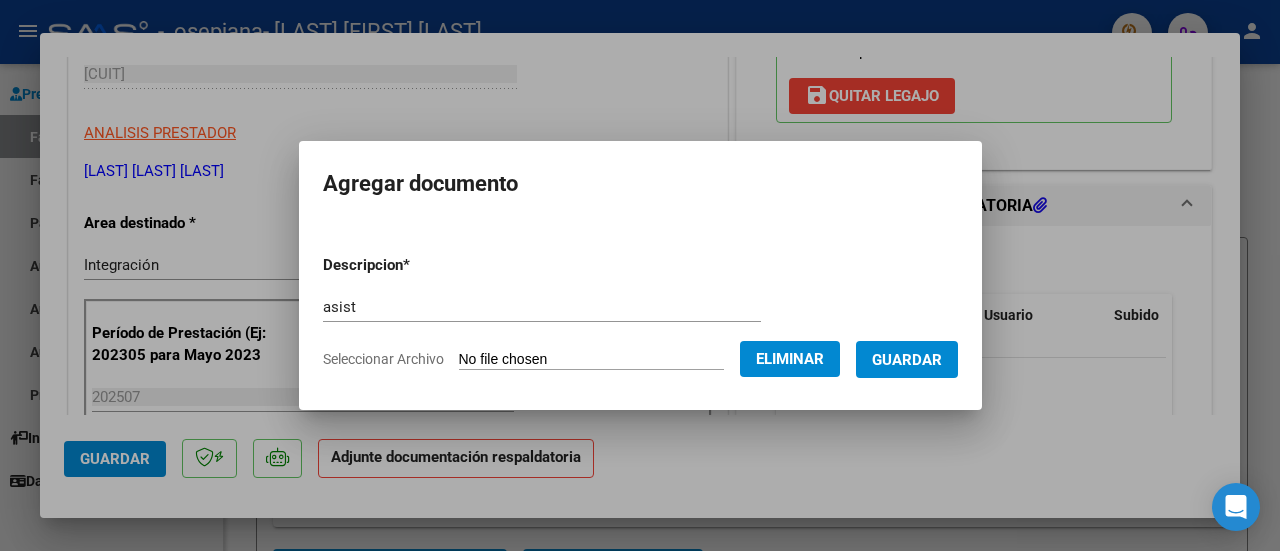 click on "Guardar" at bounding box center [907, 360] 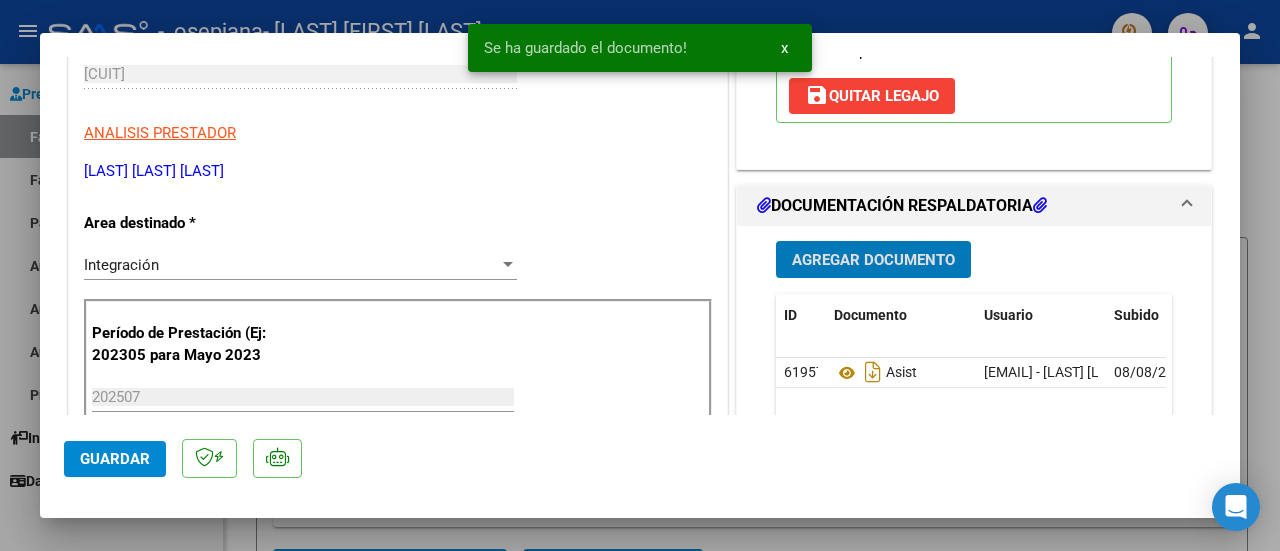 click on "Guardar" 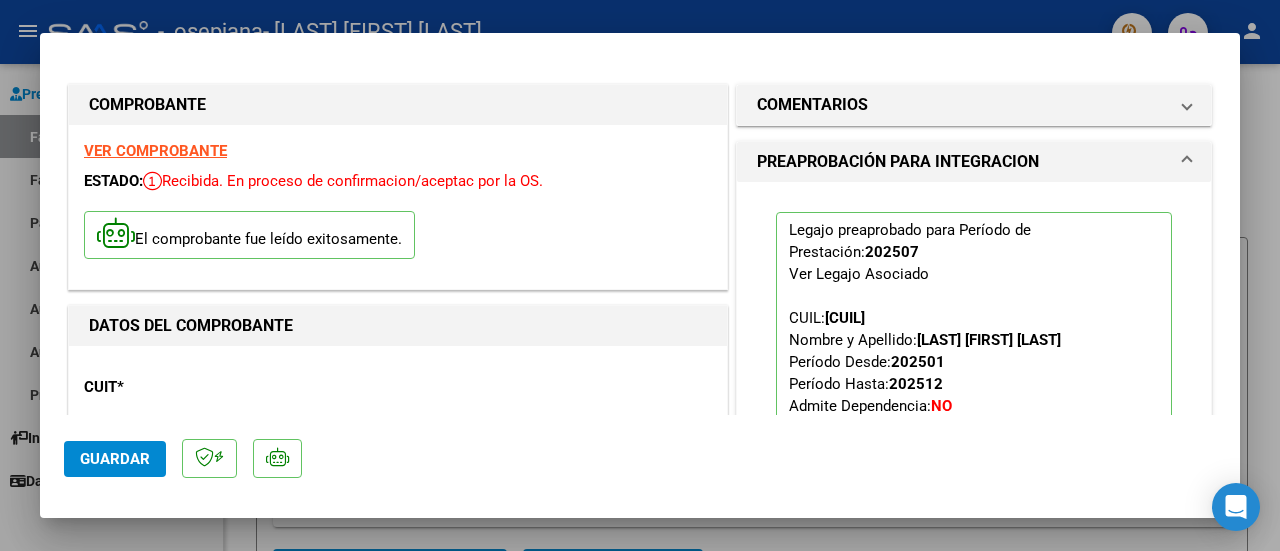 scroll, scrollTop: 1450, scrollLeft: 0, axis: vertical 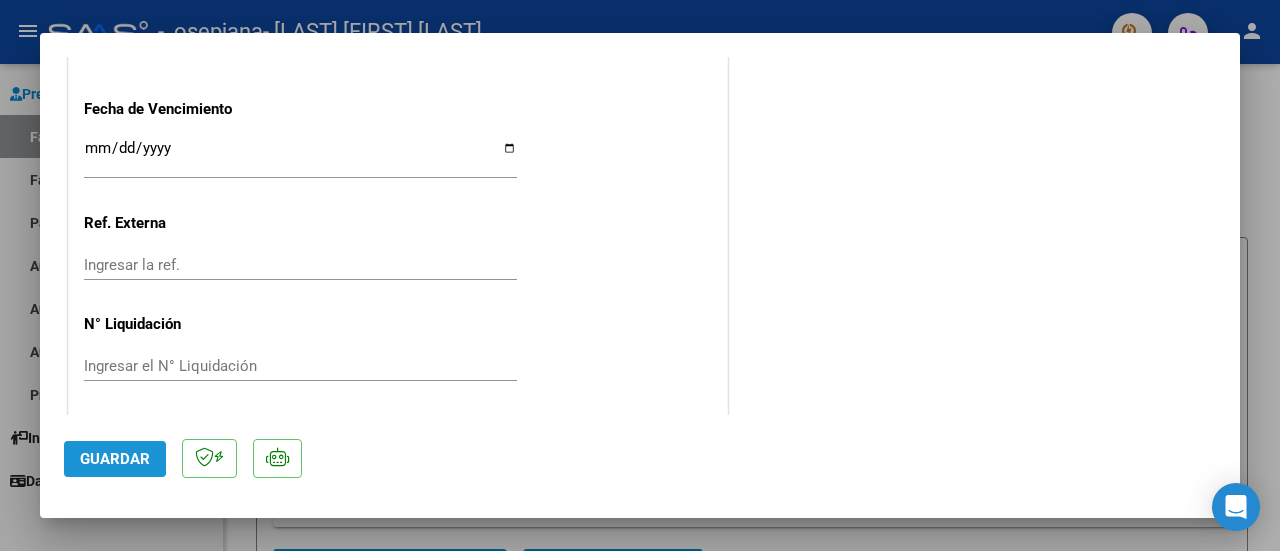 click on "Guardar" 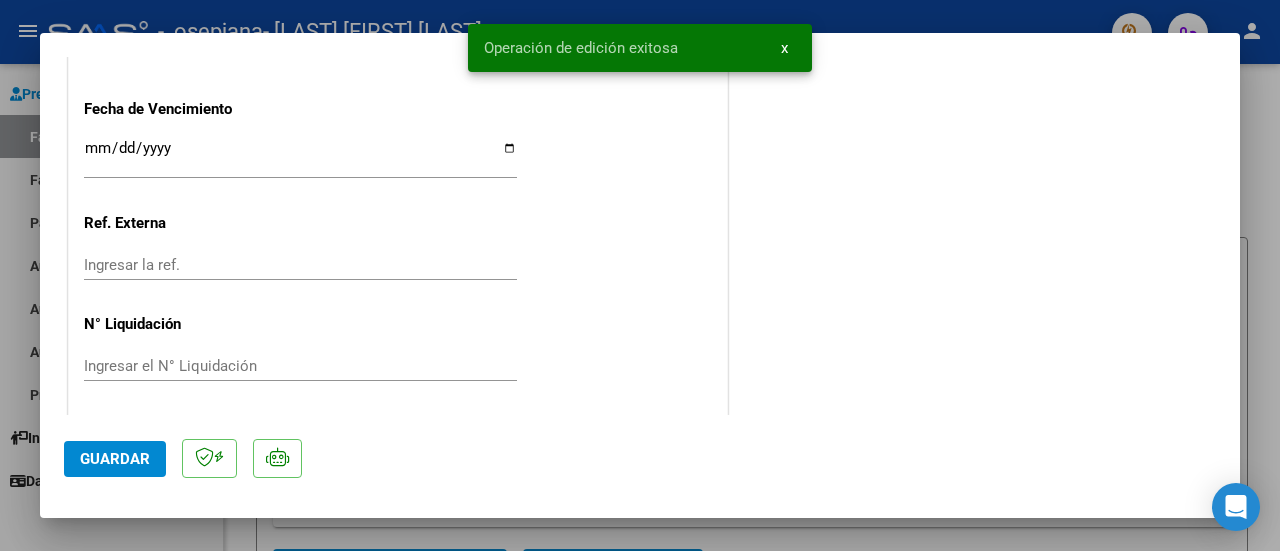 click at bounding box center [640, 275] 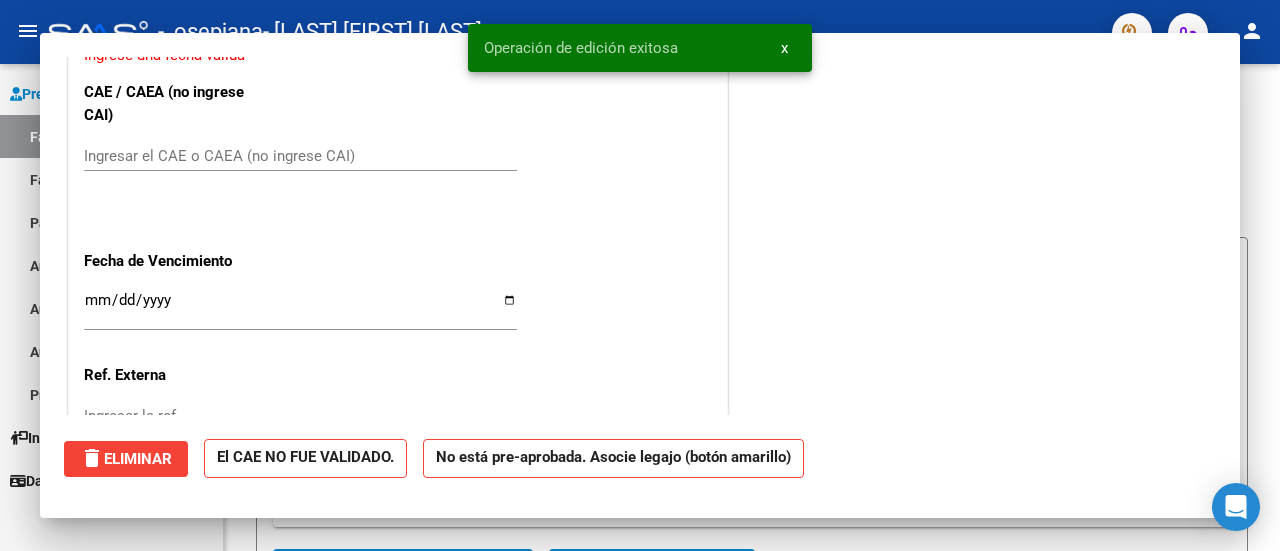 scroll, scrollTop: 1602, scrollLeft: 0, axis: vertical 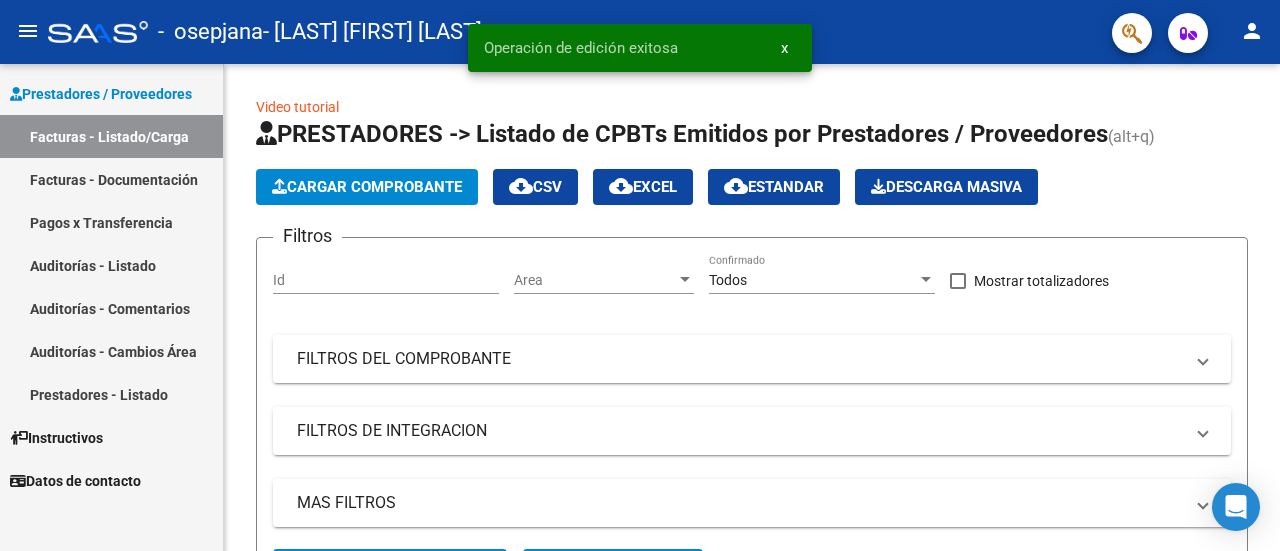 click on "Facturas - Documentación" at bounding box center [111, 179] 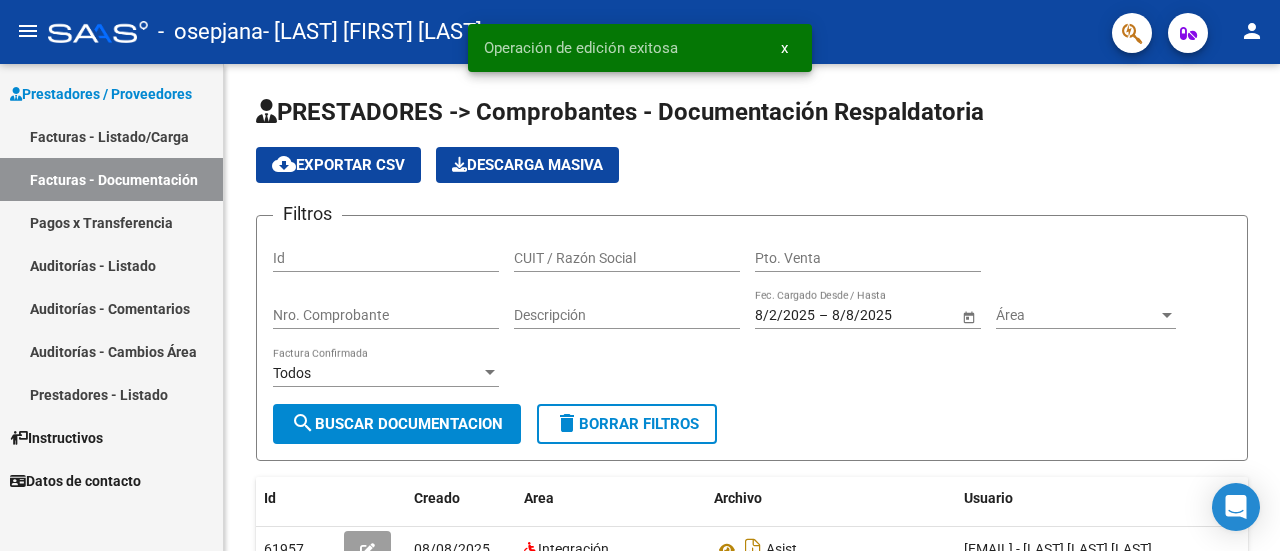 click on "Facturas - Listado/Carga" at bounding box center [111, 136] 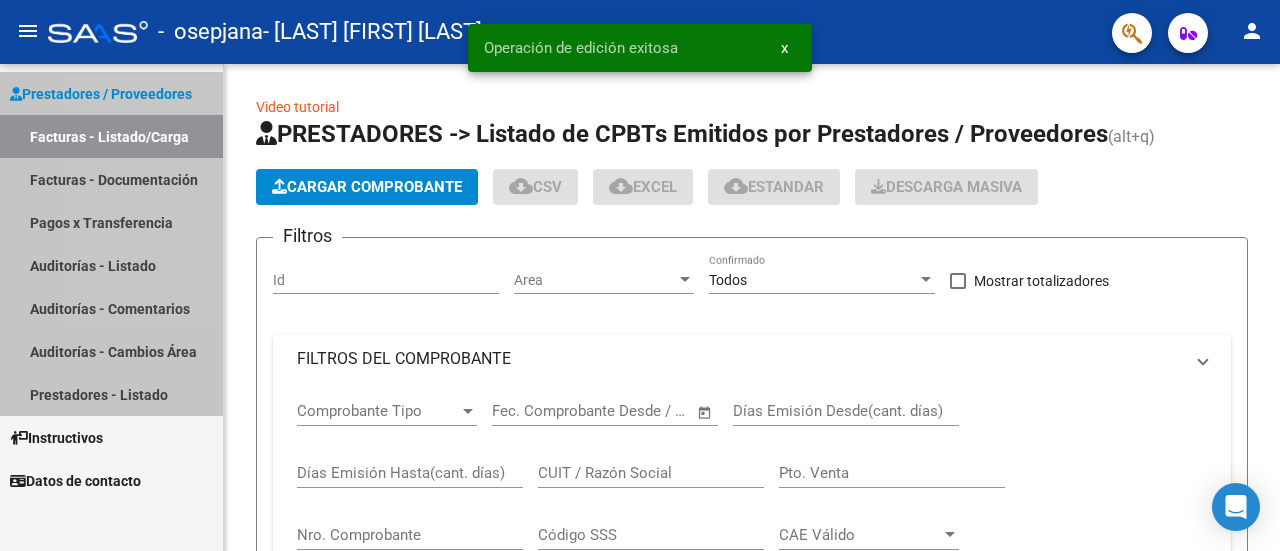 click on "Facturas - Listado/Carga" at bounding box center [111, 136] 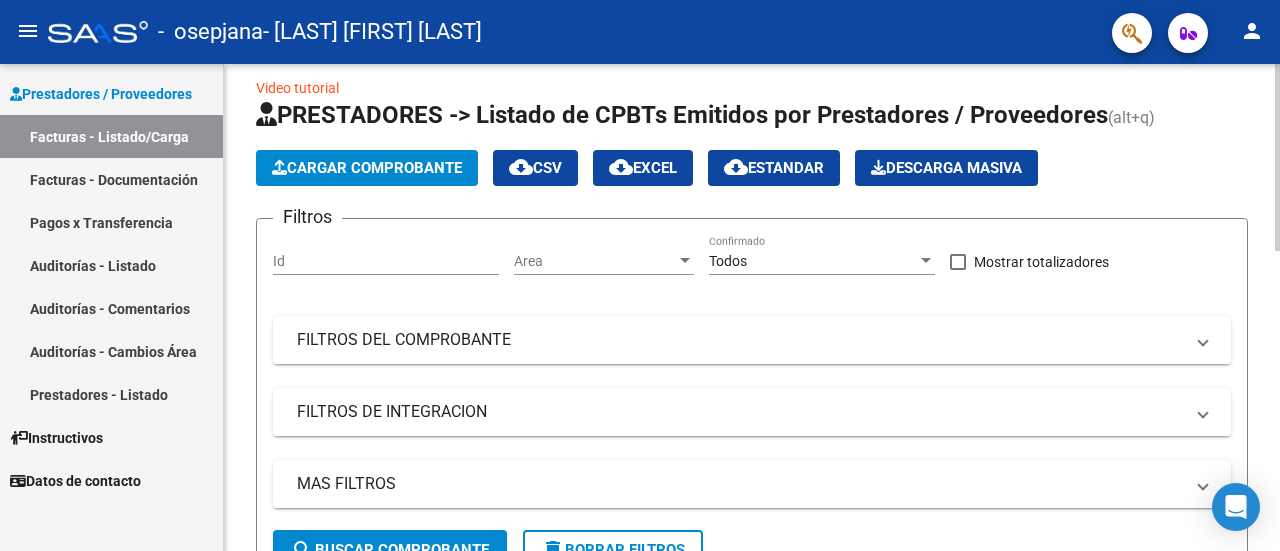 scroll, scrollTop: 0, scrollLeft: 0, axis: both 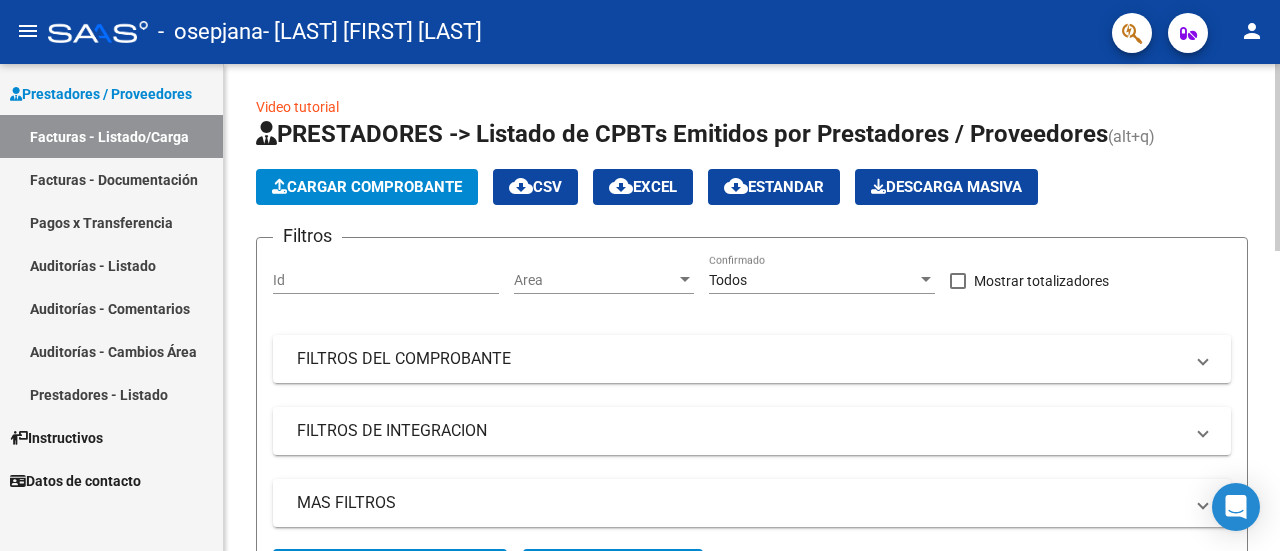 click on "Video tutorial   PRESTADORES -> Listado de CPBTs Emitidos por Prestadores / Proveedores (alt+q)   Cargar Comprobante
cloud_download  CSV  cloud_download  EXCEL  cloud_download  Estandar   Descarga Masiva
Filtros Id Area Area Todos Confirmado   Mostrar totalizadores   FILTROS DEL COMPROBANTE  Comprobante Tipo Comprobante Tipo Start date – End date Fec. Comprobante Desde / Hasta Días Emisión Desde(cant. días) Días Emisión Hasta(cant. días) CUIT / Razón Social Pto. Venta Nro. Comprobante Código SSS CAE Válido CAE Válido Todos Cargado Módulo Hosp. Todos Tiene facturacion Apócrifa Hospital Refes  FILTROS DE INTEGRACION  Período De Prestación Campos del Archivo de Rendición Devuelto x SSS (dr_envio) Todos Rendido x SSS (dr_envio) Tipo de Registro Tipo de Registro Período Presentación Período Presentación Campos del Legajo Asociado (preaprobación) Afiliado Legajo (cuil/nombre) Todos Solo facturas preaprobadas  MAS FILTROS  Todos Con Doc. Respaldatoria Todos Con Trazabilidad Todos – – 7" 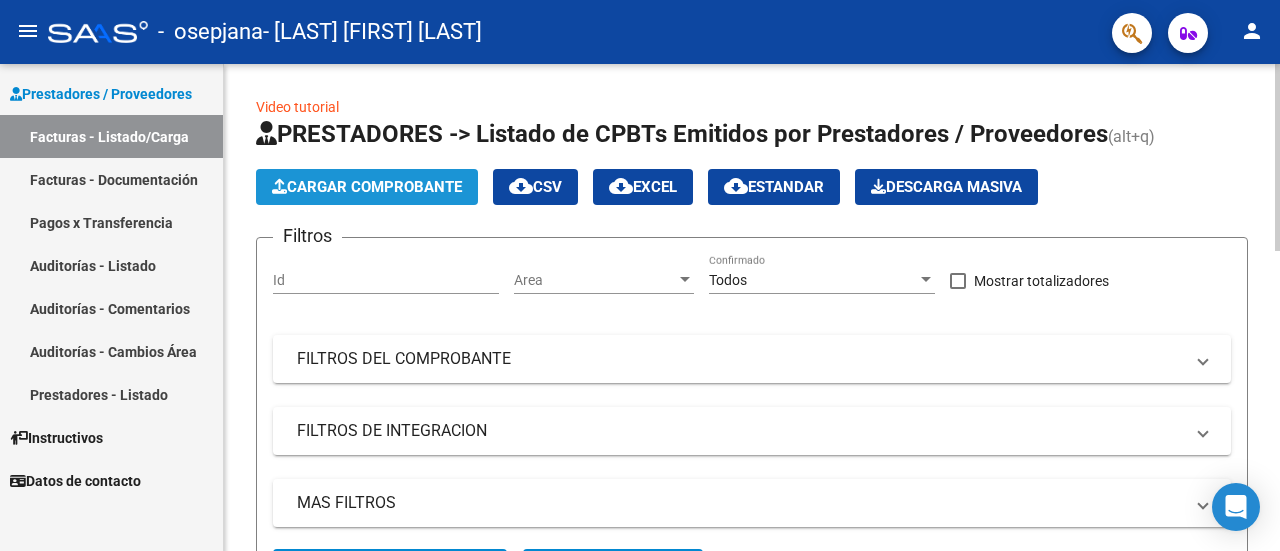 click on "Cargar Comprobante" 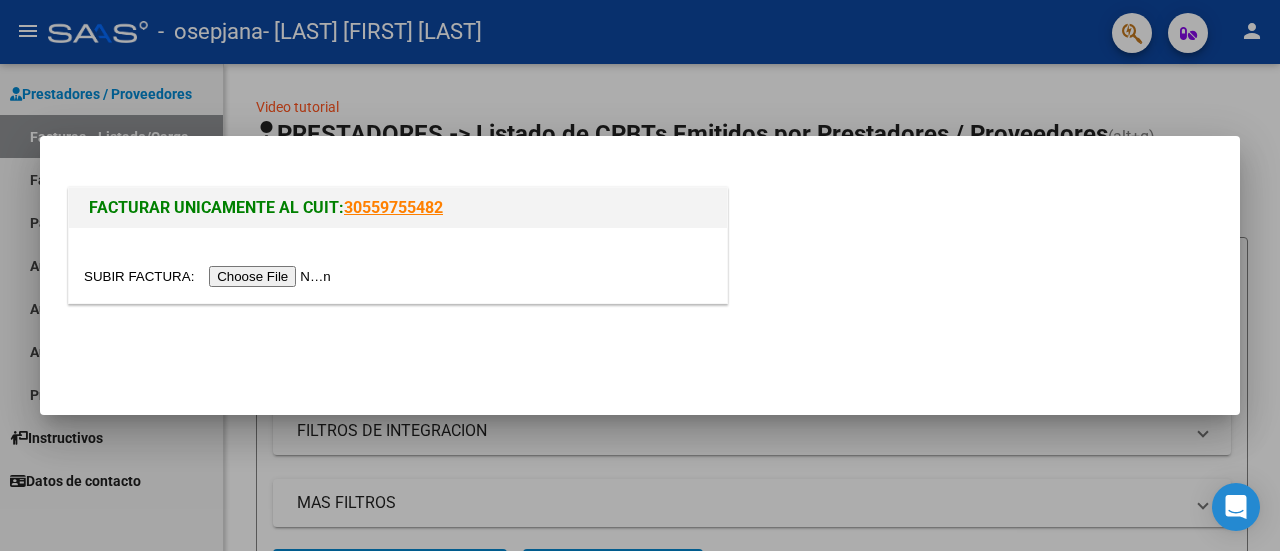 click at bounding box center [210, 276] 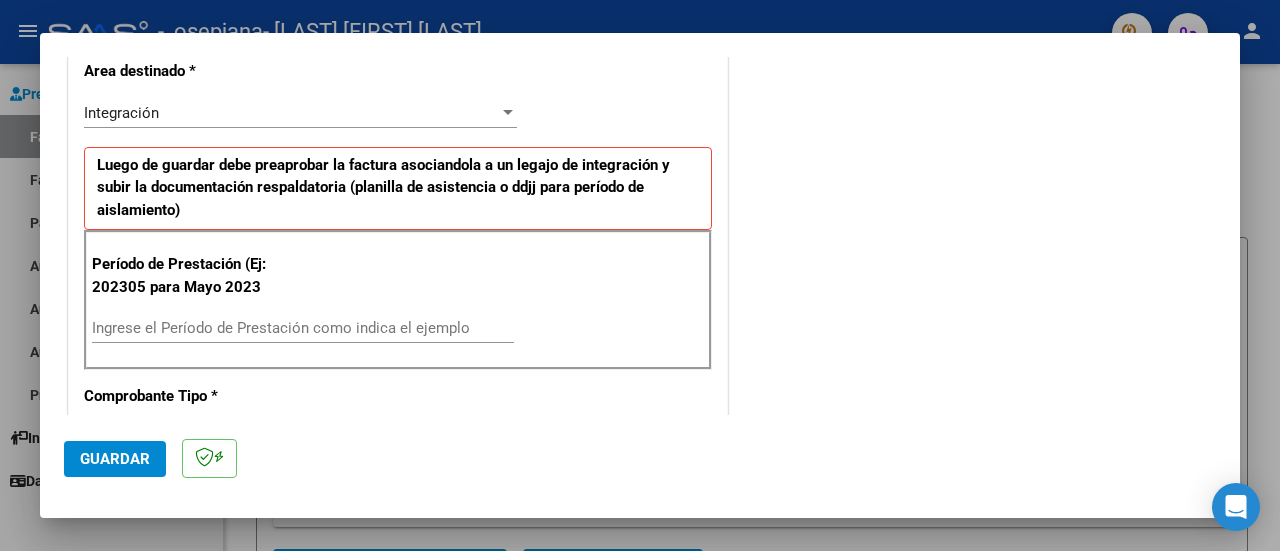 scroll, scrollTop: 456, scrollLeft: 0, axis: vertical 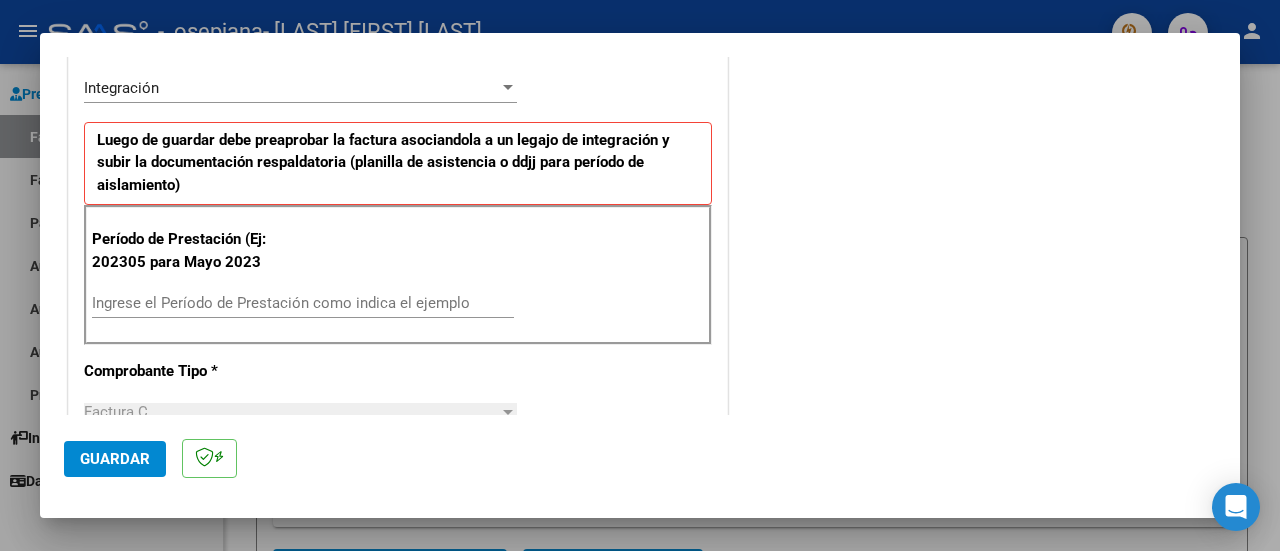 click on "Ingrese el Período de Prestación como indica el ejemplo" at bounding box center [303, 303] 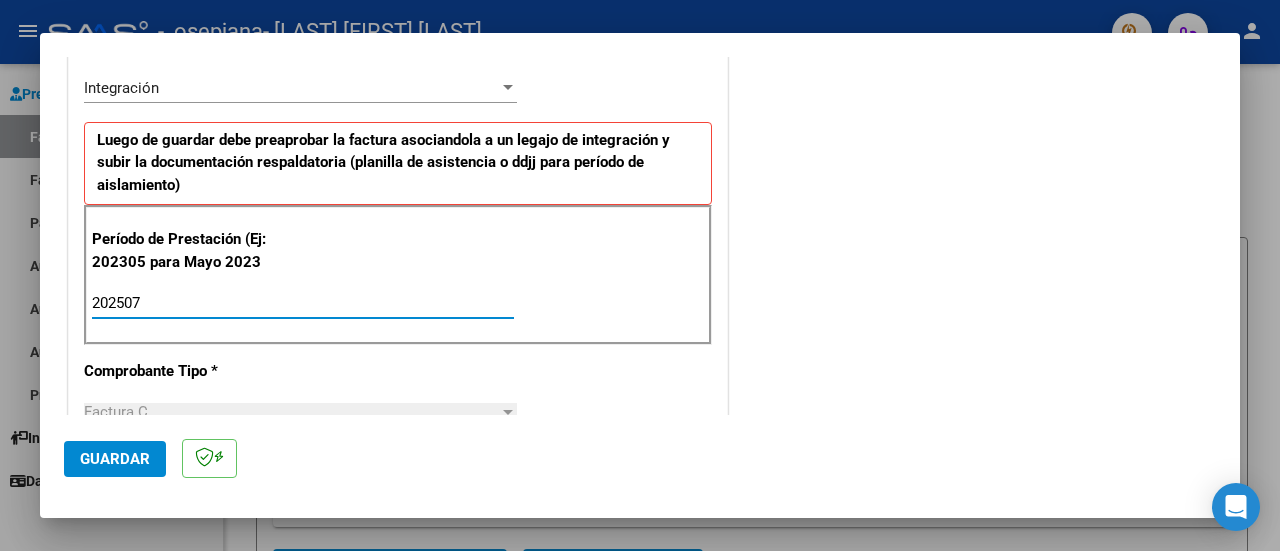 type on "202507" 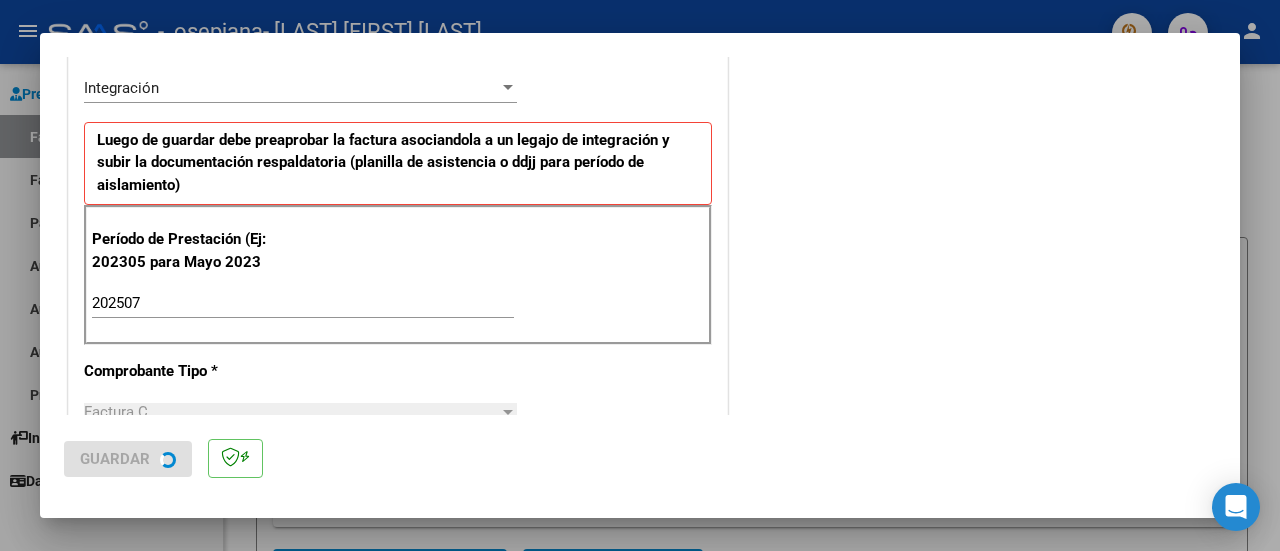 scroll, scrollTop: 0, scrollLeft: 0, axis: both 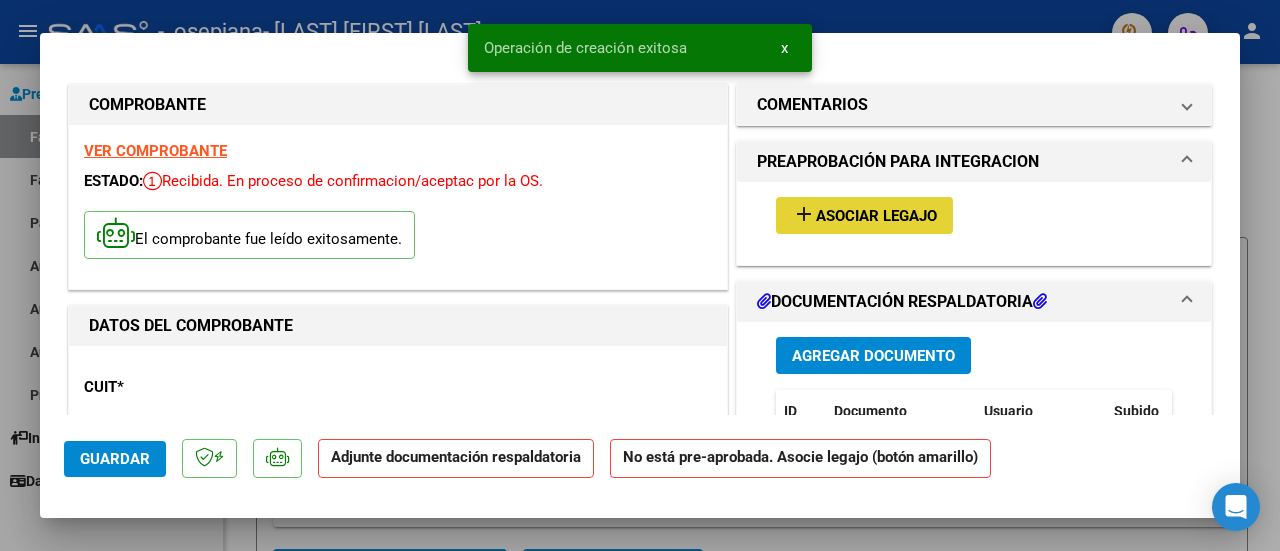 click on "add Asociar Legajo" at bounding box center (864, 215) 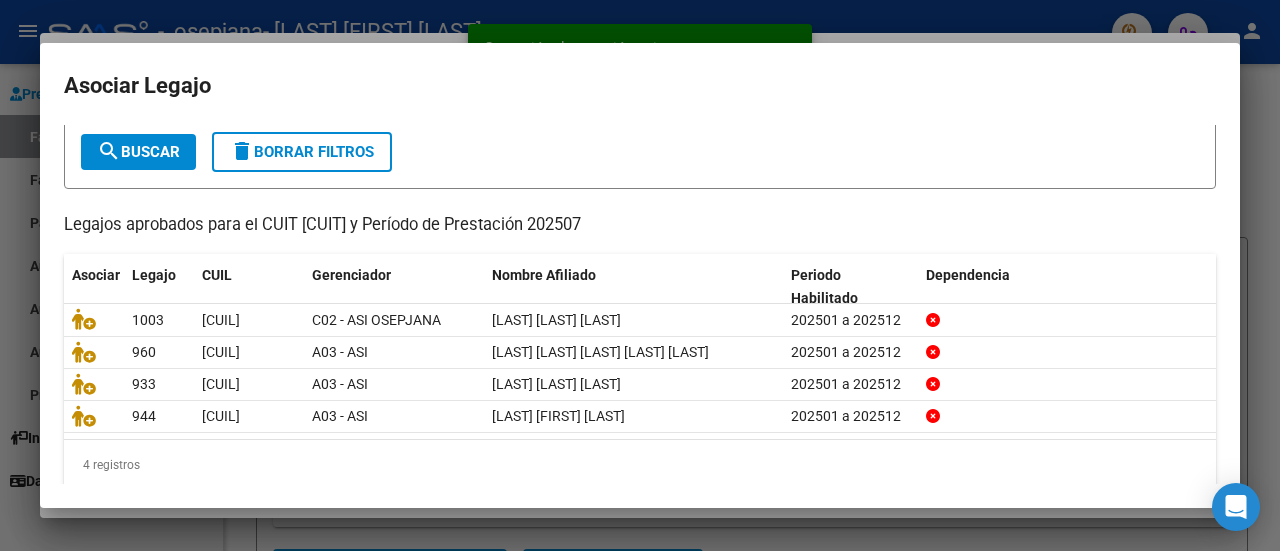 scroll, scrollTop: 126, scrollLeft: 0, axis: vertical 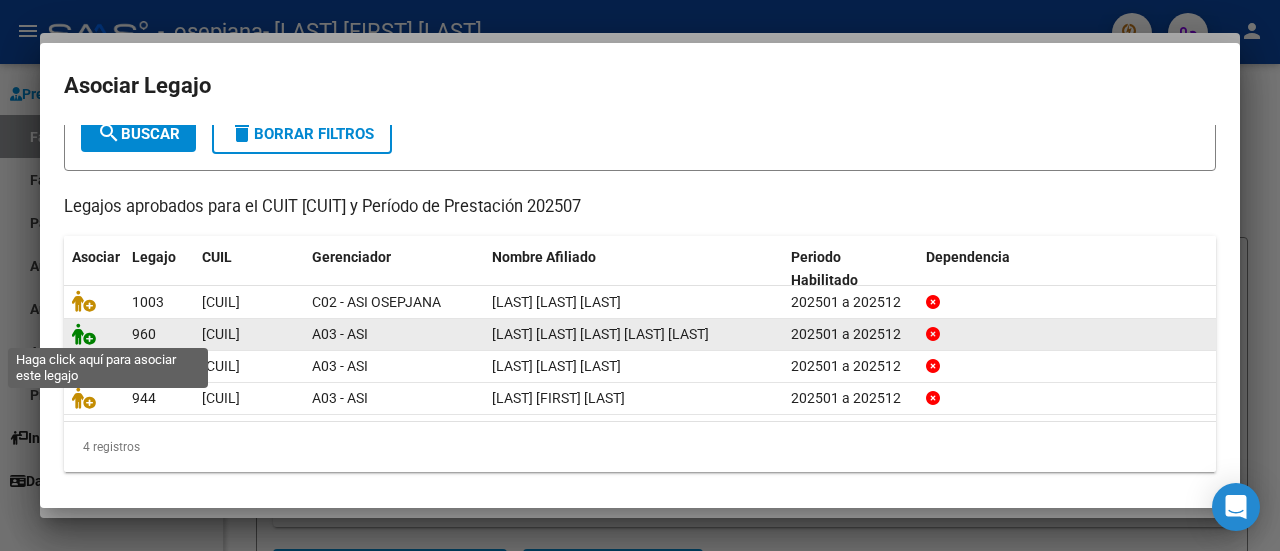click 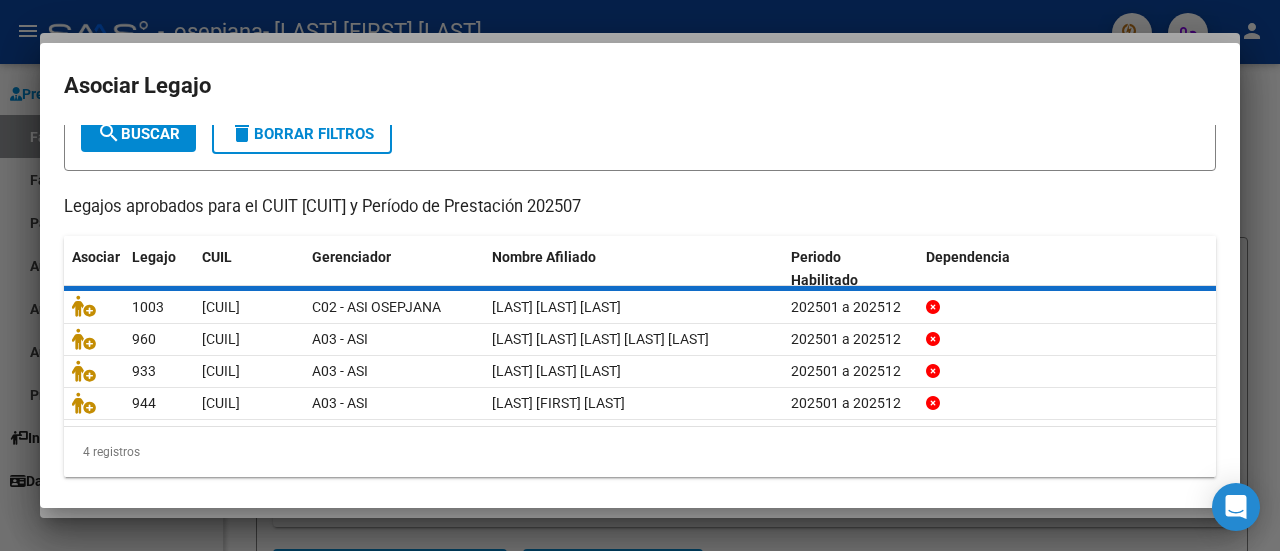 scroll, scrollTop: 140, scrollLeft: 0, axis: vertical 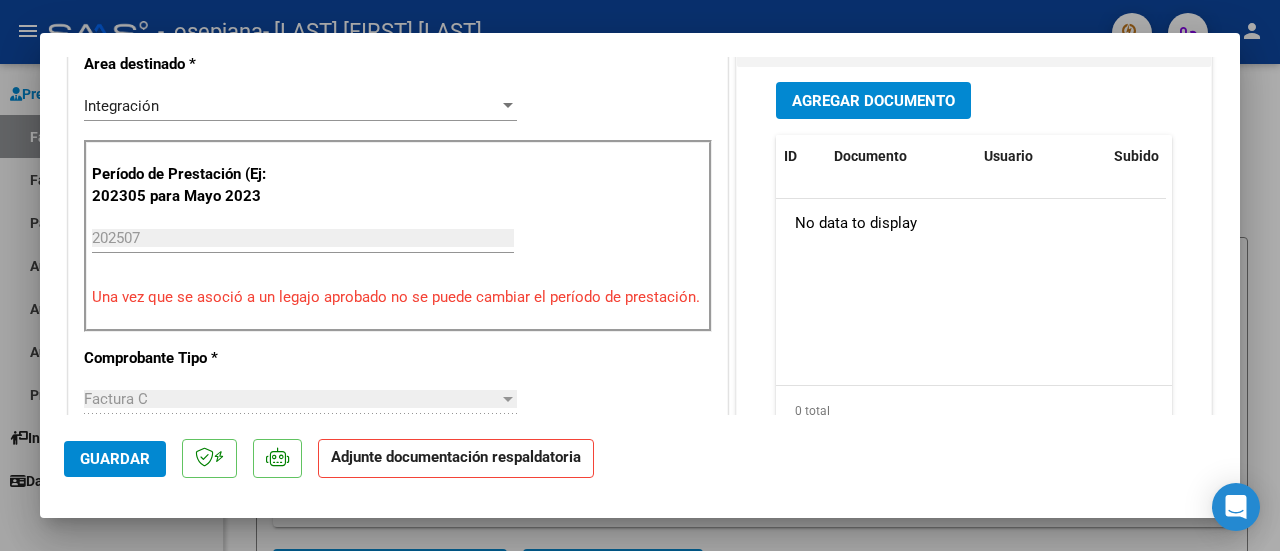 click on "Agregar Documento" at bounding box center [873, 101] 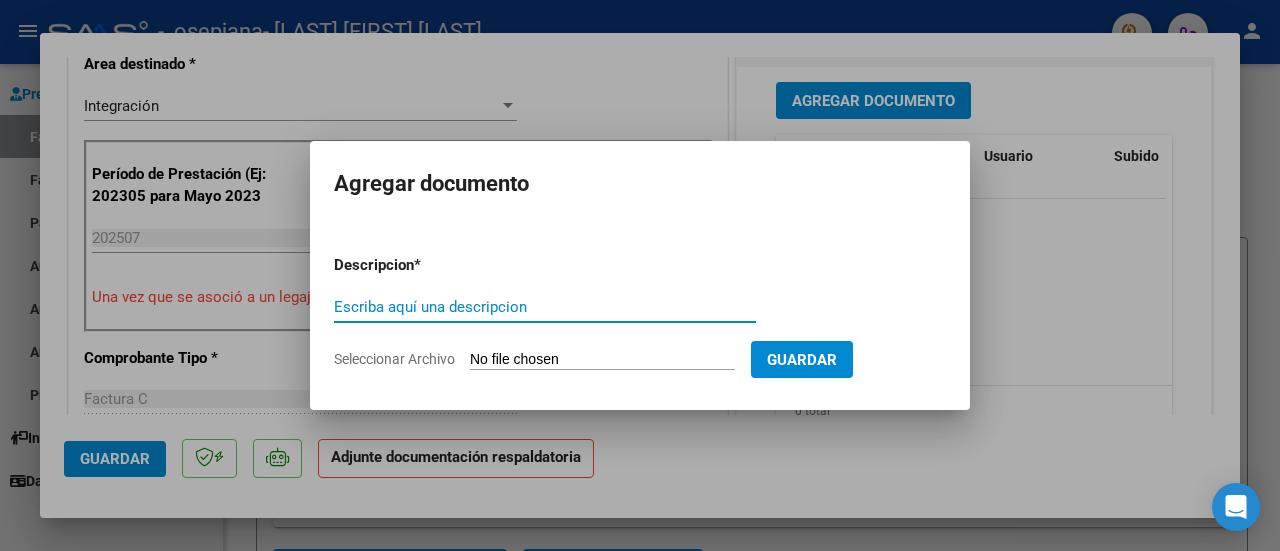 click on "Escriba aquí una descripcion" at bounding box center [545, 307] 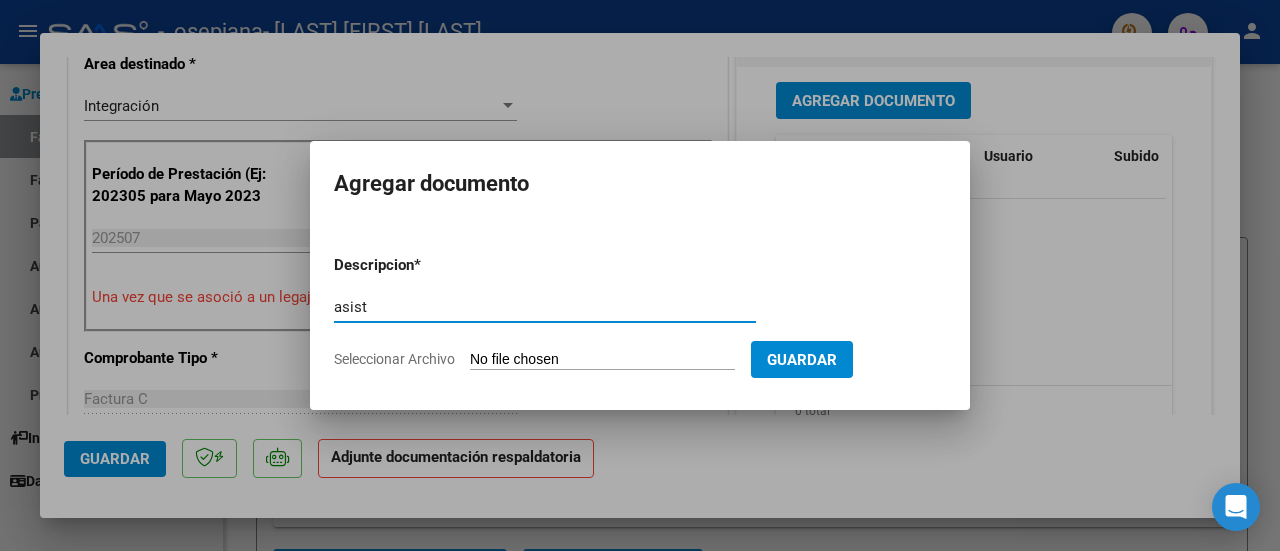 type on "asist" 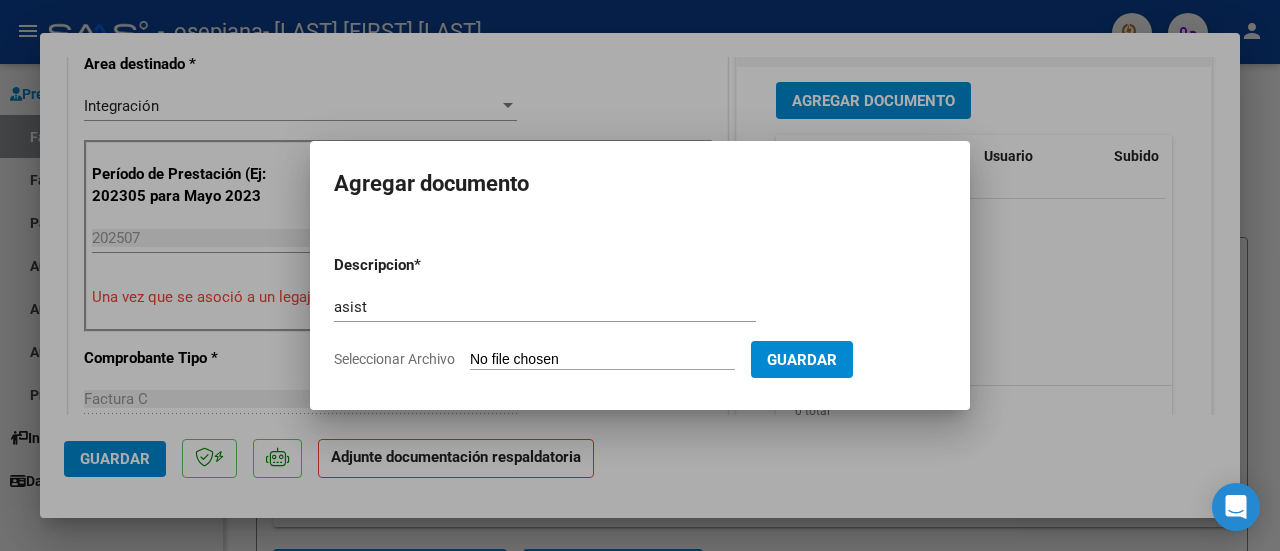 type on "C:\fakepath\Julio [LAST].pdf" 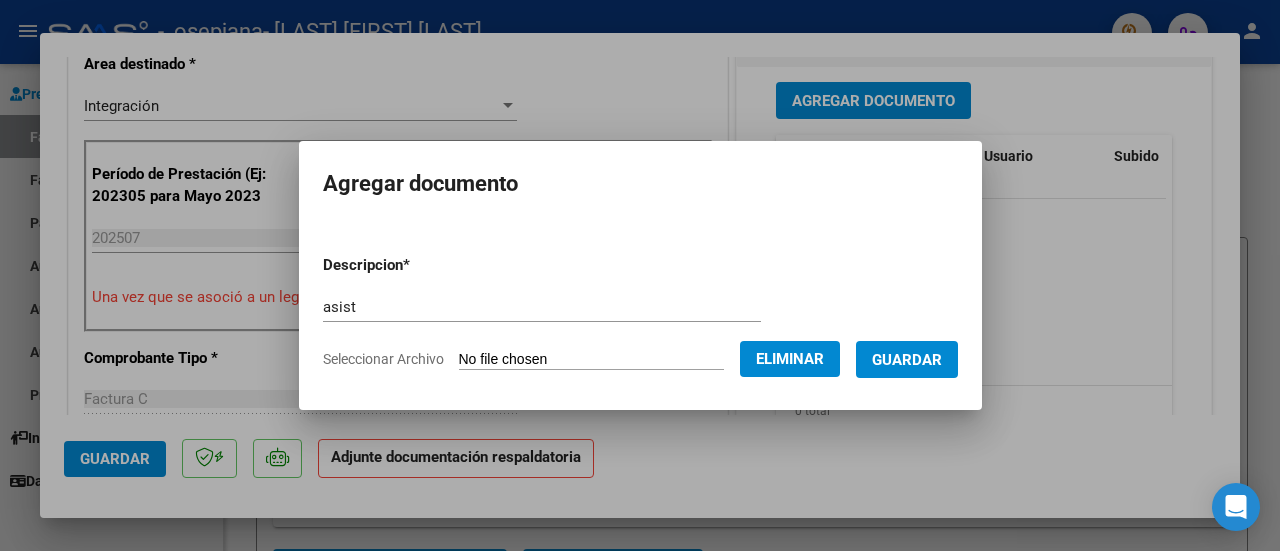 click on "Guardar" at bounding box center (907, 359) 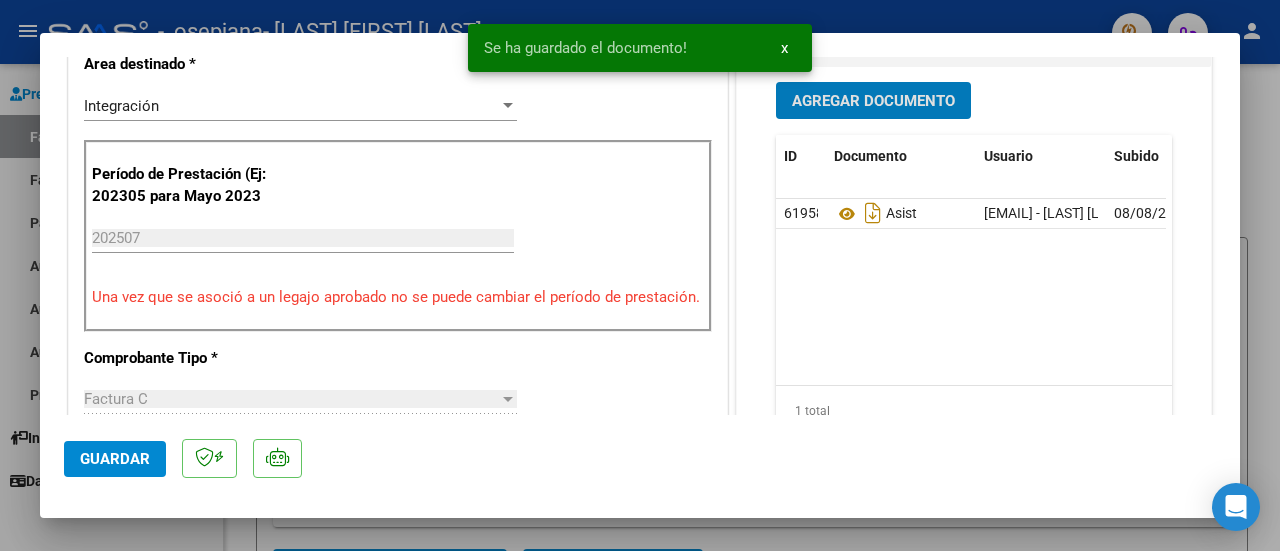 click on "Guardar" 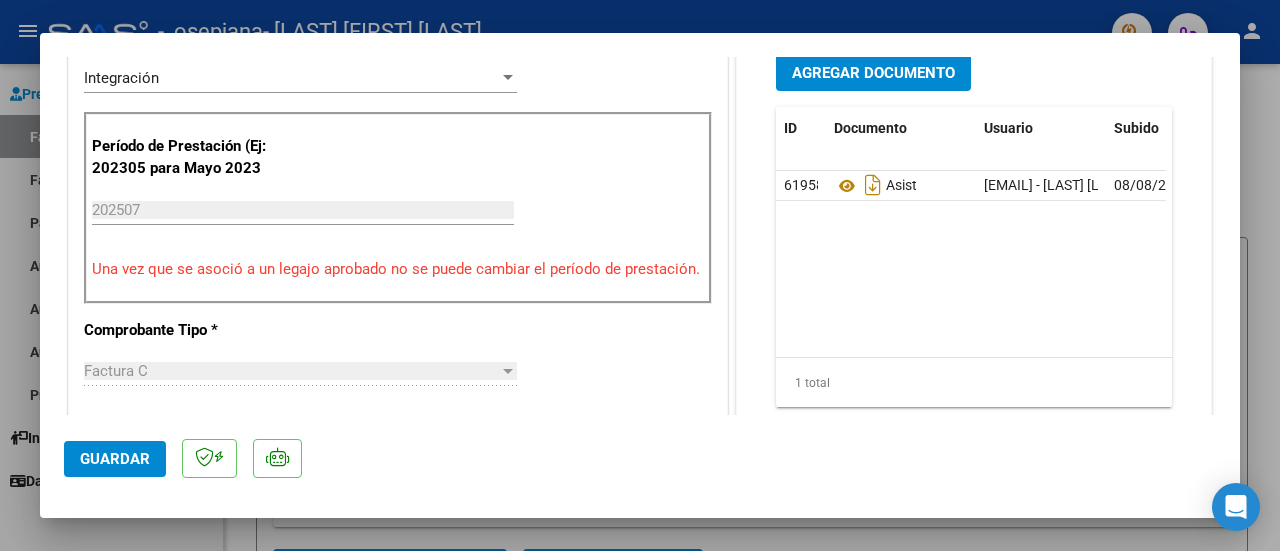 scroll, scrollTop: 609, scrollLeft: 0, axis: vertical 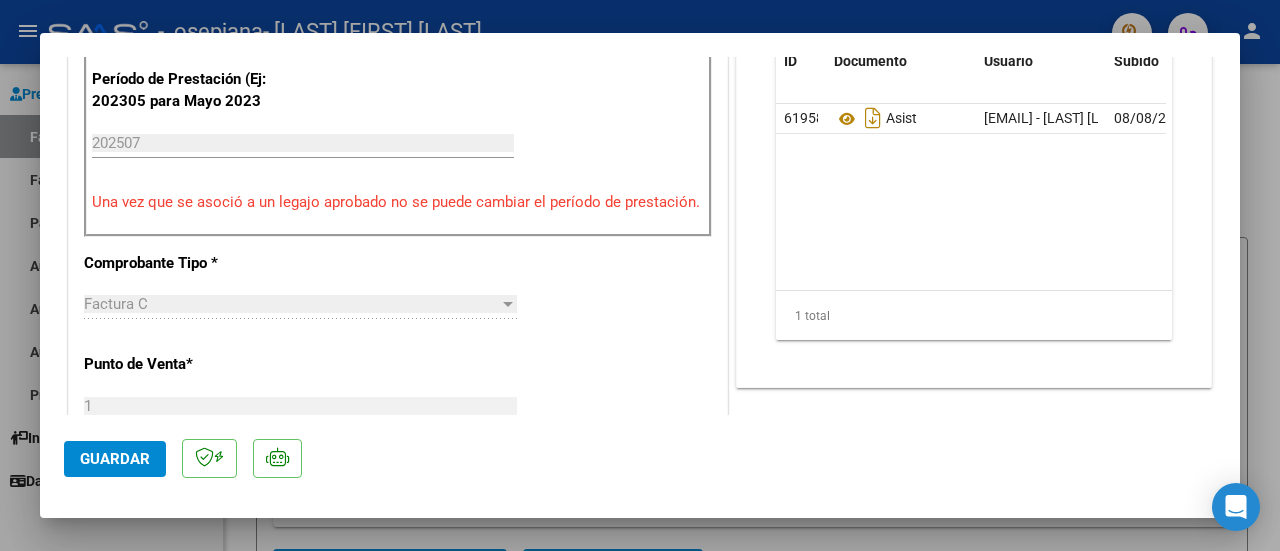 click at bounding box center (640, 275) 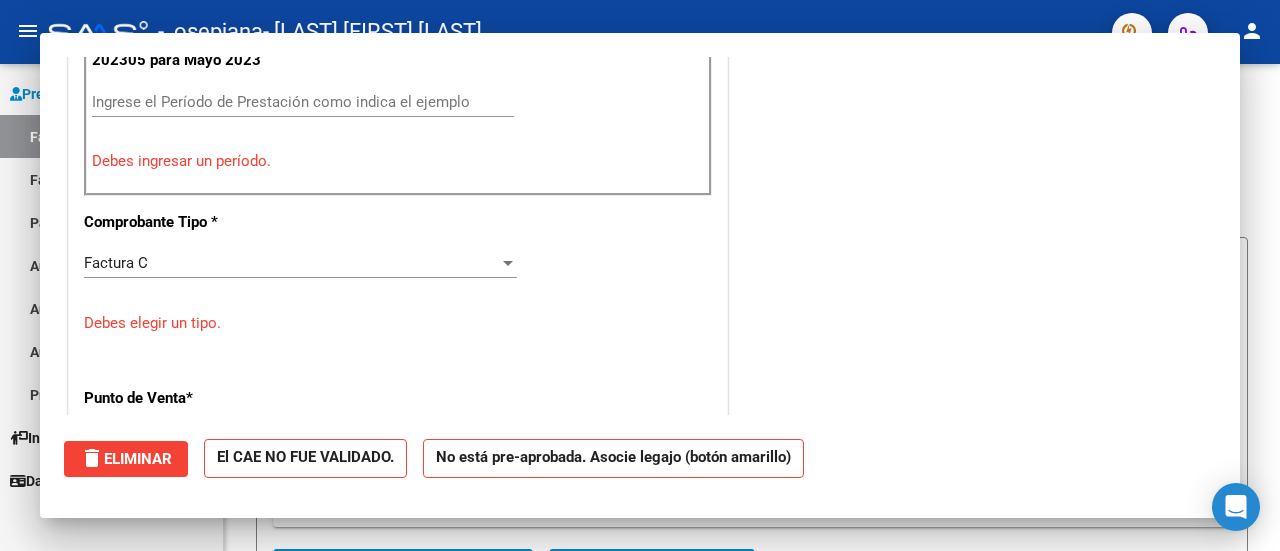 scroll, scrollTop: 0, scrollLeft: 0, axis: both 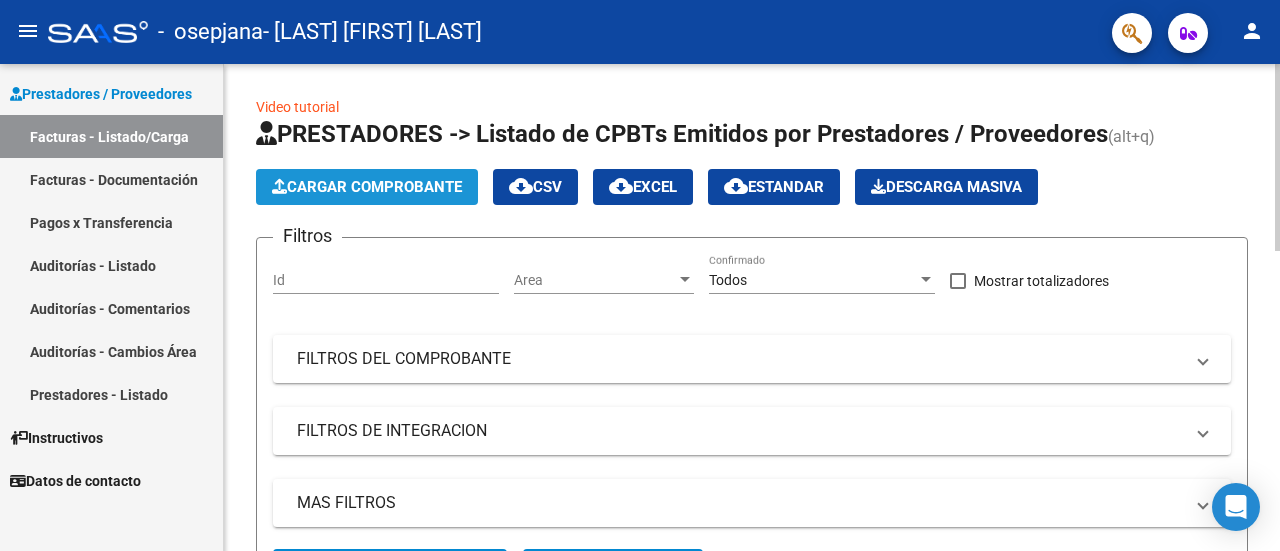 click on "Cargar Comprobante" 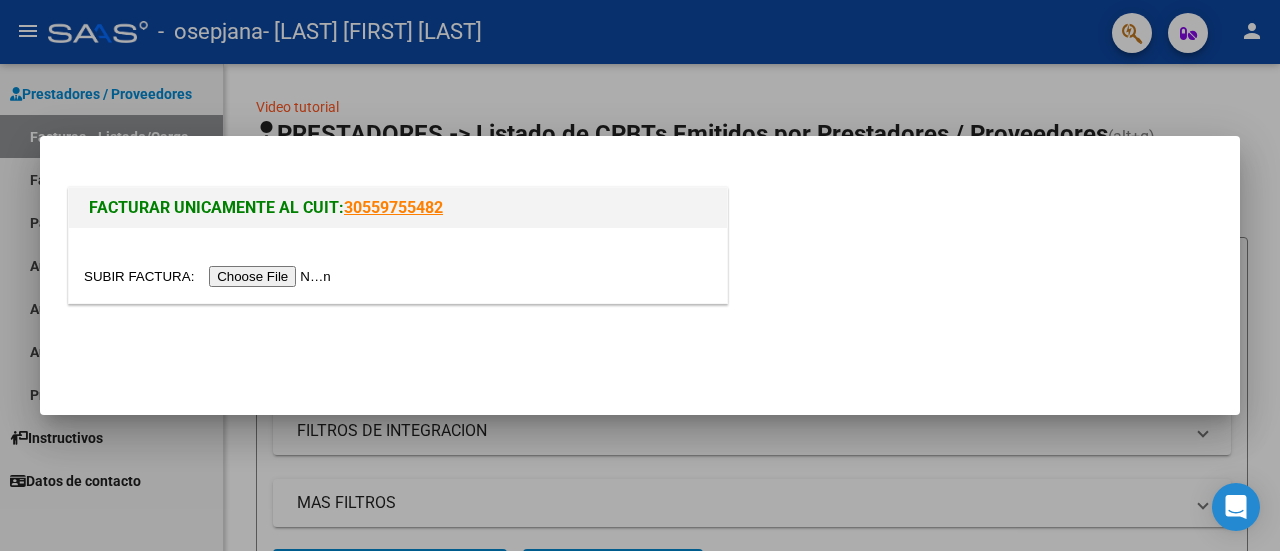 click at bounding box center (210, 276) 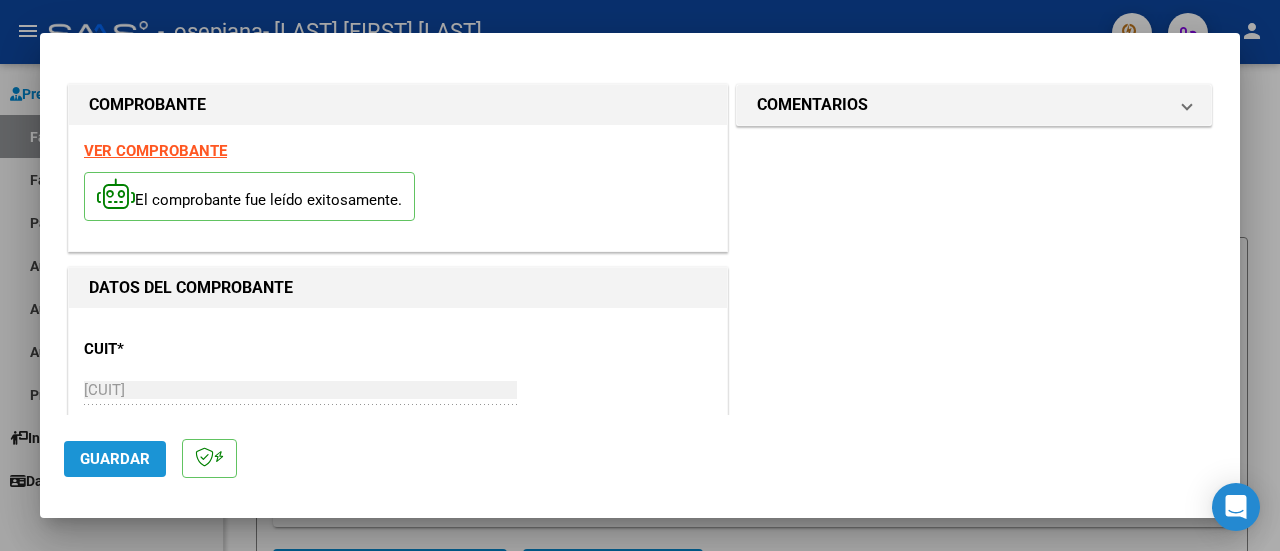 click on "Guardar" 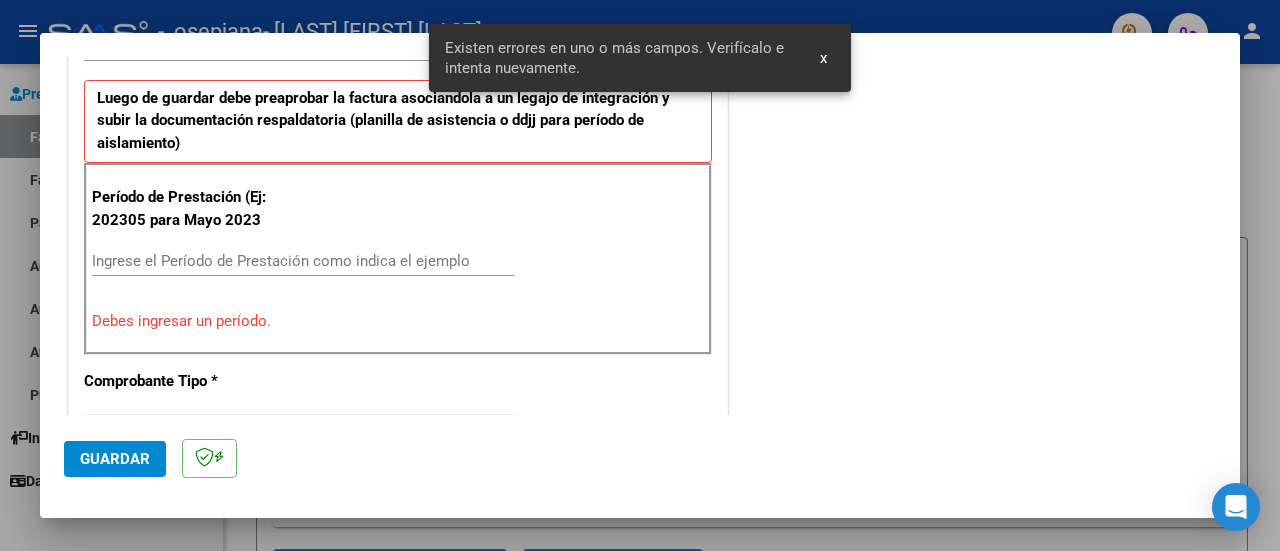 click on "Ingrese el Período de Prestación como indica el ejemplo" at bounding box center (303, 261) 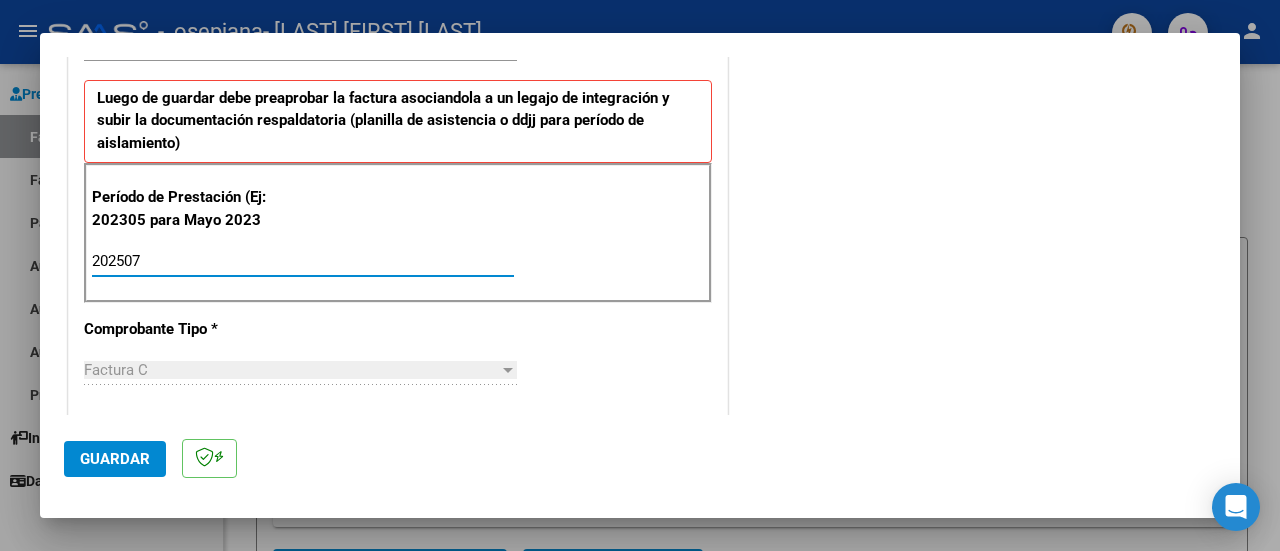 type on "202507" 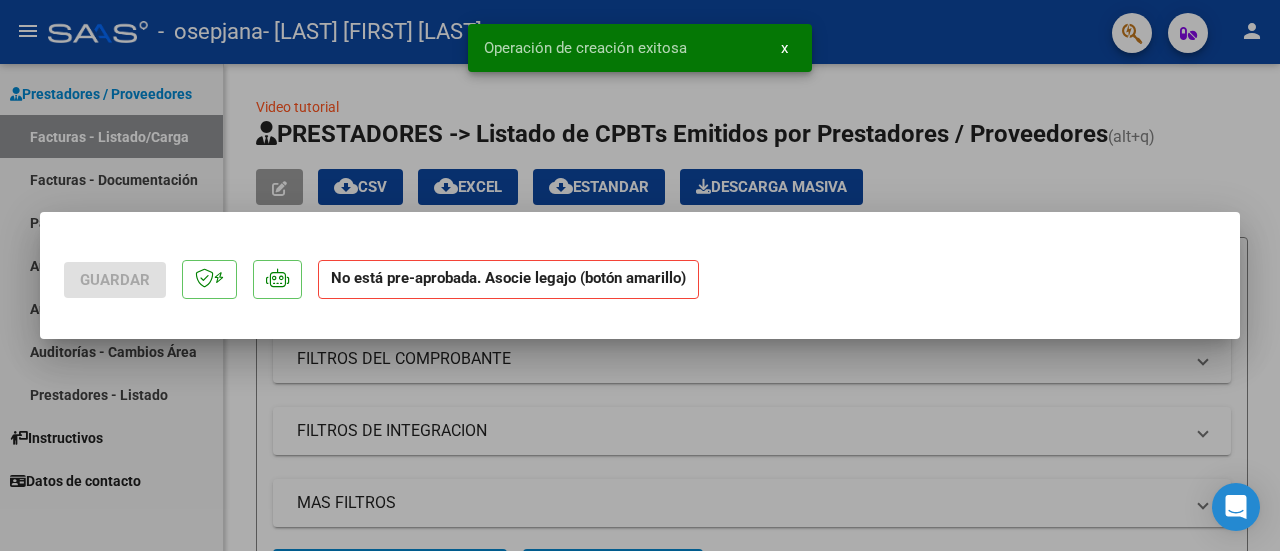 scroll, scrollTop: 0, scrollLeft: 0, axis: both 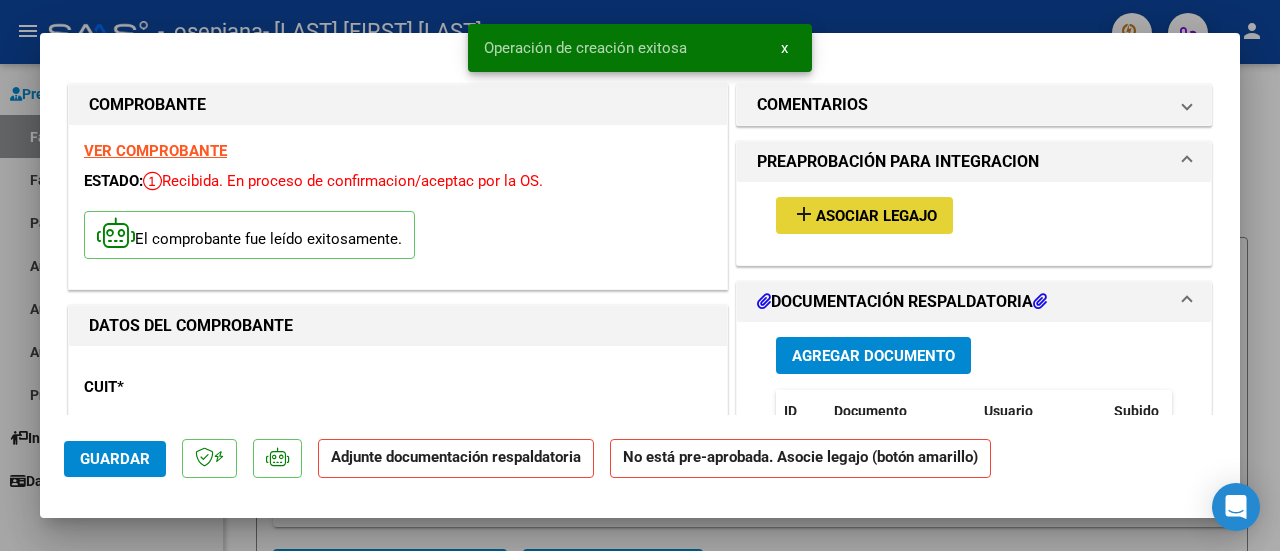 click on "Asociar Legajo" at bounding box center (876, 216) 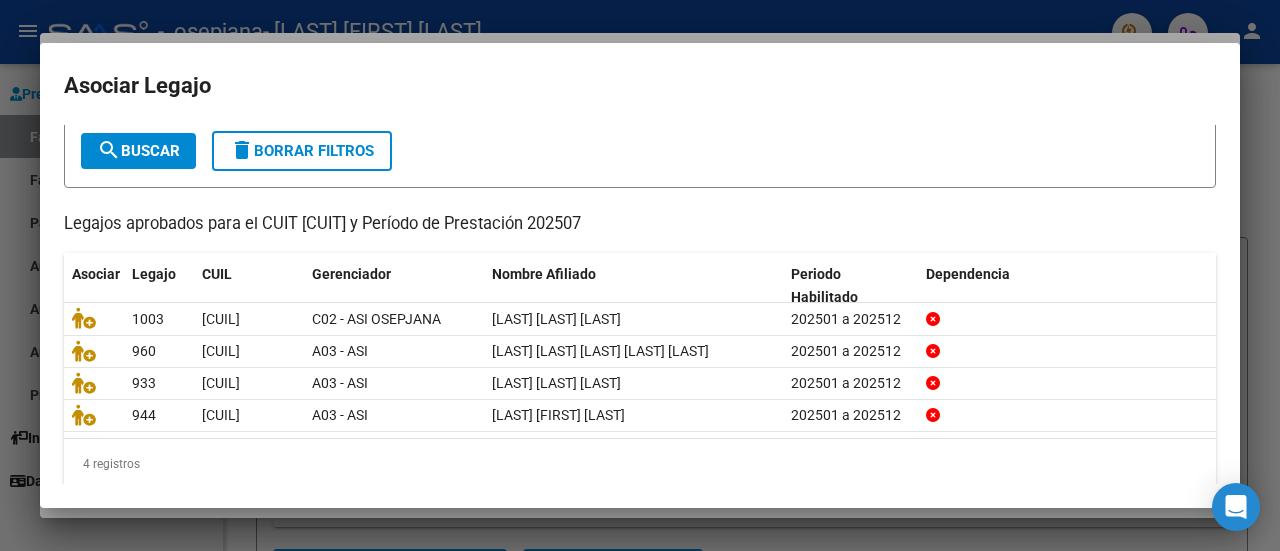 scroll, scrollTop: 121, scrollLeft: 0, axis: vertical 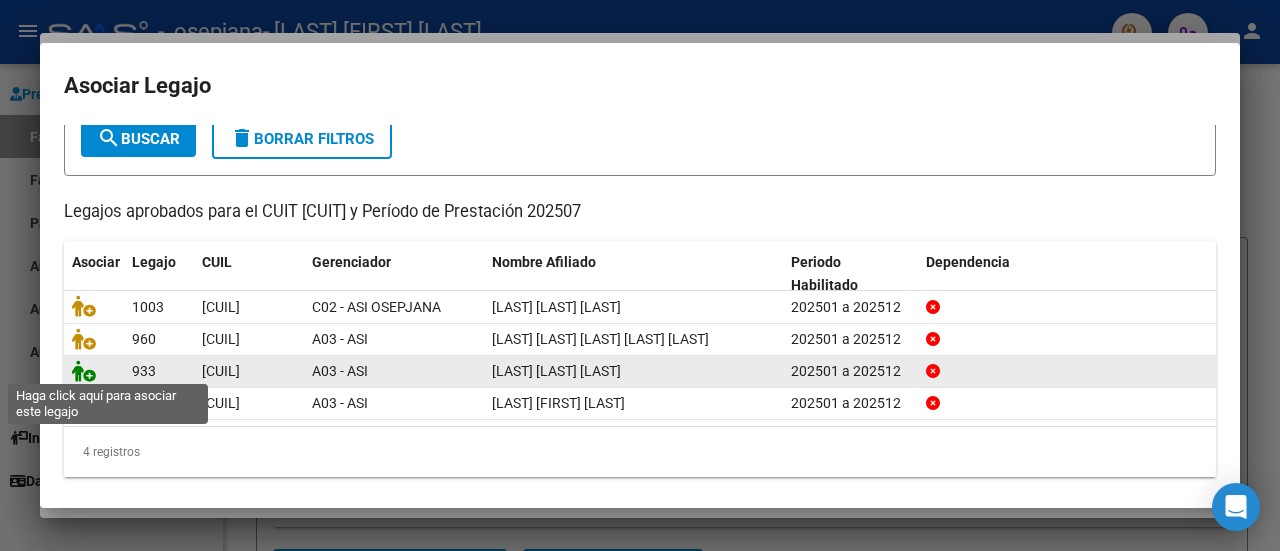 click 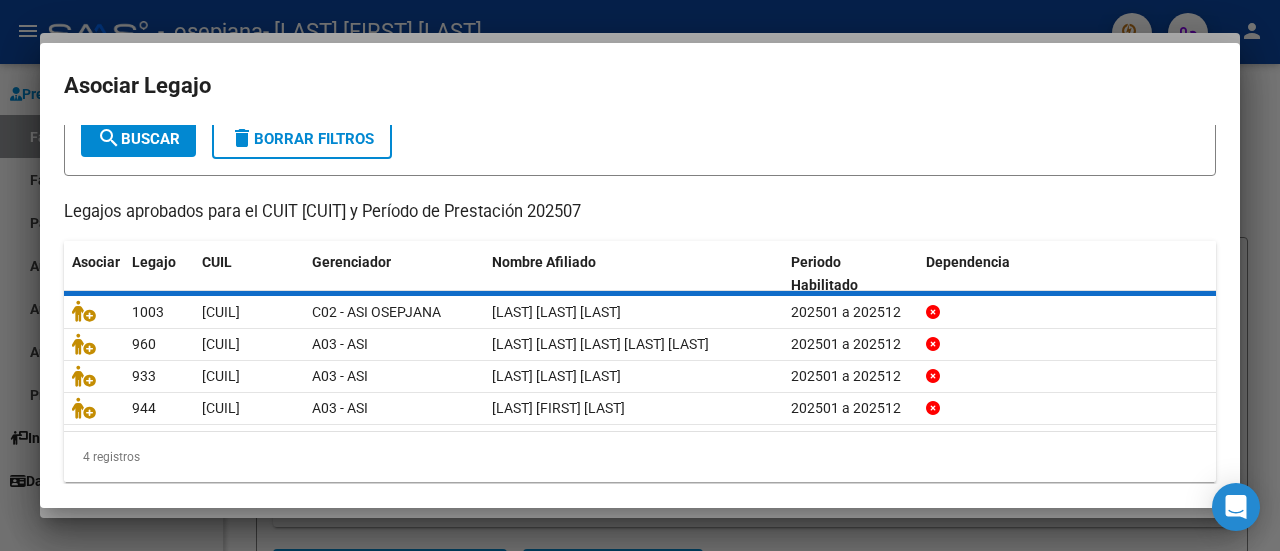scroll, scrollTop: 0, scrollLeft: 0, axis: both 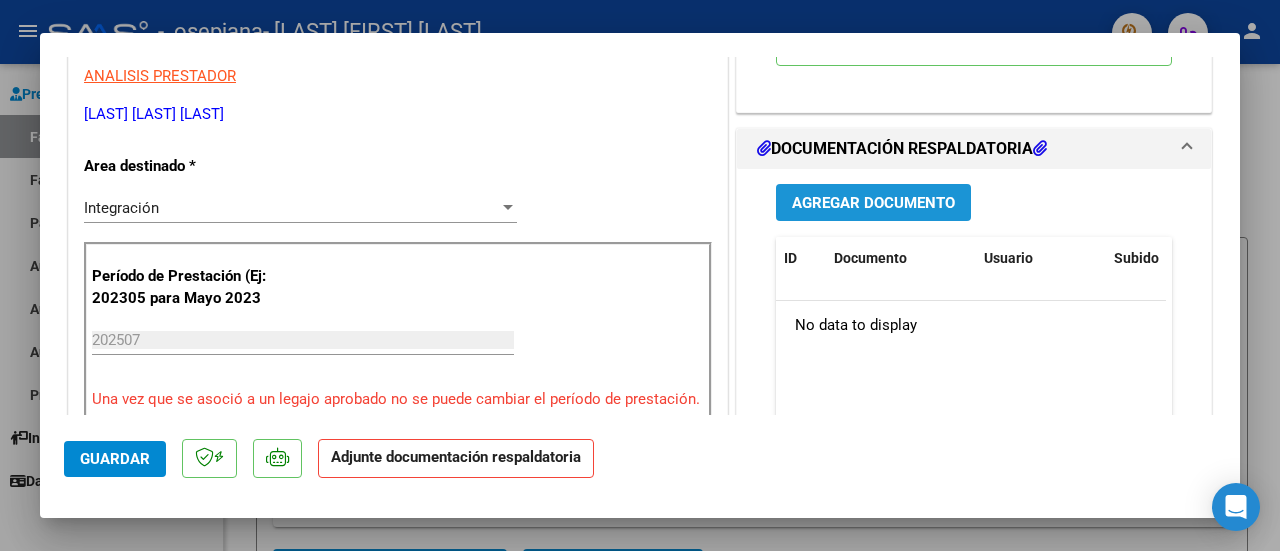 click on "Agregar Documento" at bounding box center [873, 203] 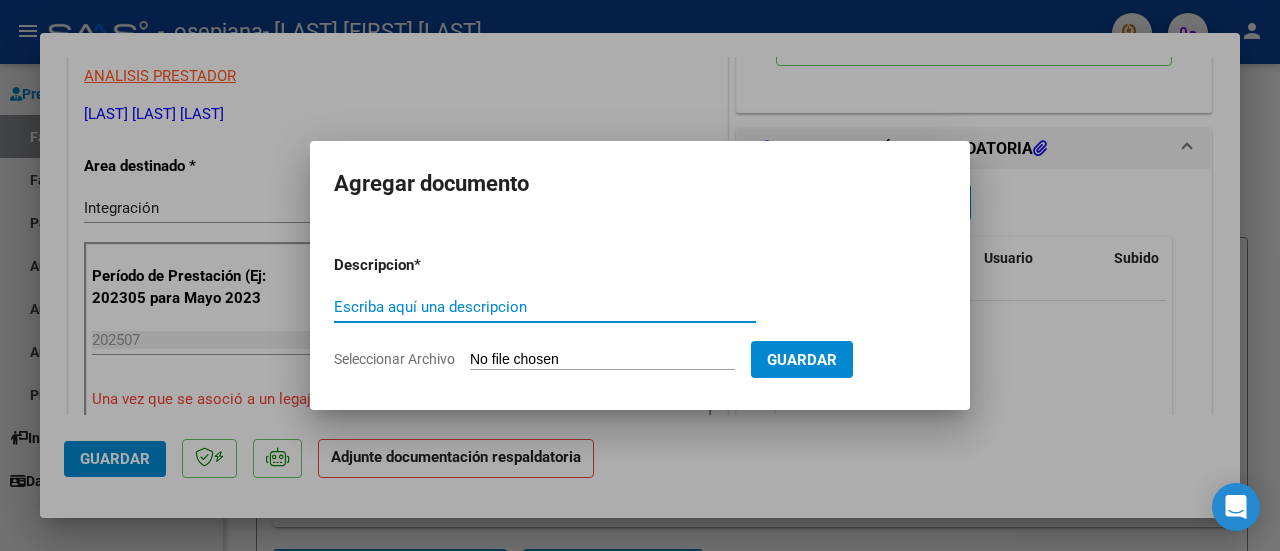 click on "Escriba aquí una descripcion" at bounding box center [545, 307] 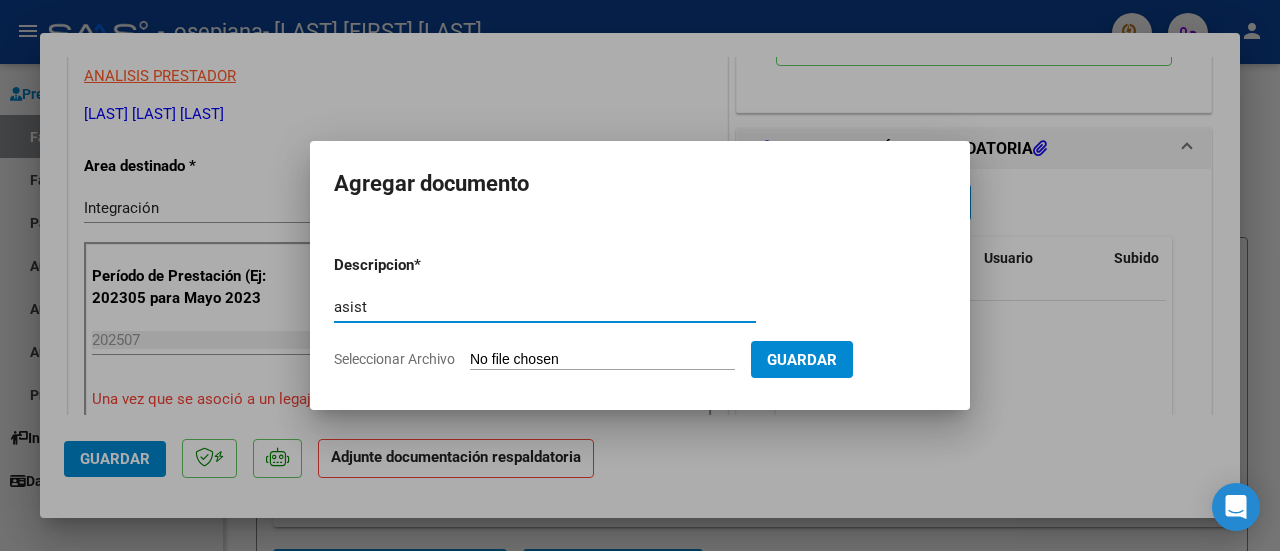type on "asist" 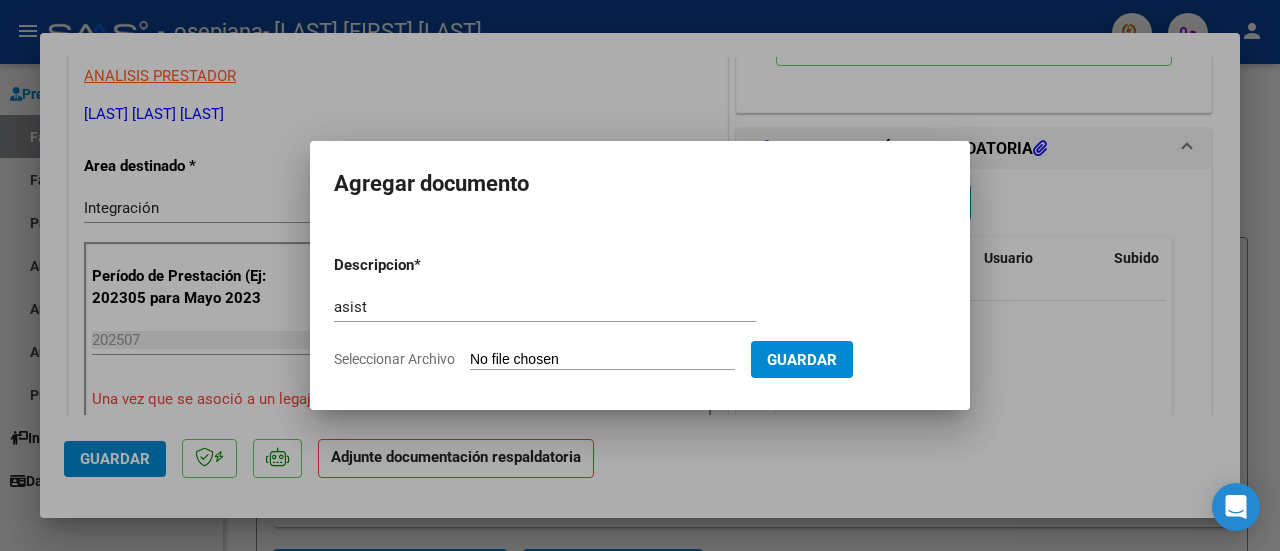 click on "Seleccionar Archivo" at bounding box center [602, 360] 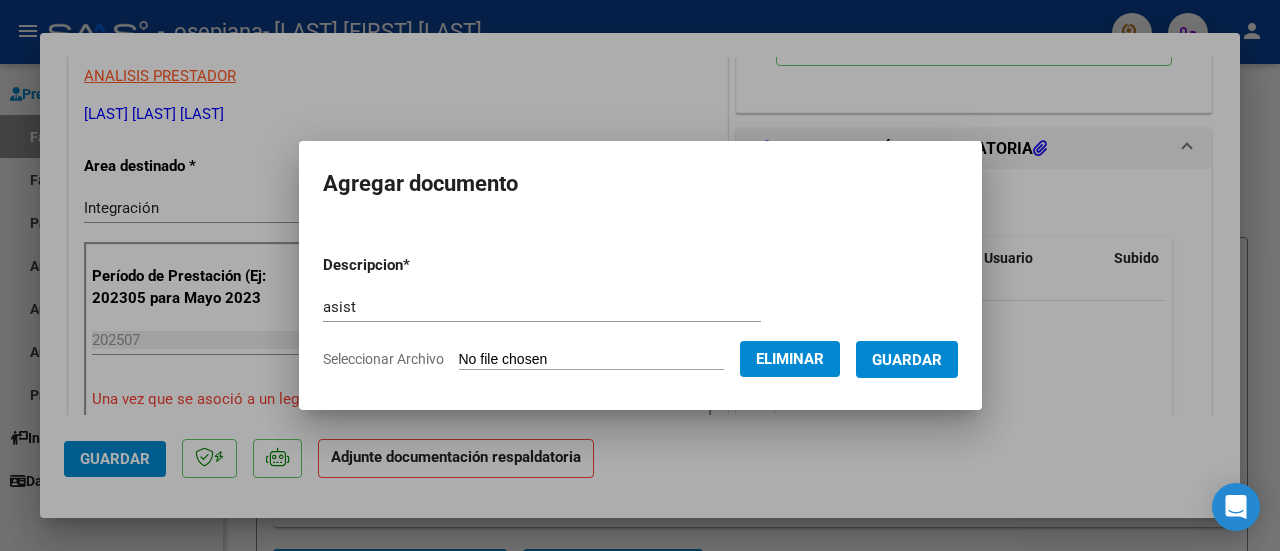 click on "Guardar" at bounding box center [907, 359] 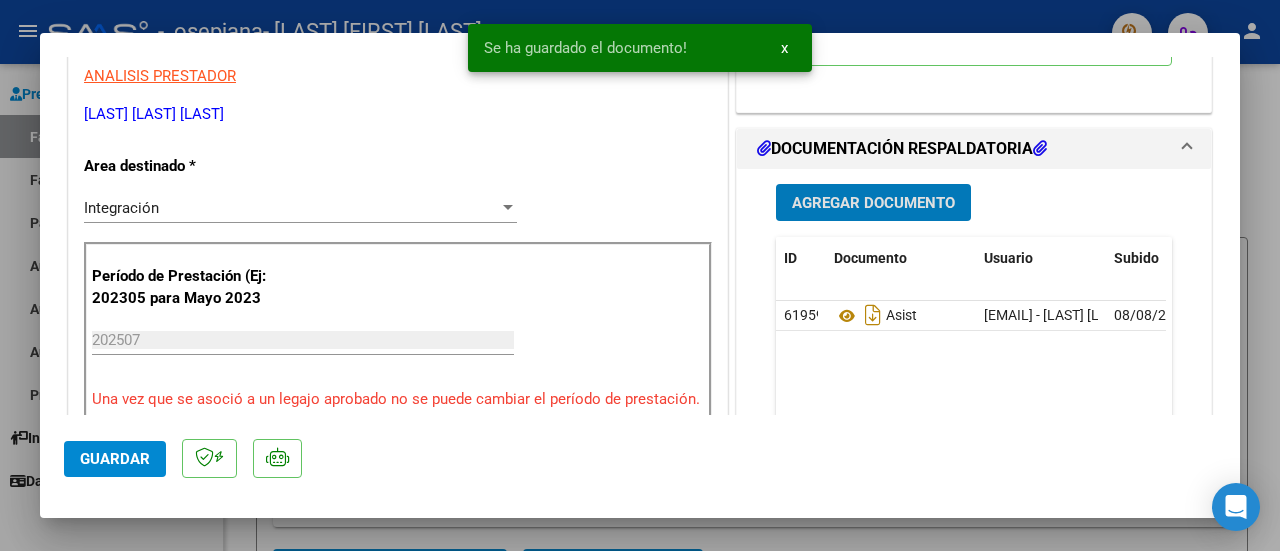 click on "Guardar" 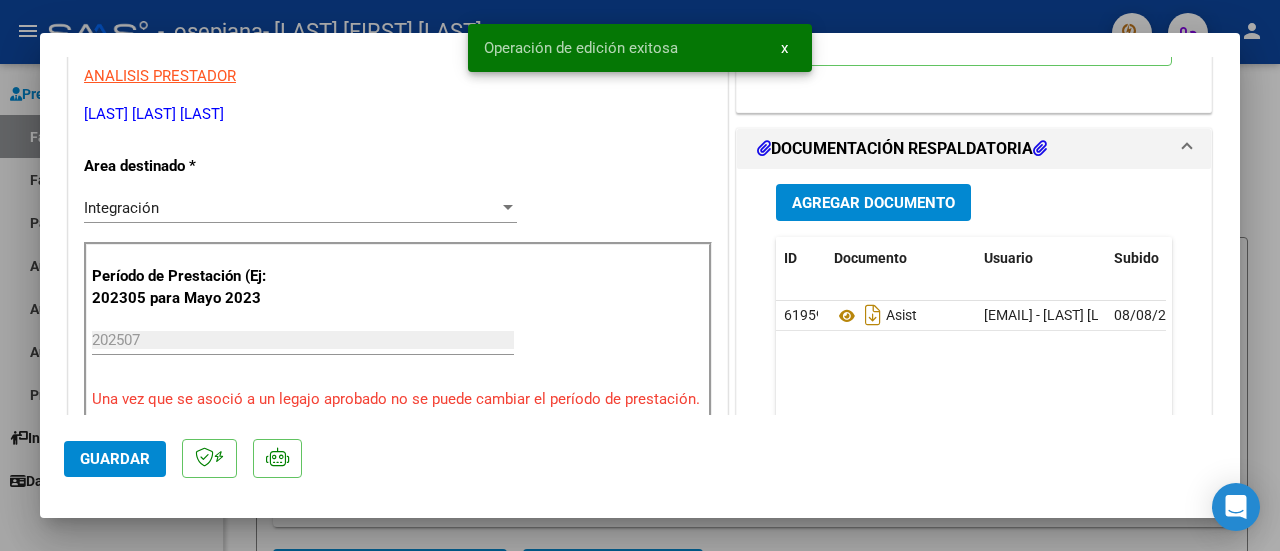 click at bounding box center (640, 275) 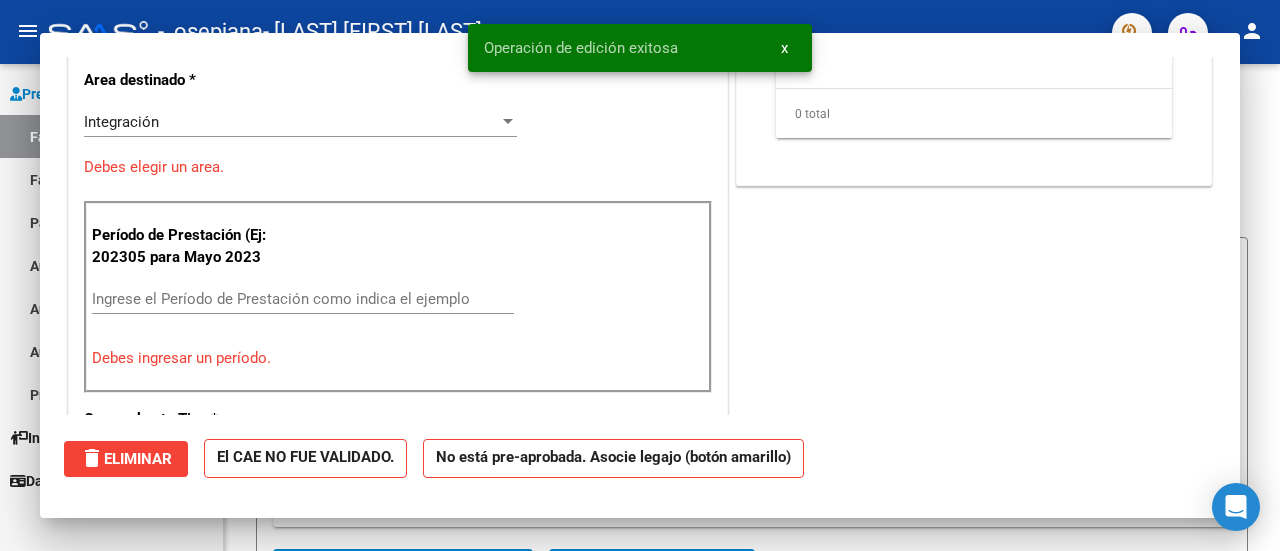 scroll, scrollTop: 0, scrollLeft: 0, axis: both 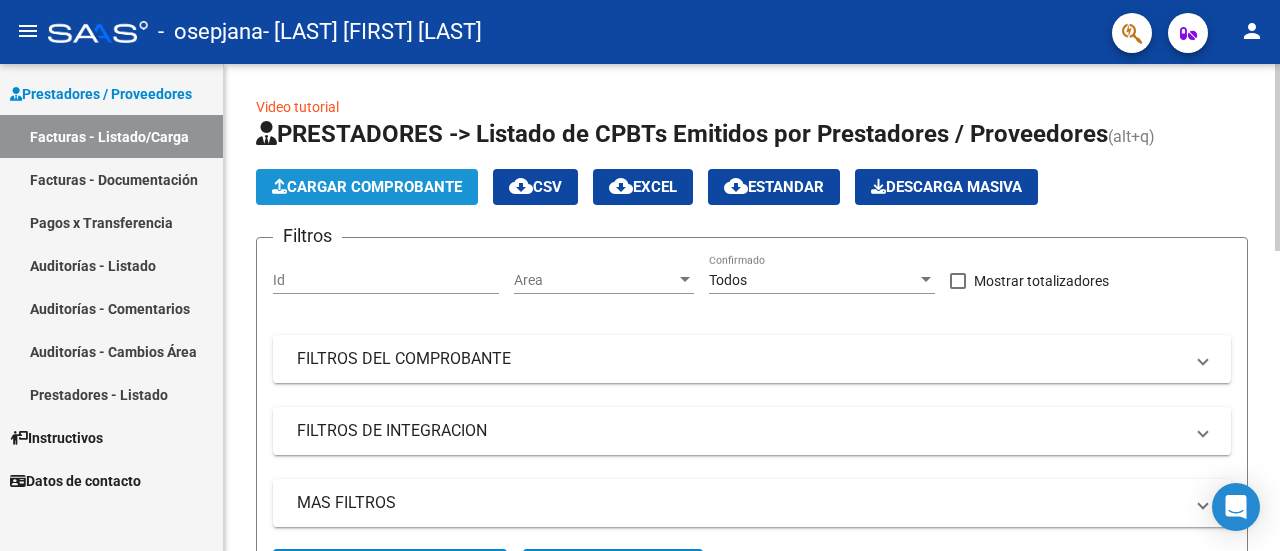 click on "Cargar Comprobante" 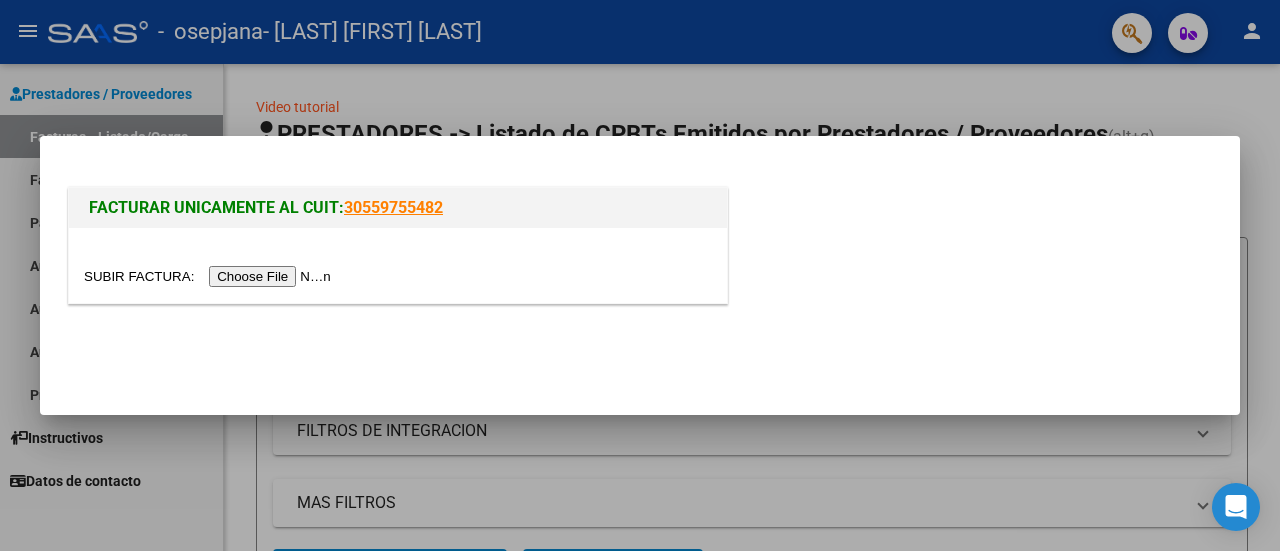 click at bounding box center [210, 276] 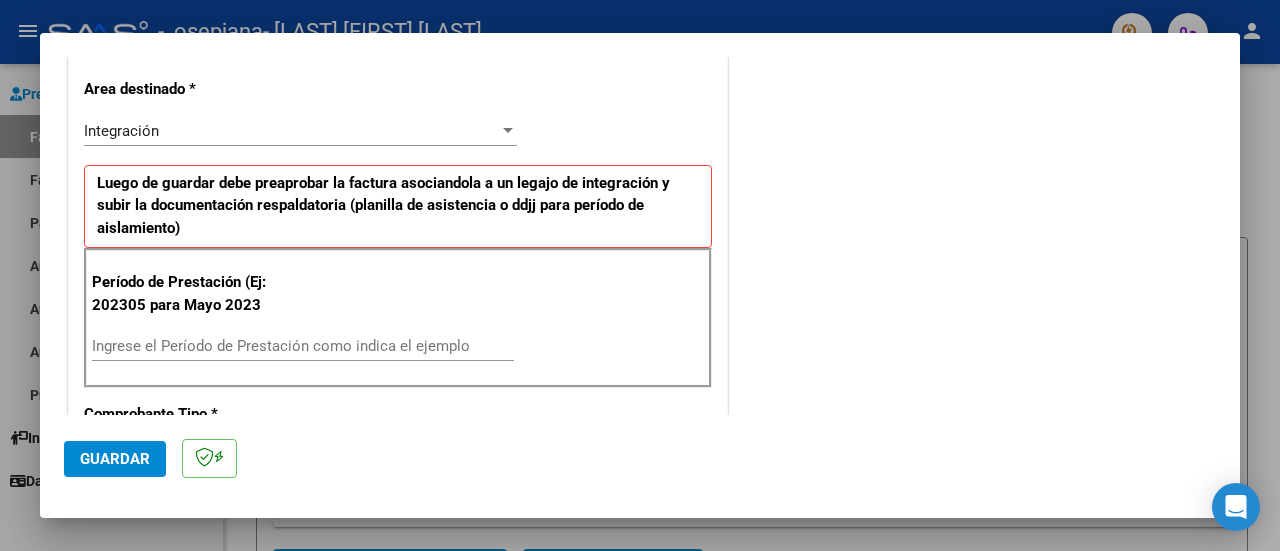 scroll, scrollTop: 434, scrollLeft: 0, axis: vertical 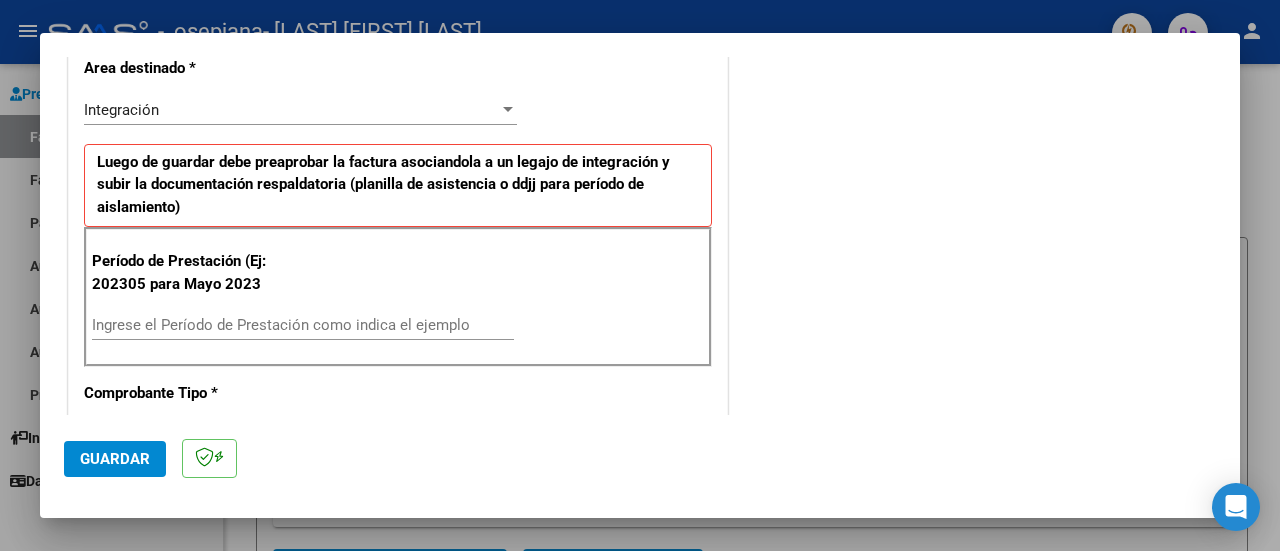 click on "Ingrese el Período de Prestación como indica el ejemplo" at bounding box center [303, 325] 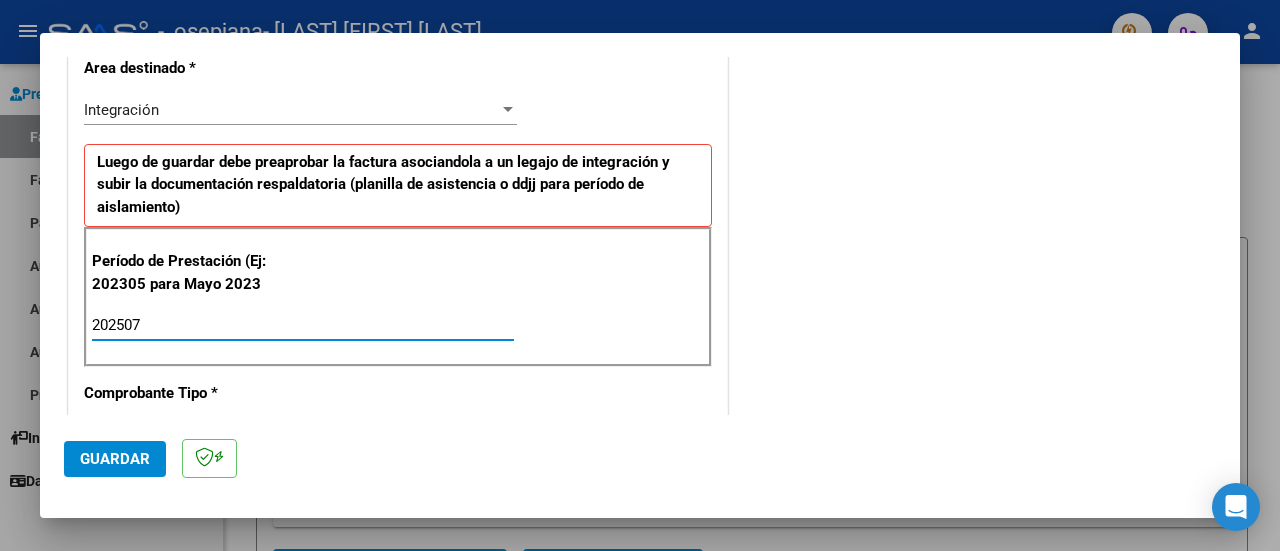 type on "202507" 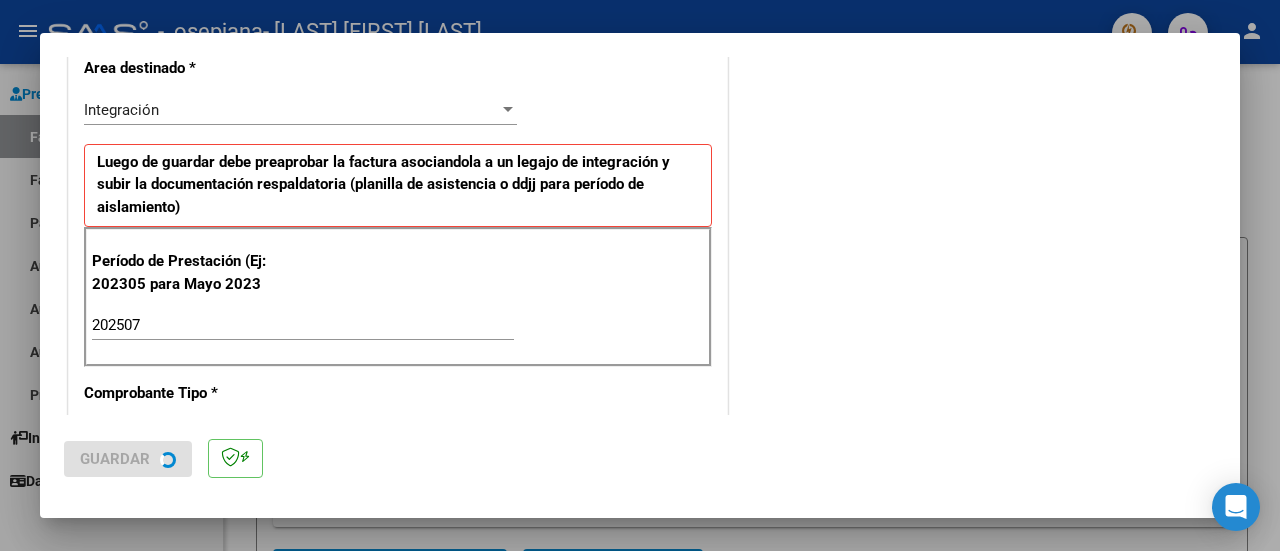 scroll, scrollTop: 0, scrollLeft: 0, axis: both 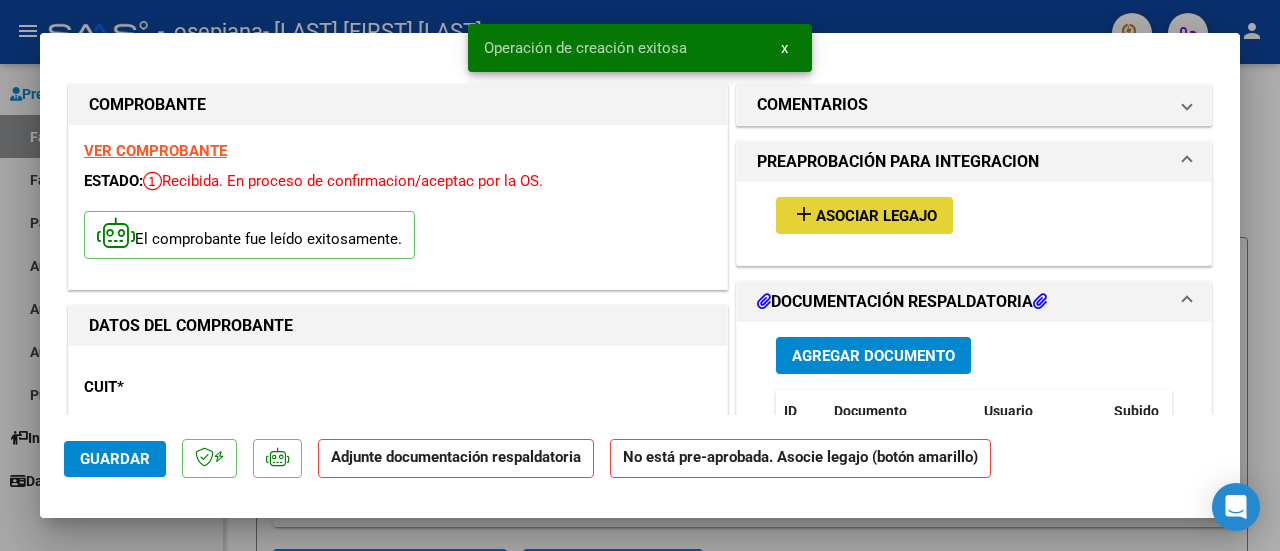 click on "add Asociar Legajo" at bounding box center (864, 215) 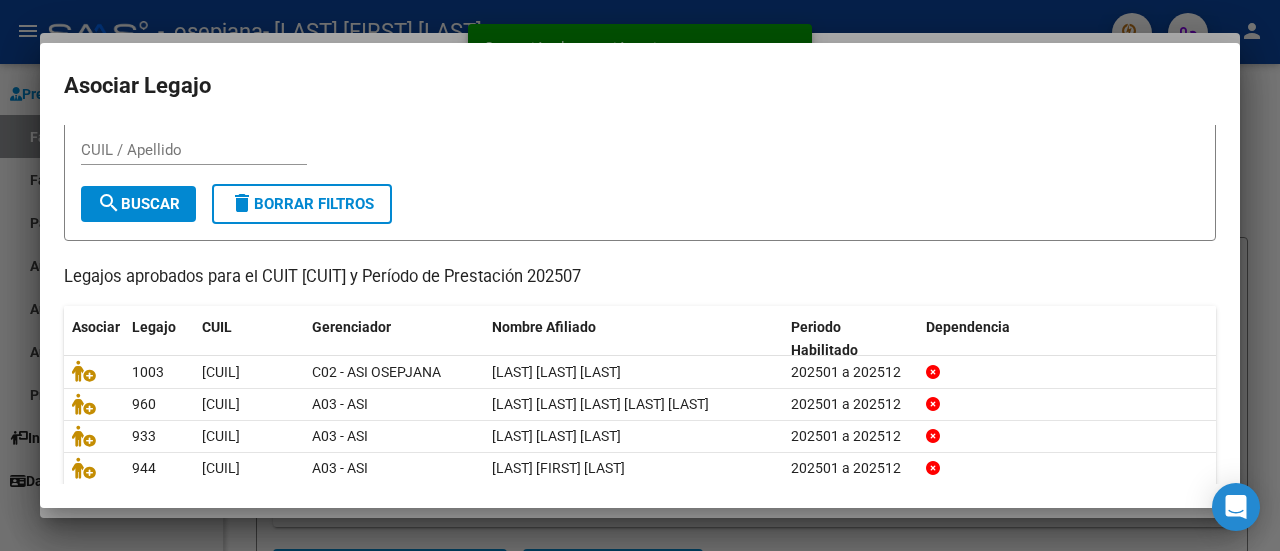 scroll, scrollTop: 90, scrollLeft: 0, axis: vertical 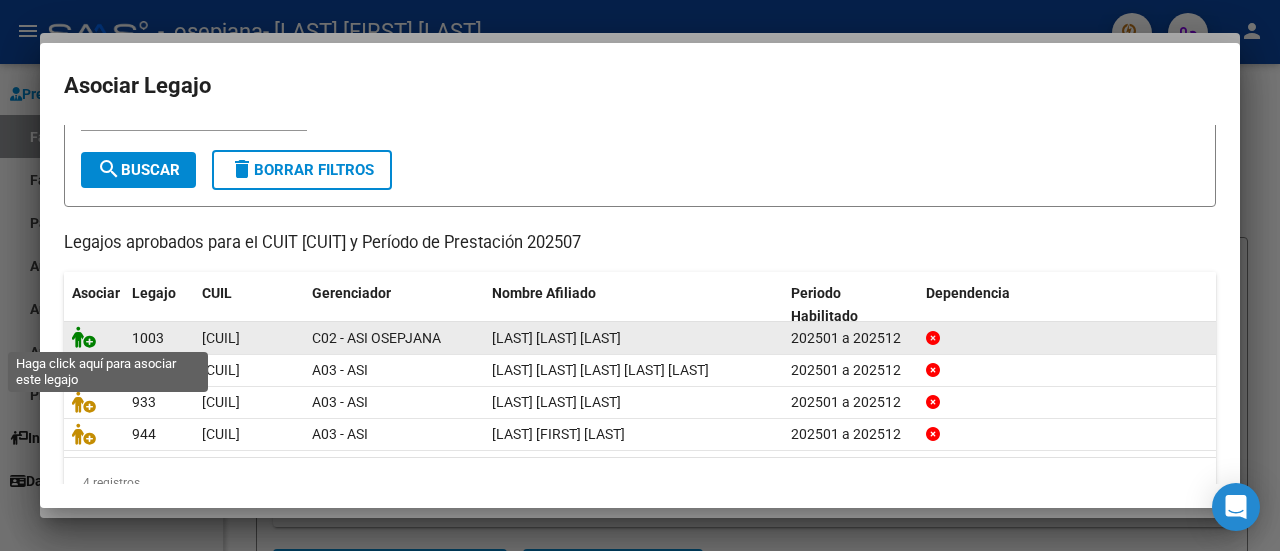 click 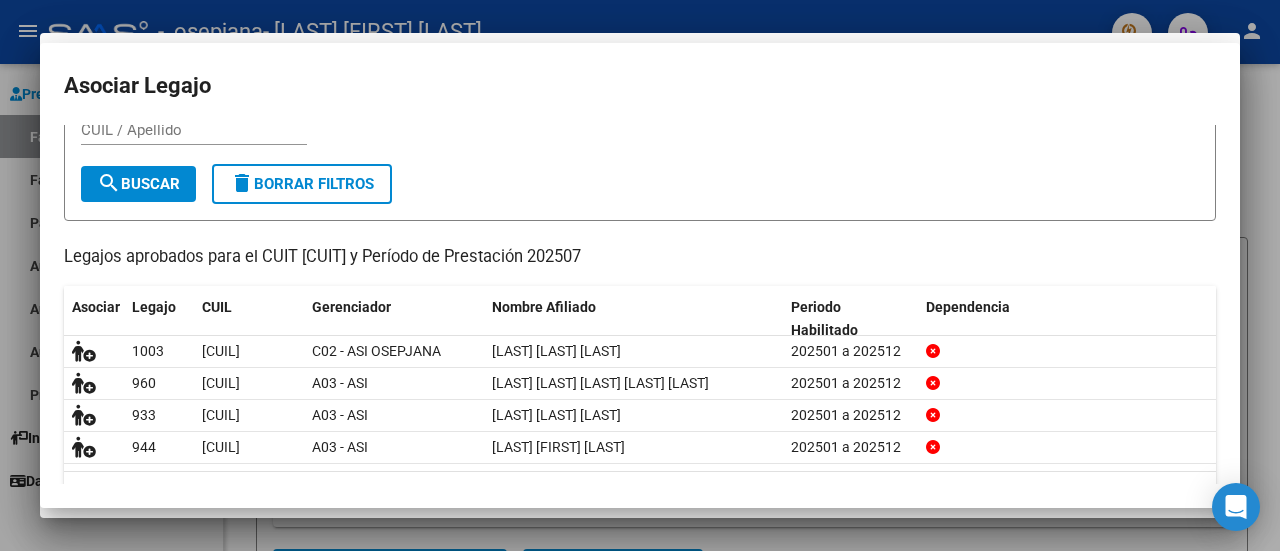 scroll, scrollTop: 104, scrollLeft: 0, axis: vertical 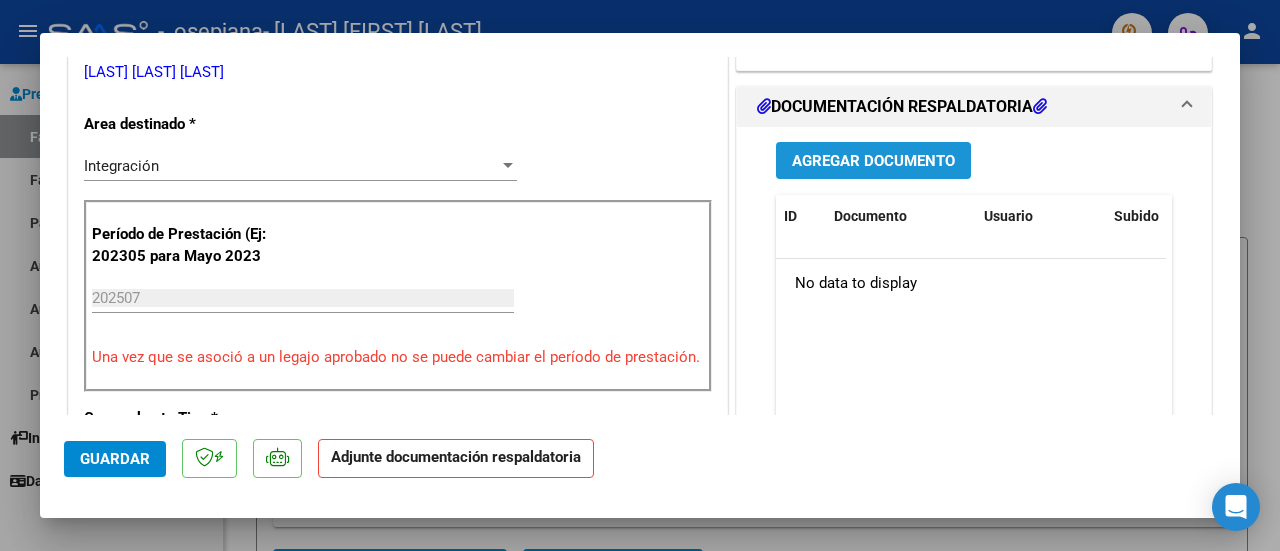 click on "Agregar Documento" at bounding box center [873, 160] 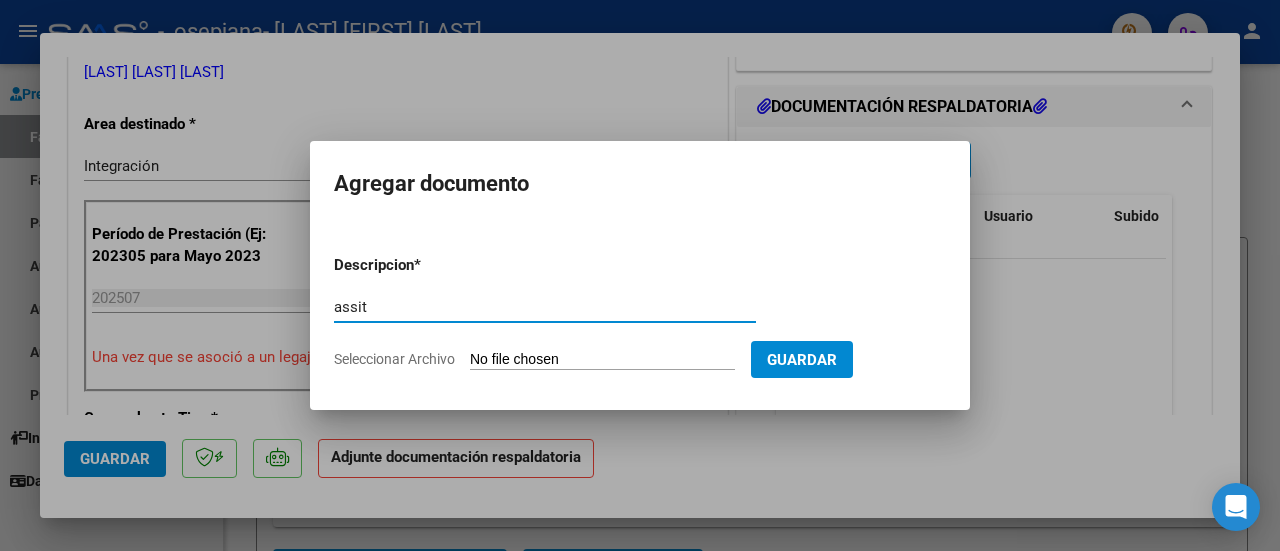type on "assit" 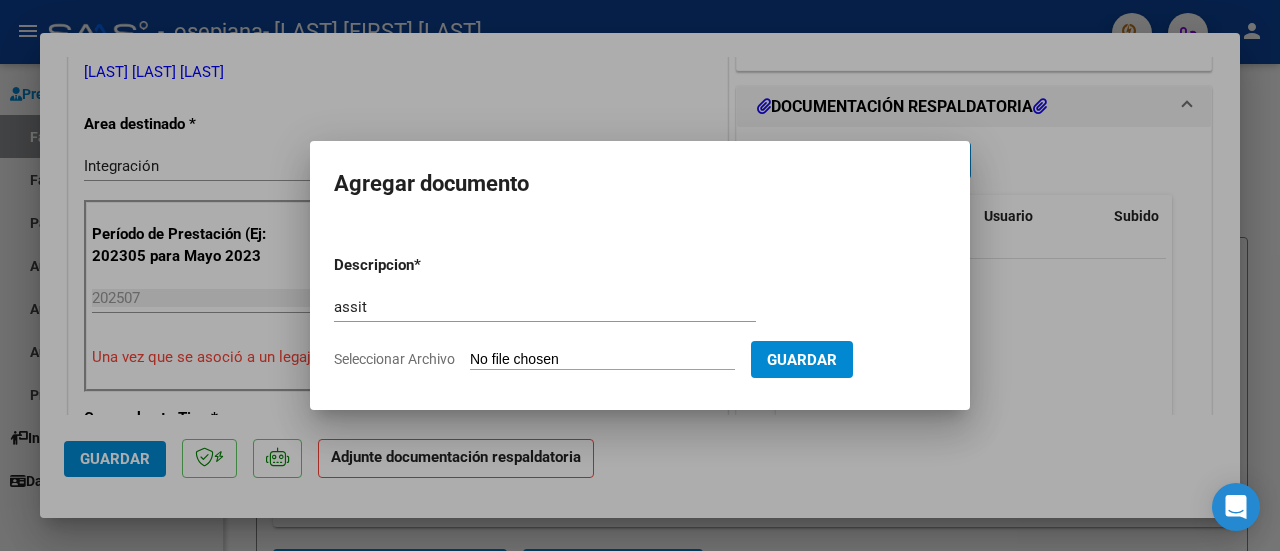 click on "Seleccionar Archivo" at bounding box center (602, 360) 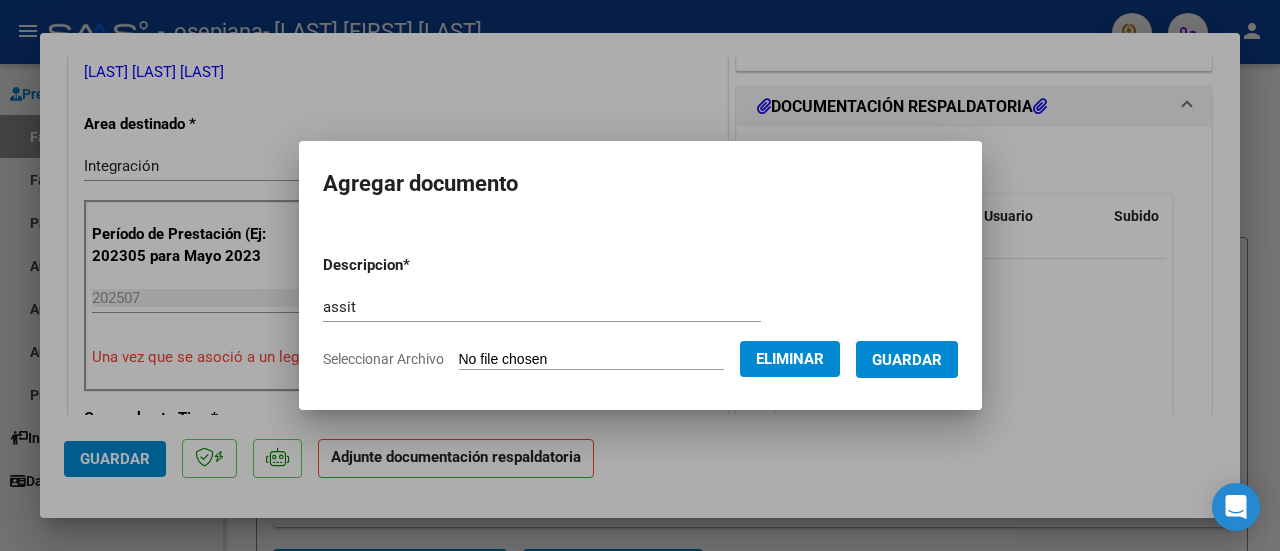 click on "Guardar" at bounding box center [907, 360] 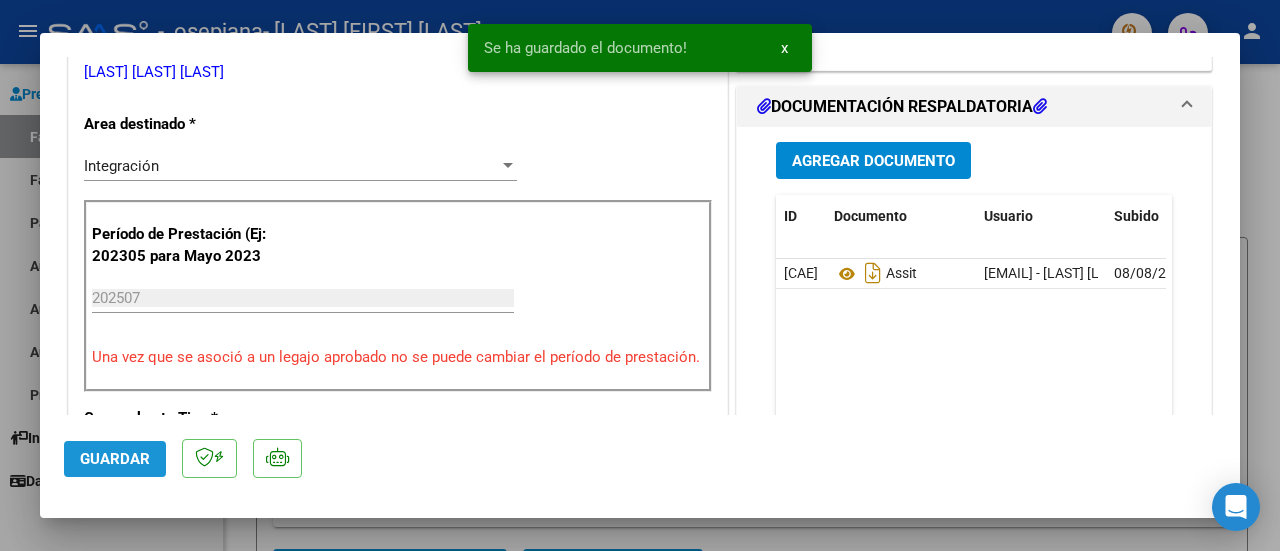 click on "Guardar" 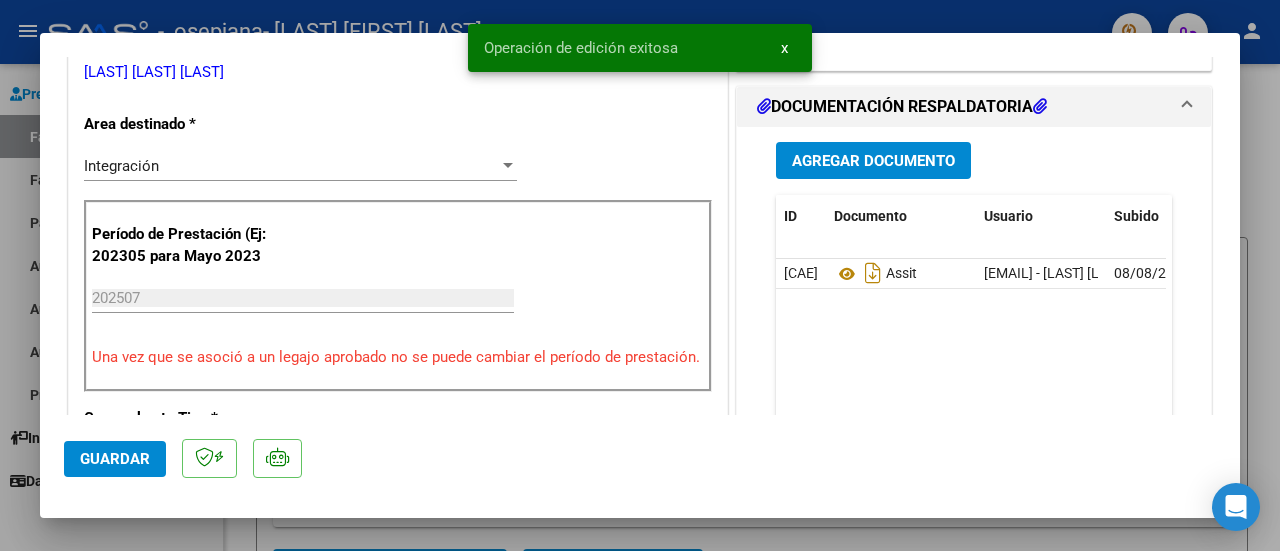 click at bounding box center [640, 275] 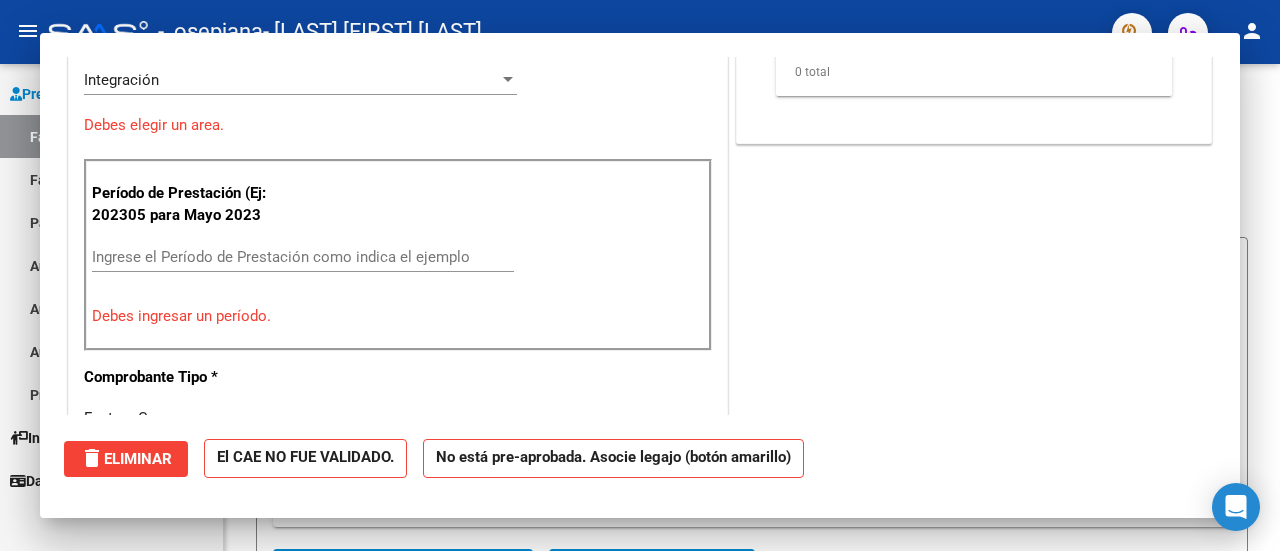 scroll, scrollTop: 0, scrollLeft: 0, axis: both 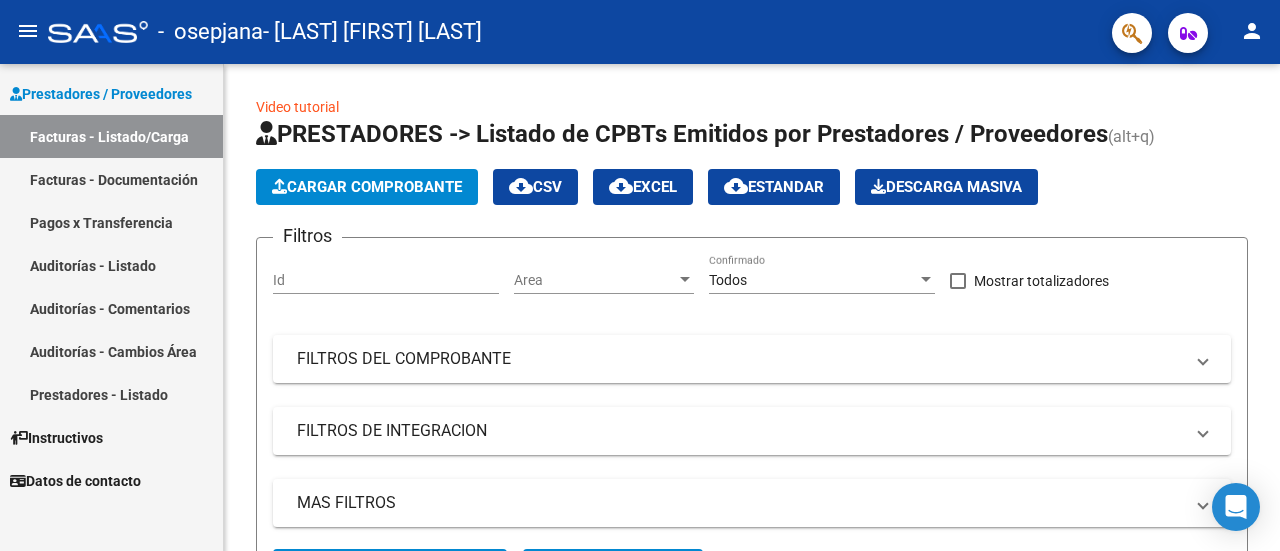 click on "Facturas - Listado/Carga" at bounding box center (111, 136) 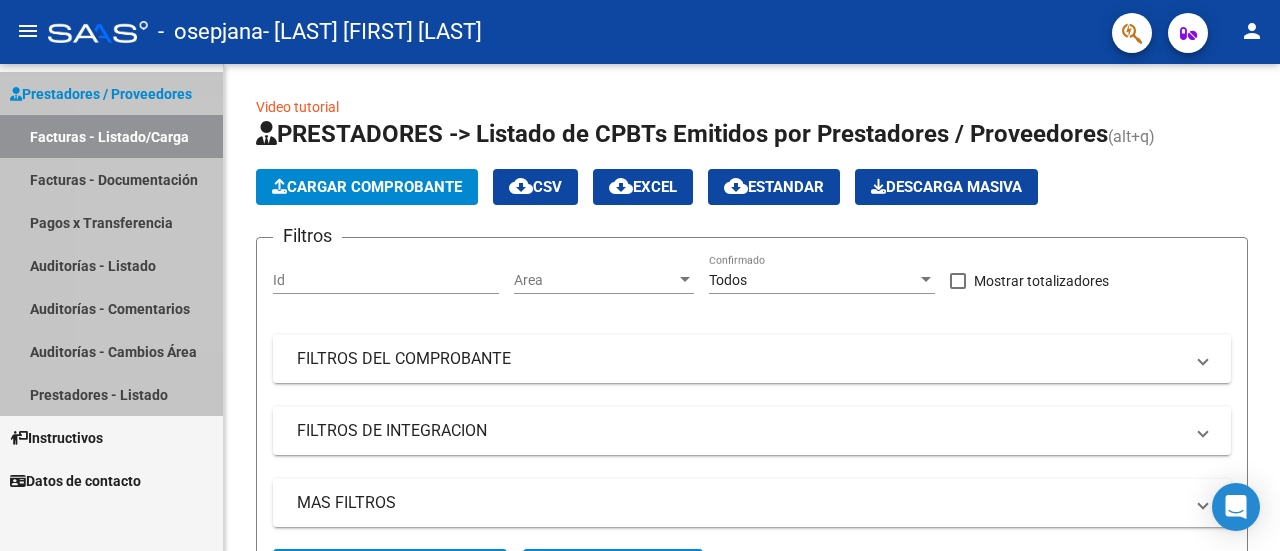 click on "Facturas - Listado/Carga" at bounding box center (111, 136) 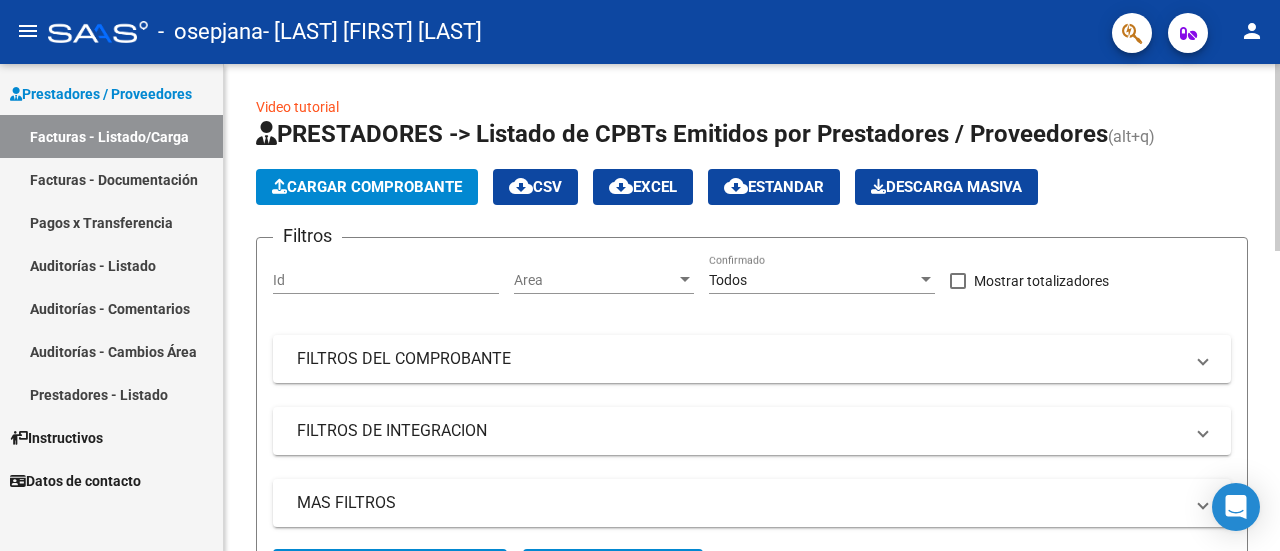 click 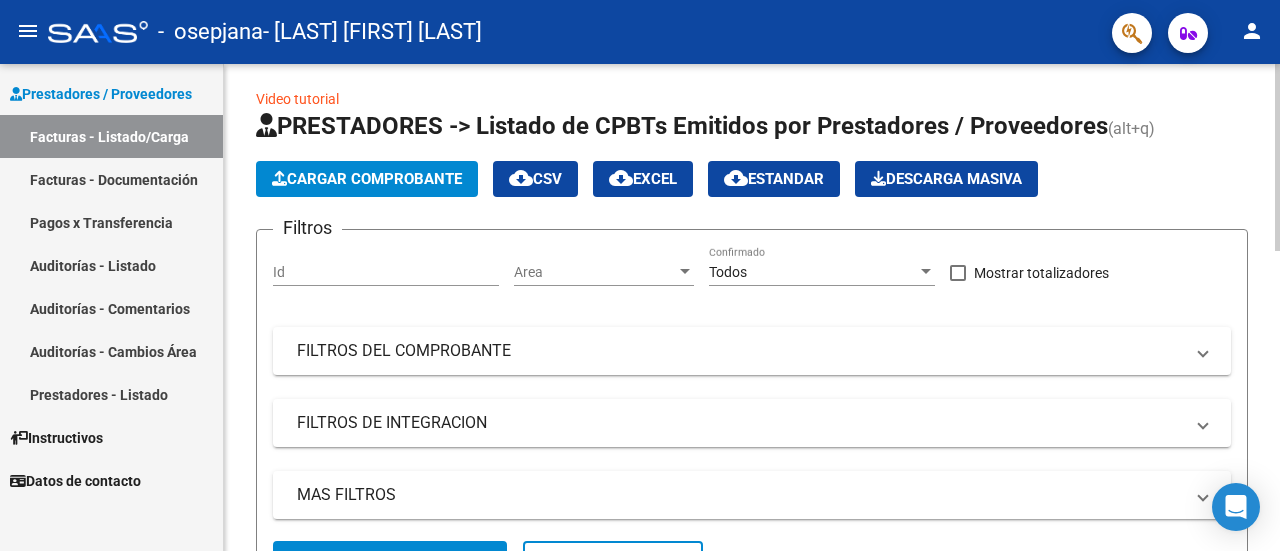 drag, startPoint x: 1279, startPoint y: 125, endPoint x: 904, endPoint y: 85, distance: 377.1273 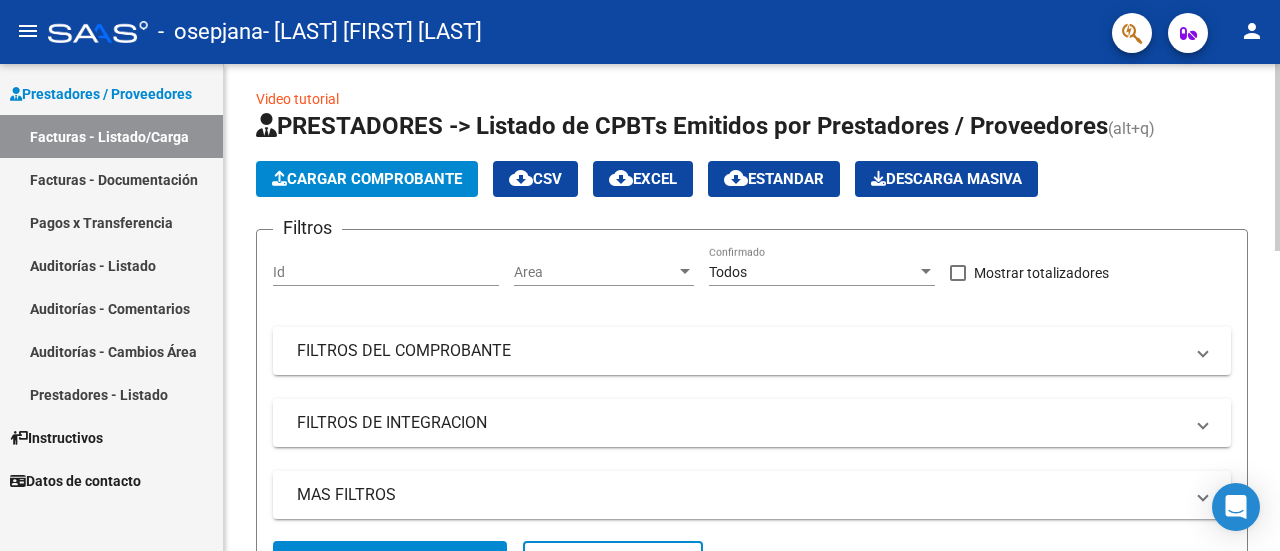 click on "Video tutorial   PRESTADORES -> Listado de CPBTs Emitidos por Prestadores / Proveedores (alt+q)   Cargar Comprobante
cloud_download  CSV  cloud_download  EXCEL  cloud_download  Estandar   Descarga Masiva
Filtros Id Area Area Todos Confirmado   Mostrar totalizadores   FILTROS DEL COMPROBANTE  Comprobante Tipo Comprobante Tipo Start date – End date Fec. Comprobante Desde / Hasta Días Emisión Desde(cant. días) Días Emisión Hasta(cant. días) CUIT / Razón Social Pto. Venta Nro. Comprobante Código SSS CAE Válido CAE Válido Todos Cargado Módulo Hosp. Todos Tiene facturacion Apócrifa Hospital Refes  FILTROS DE INTEGRACION  Período De Prestación Campos del Archivo de Rendición Devuelto x SSS (dr_envio) Todos Rendido x SSS (dr_envio) Tipo de Registro Tipo de Registro Período Presentación Período Presentación Campos del Legajo Asociado (preaprobación) Afiliado Legajo (cuil/nombre) Todos Solo facturas preaprobadas  MAS FILTROS  Todos Con Doc. Respaldatoria Todos Con Trazabilidad Todos – – 7" 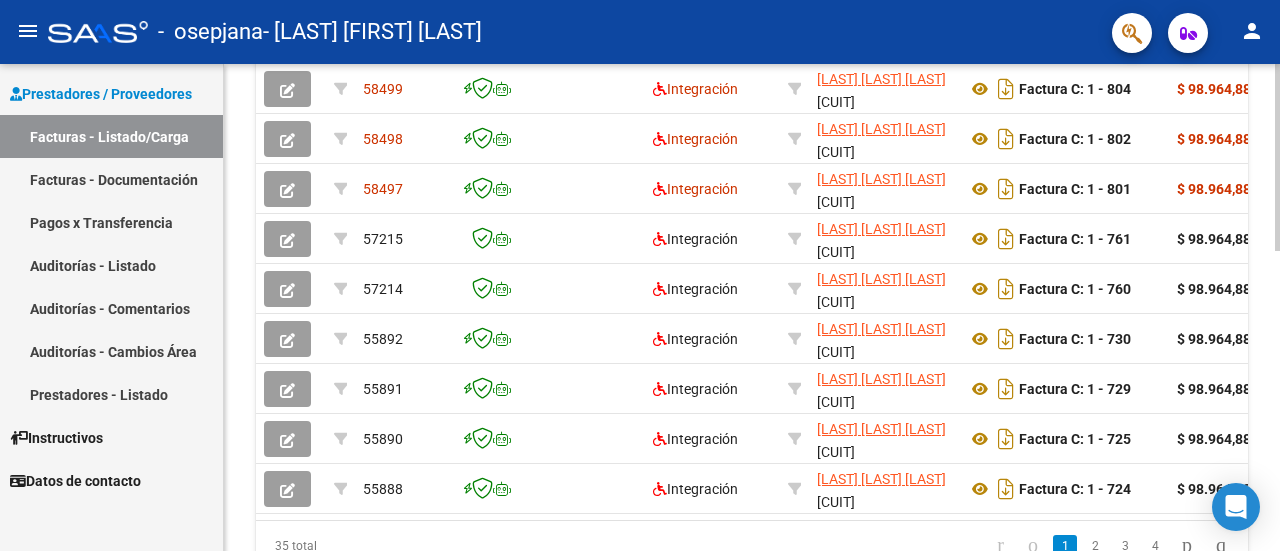 scroll, scrollTop: 700, scrollLeft: 0, axis: vertical 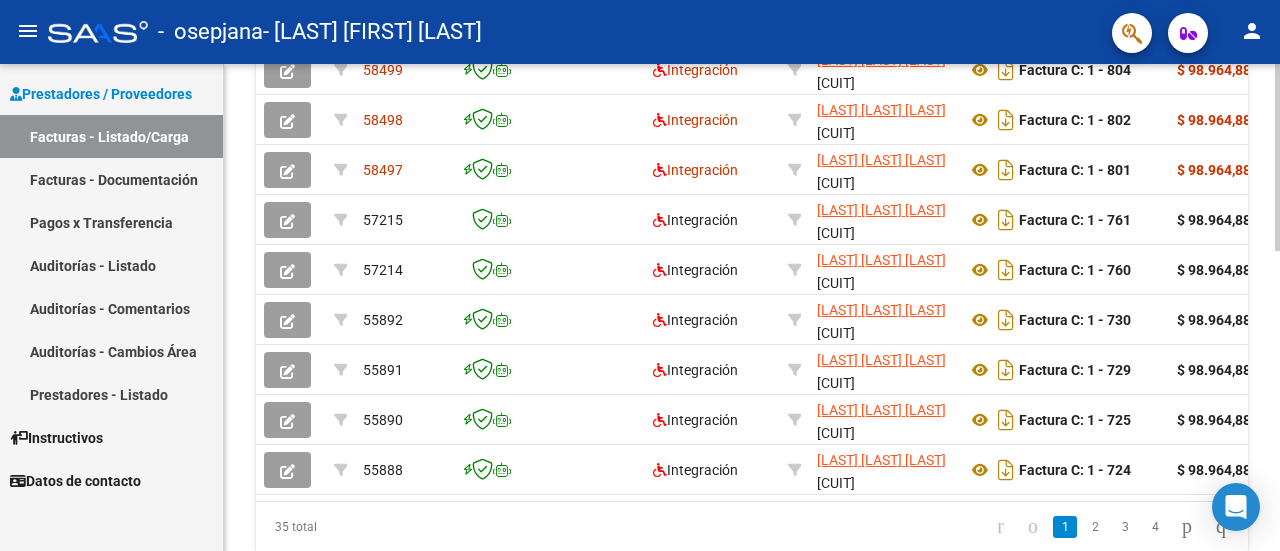 click on "Video tutorial   PRESTADORES -> Listado de CPBTs Emitidos por Prestadores / Proveedores (alt+q)   Cargar Comprobante
cloud_download  CSV  cloud_download  EXCEL  cloud_download  Estandar   Descarga Masiva
Filtros Id Area Area Todos Confirmado   Mostrar totalizadores   FILTROS DEL COMPROBANTE  Comprobante Tipo Comprobante Tipo Start date – End date Fec. Comprobante Desde / Hasta Días Emisión Desde(cant. días) Días Emisión Hasta(cant. días) CUIT / Razón Social Pto. Venta Nro. Comprobante Código SSS CAE Válido CAE Válido Todos Cargado Módulo Hosp. Todos Tiene facturacion Apócrifa Hospital Refes  FILTROS DE INTEGRACION  Período De Prestación Campos del Archivo de Rendición Devuelto x SSS (dr_envio) Todos Rendido x SSS (dr_envio) Tipo de Registro Tipo de Registro Período Presentación Período Presentación Campos del Legajo Asociado (preaprobación) Afiliado Legajo (cuil/nombre) Todos Solo facturas preaprobadas  MAS FILTROS  Todos Con Doc. Respaldatoria Todos Con Trazabilidad Todos – – 7" 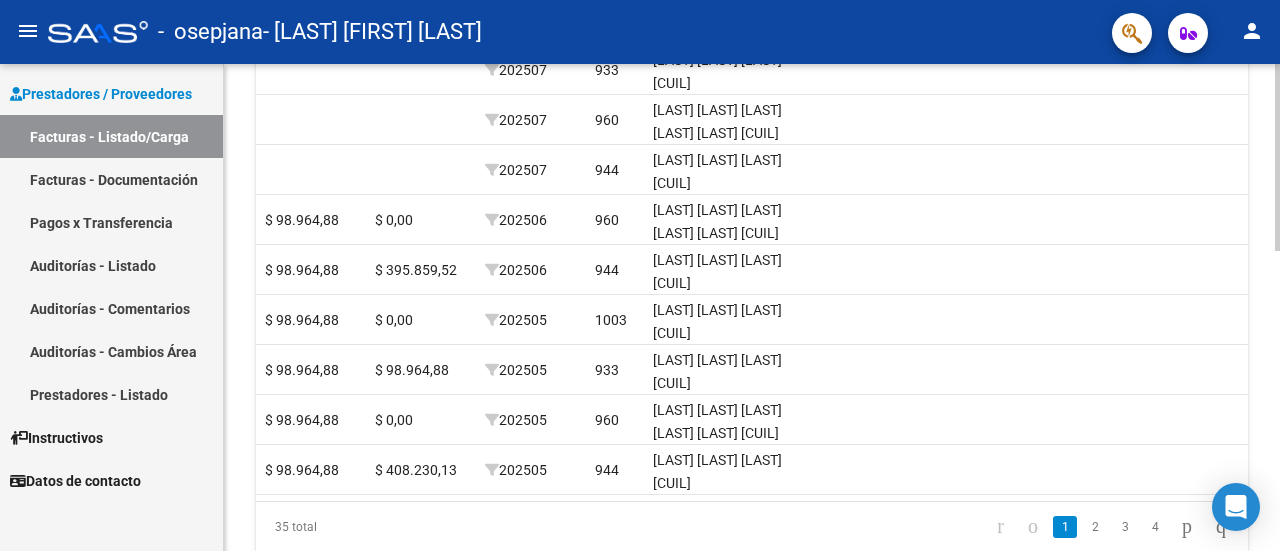 scroll, scrollTop: 0, scrollLeft: 1704, axis: horizontal 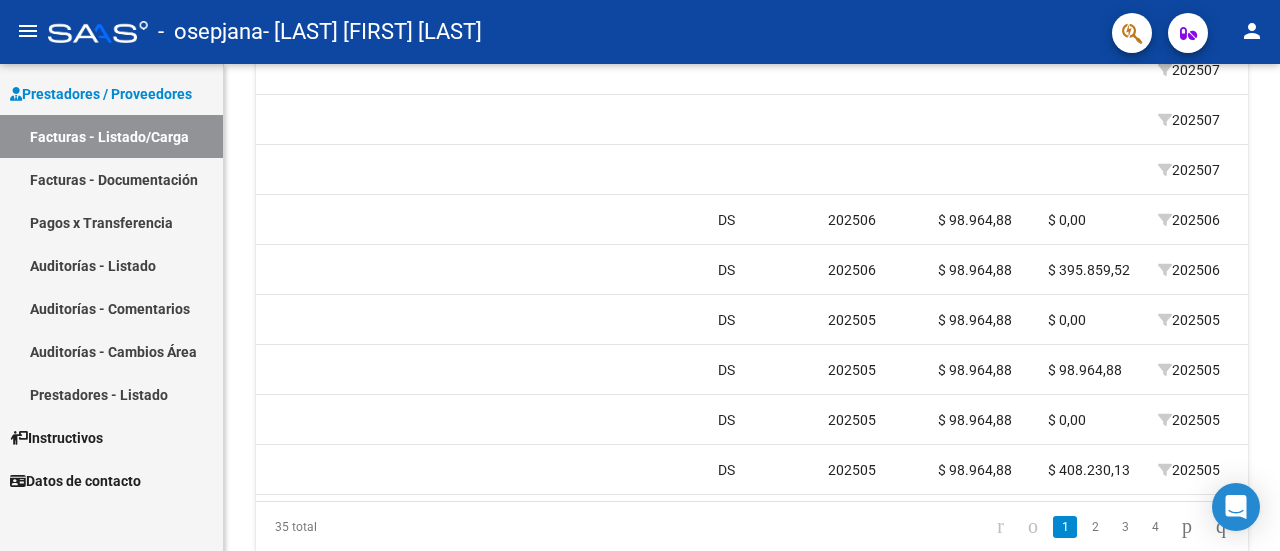 click on "Facturas - Listado/Carga" at bounding box center [111, 136] 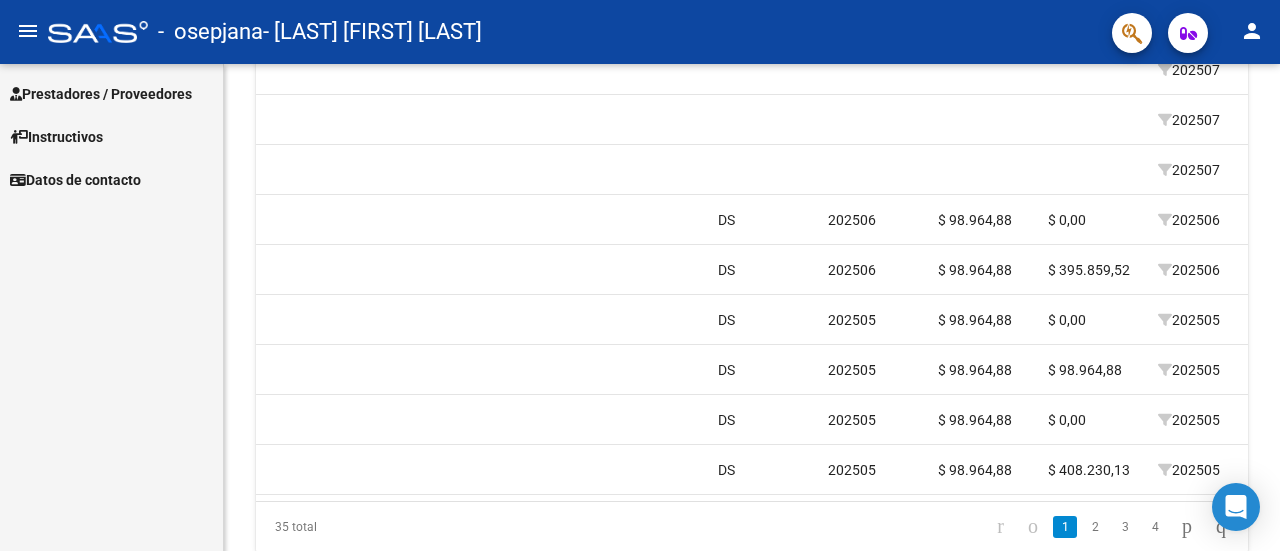 click on "Prestadores / Proveedores" at bounding box center [101, 94] 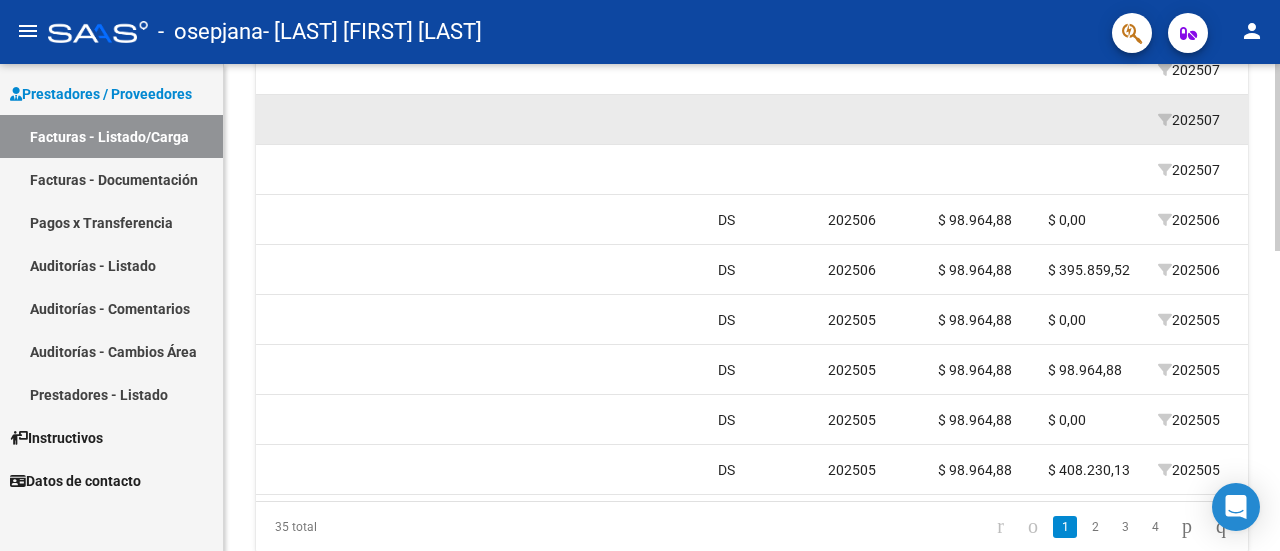 drag, startPoint x: 1274, startPoint y: 402, endPoint x: 1194, endPoint y: 99, distance: 313.38315 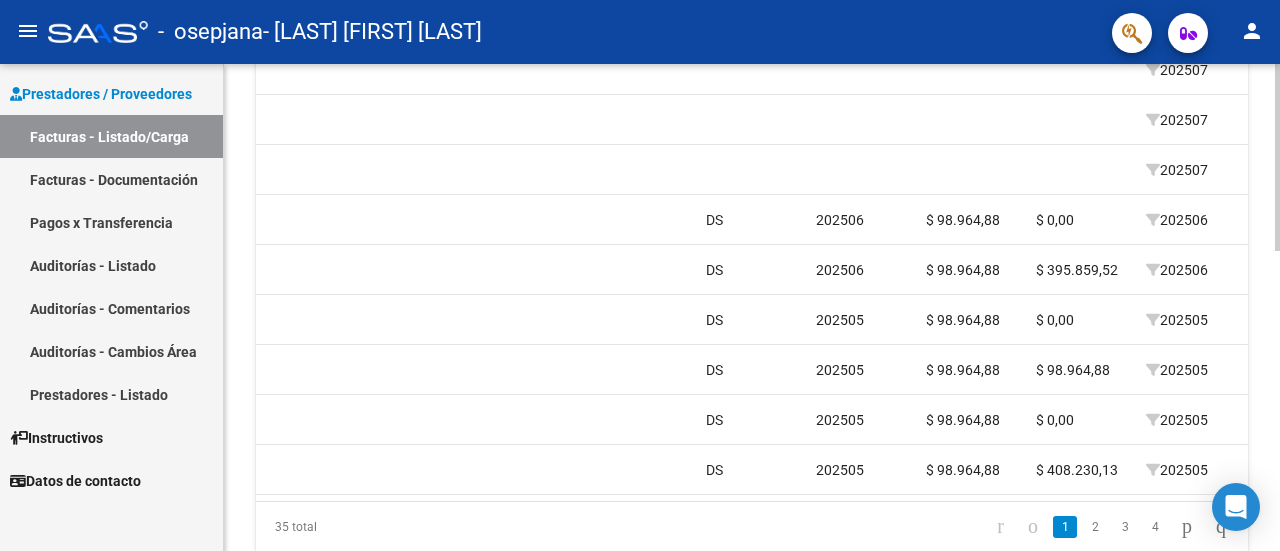 scroll, scrollTop: 0, scrollLeft: 0, axis: both 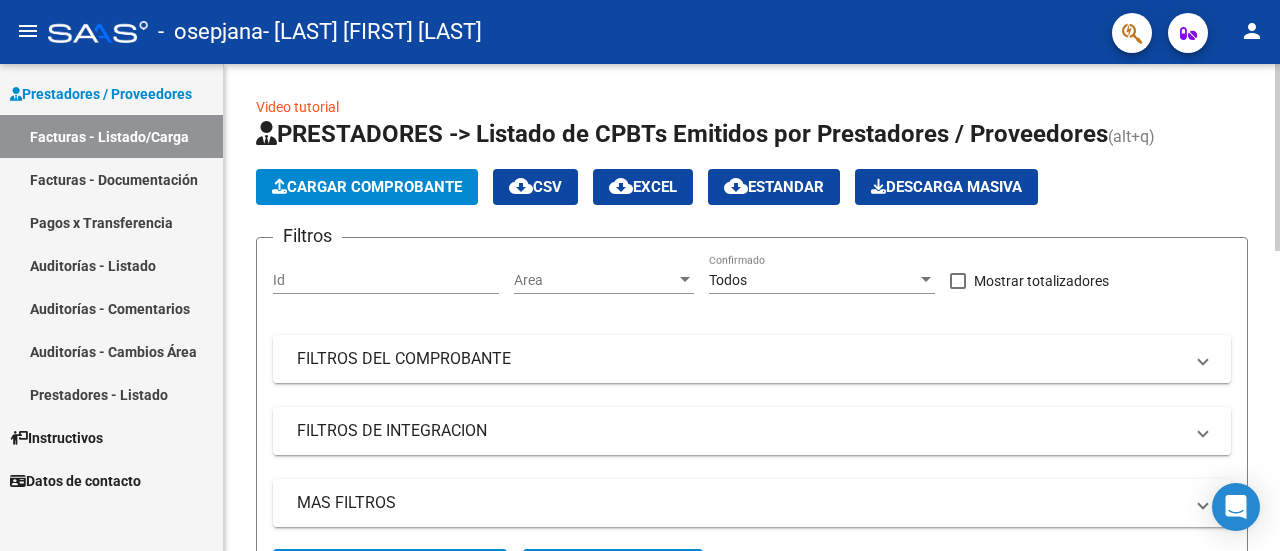 click on "menu -   osepjana   - [LAST] [LAST] [LAST] person    Prestadores / Proveedores Facturas - Listado/Carga Facturas - Documentación Pagos x Transferencia Auditorías - Listado Auditorías - Comentarios Auditorías - Cambios Área Prestadores - Listado    Instructivos    Datos de contacto  Video tutorial   PRESTADORES -> Listado de CPBTs Emitidos por Prestadores / Proveedores (alt+q)   Cargar Comprobante
cloud_download  CSV  cloud_download  EXCEL  cloud_download  Estandar   Descarga Masiva
Filtros Id Area Area Todos Confirmado   Mostrar totalizadores   FILTROS DEL COMPROBANTE  Comprobante Tipo Comprobante Tipo Start date – End date Fec. Comprobante Desde / Hasta Días Emisión Desde(cant. días) Días Emisión Hasta(cant. días) CUIT / Razón Social Pto. Venta Nro. Comprobante Código SSS CAE Válido CAE Válido Todos Cargado Módulo Hosp. Todos Tiene facturacion Apócrifa Hospital Refes  FILTROS DE INTEGRACION  Período De Prestación Todos Rendido x SSS (dr_envio) Tipo de Registro Todos" at bounding box center [640, 275] 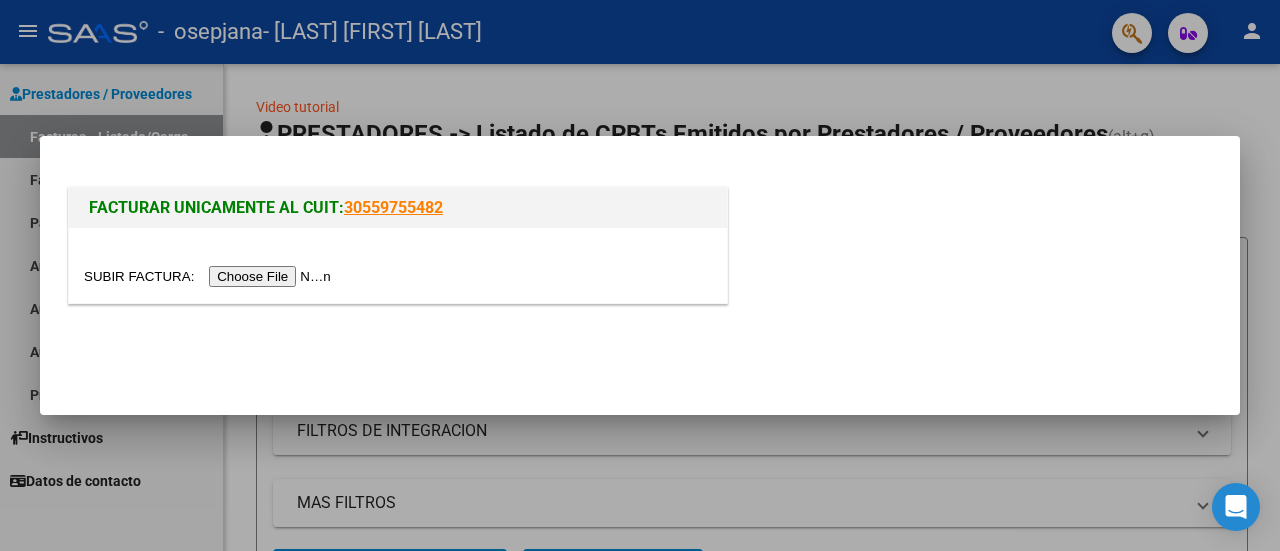 click at bounding box center [210, 276] 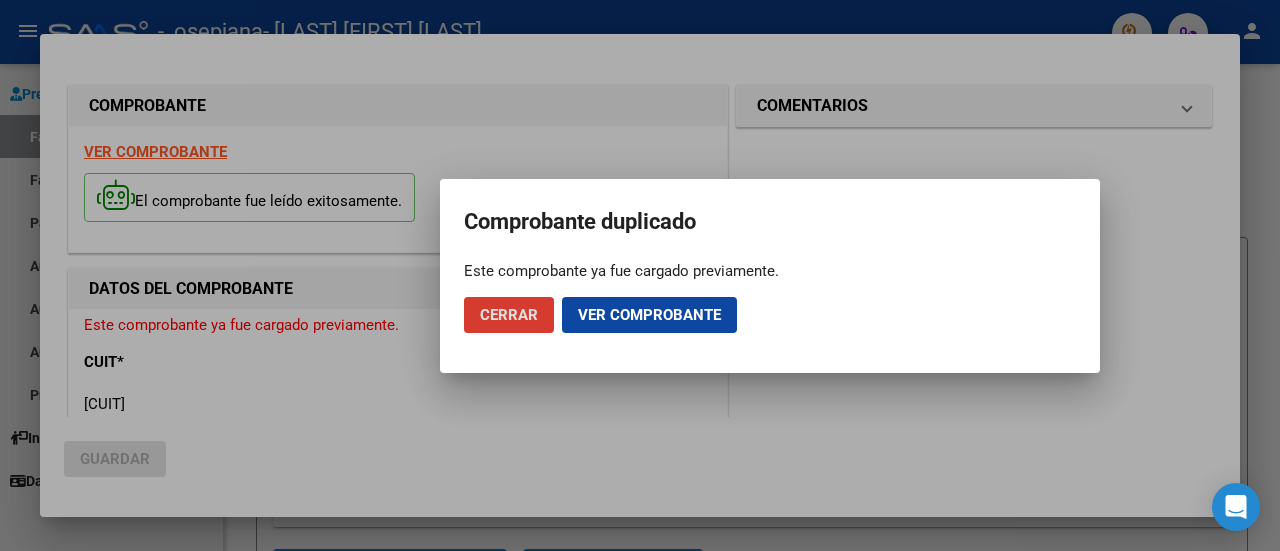 click on "Ver comprobante" 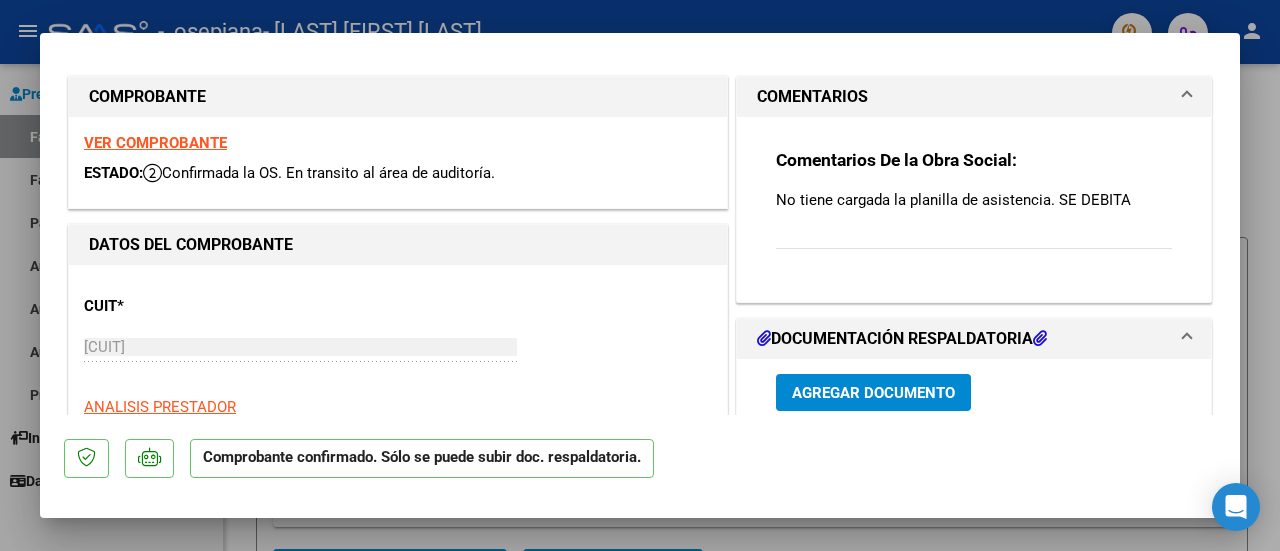 scroll, scrollTop: 0, scrollLeft: 0, axis: both 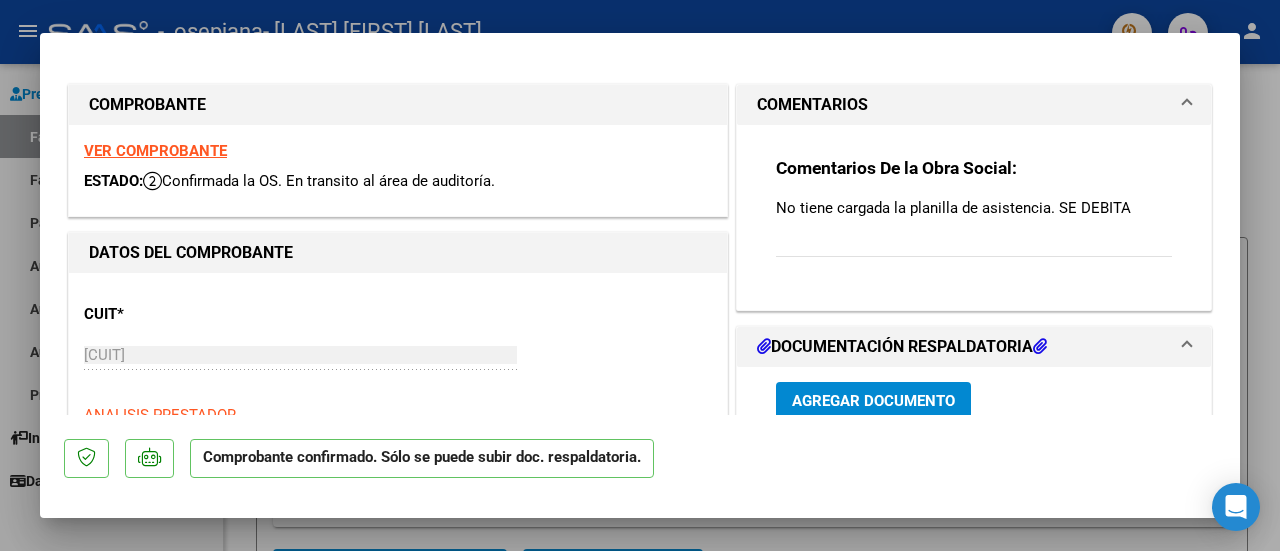 click on "Agregar Documento" at bounding box center [873, 401] 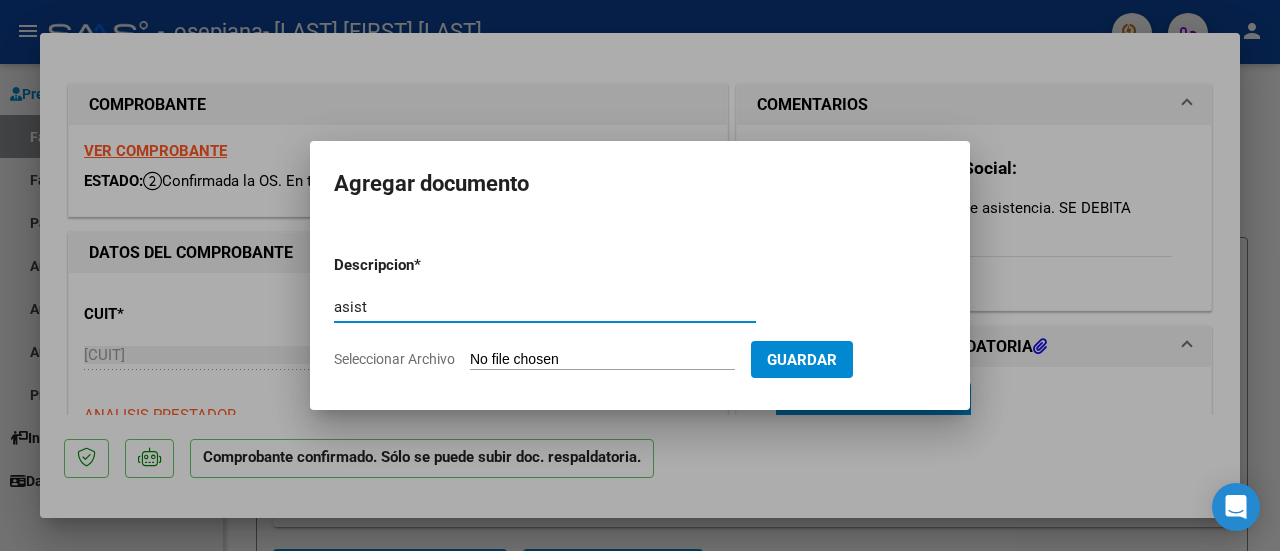 type on "asist" 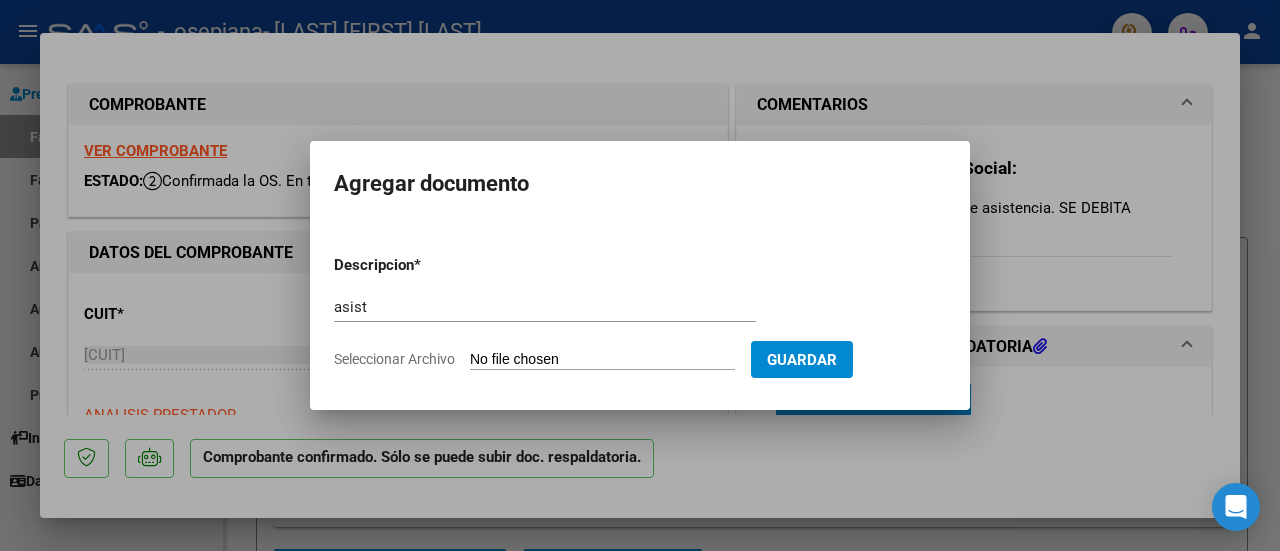 type on "C:\fakepath\Mirko junio.pdf" 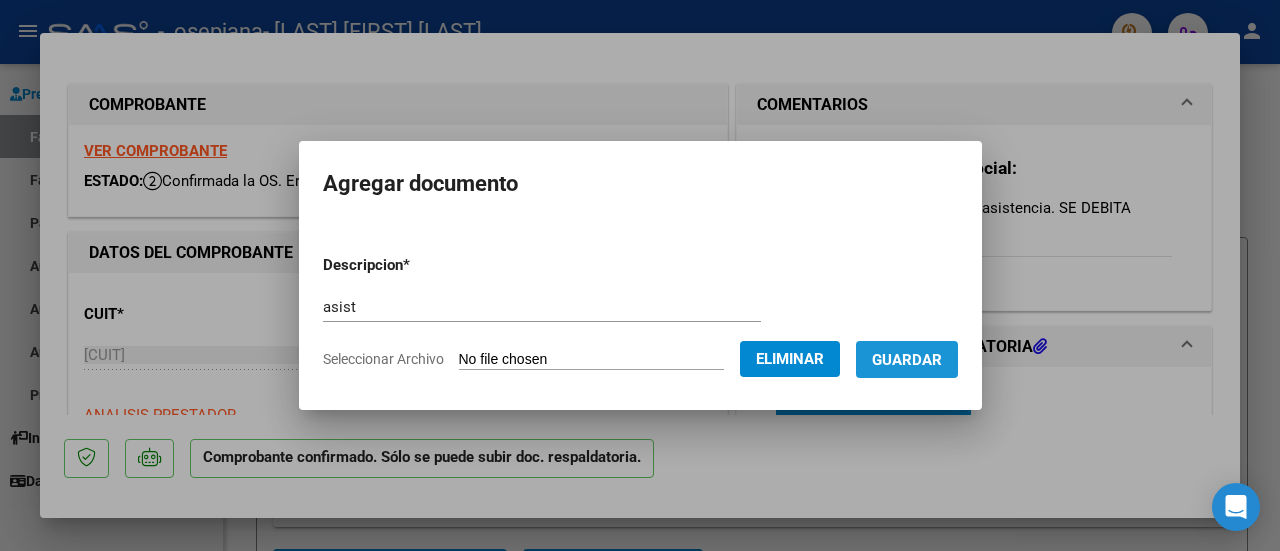 click on "Guardar" at bounding box center (907, 360) 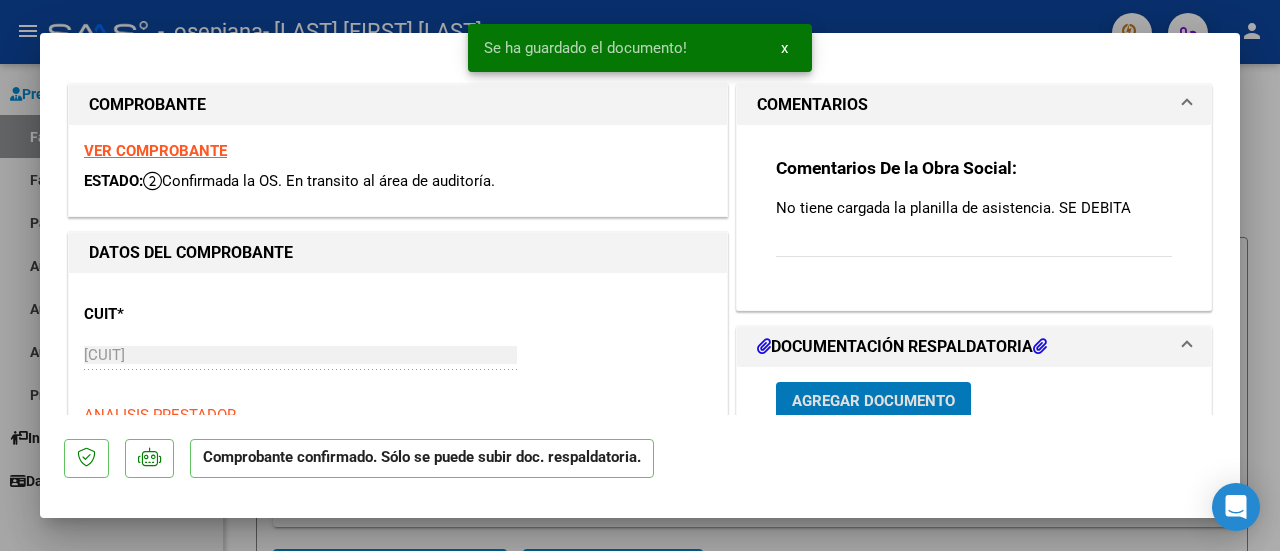 scroll, scrollTop: 1, scrollLeft: 0, axis: vertical 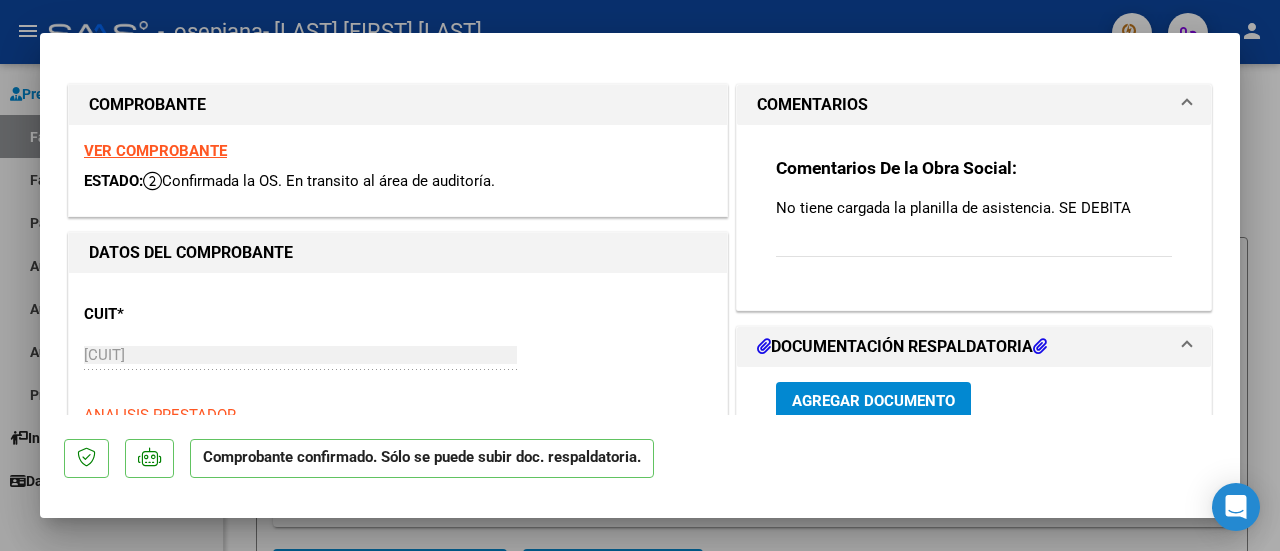 click at bounding box center [640, 275] 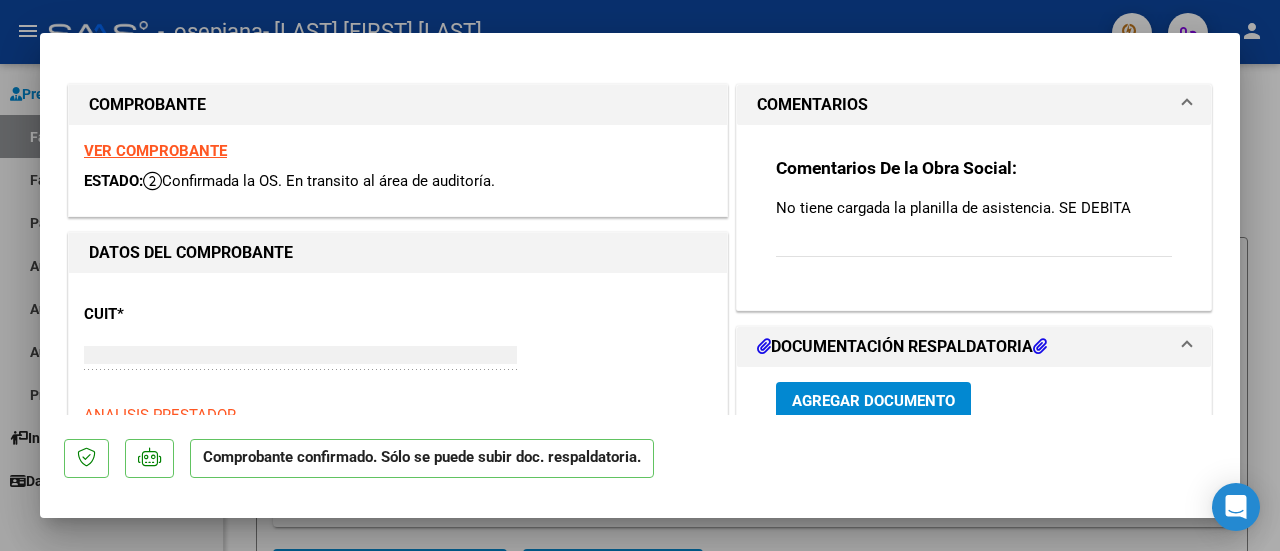 type 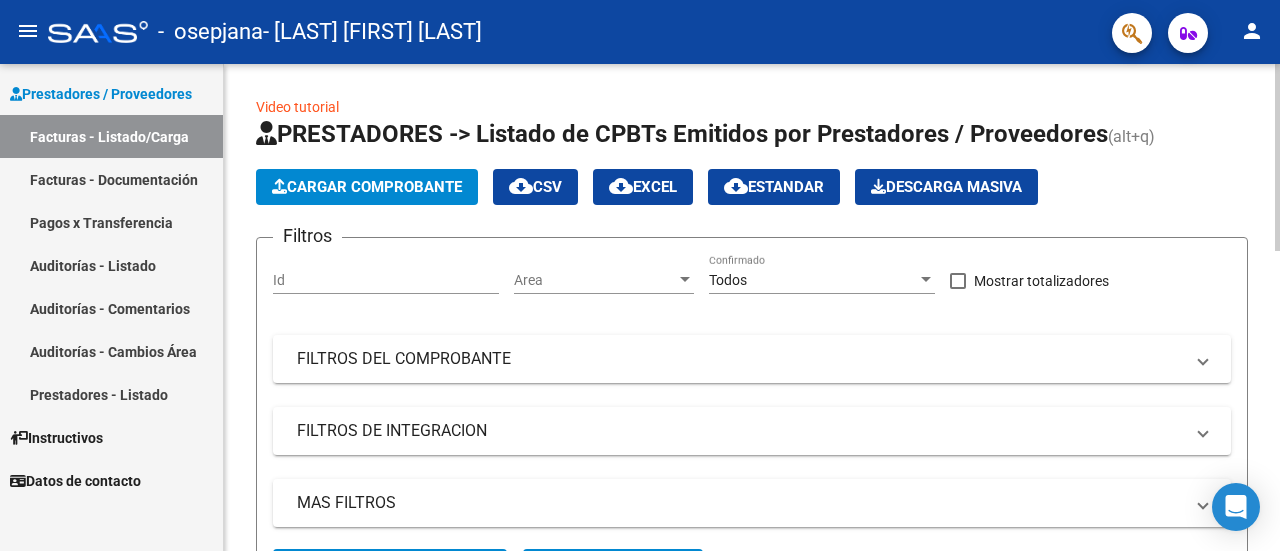 click on "Cargar Comprobante" 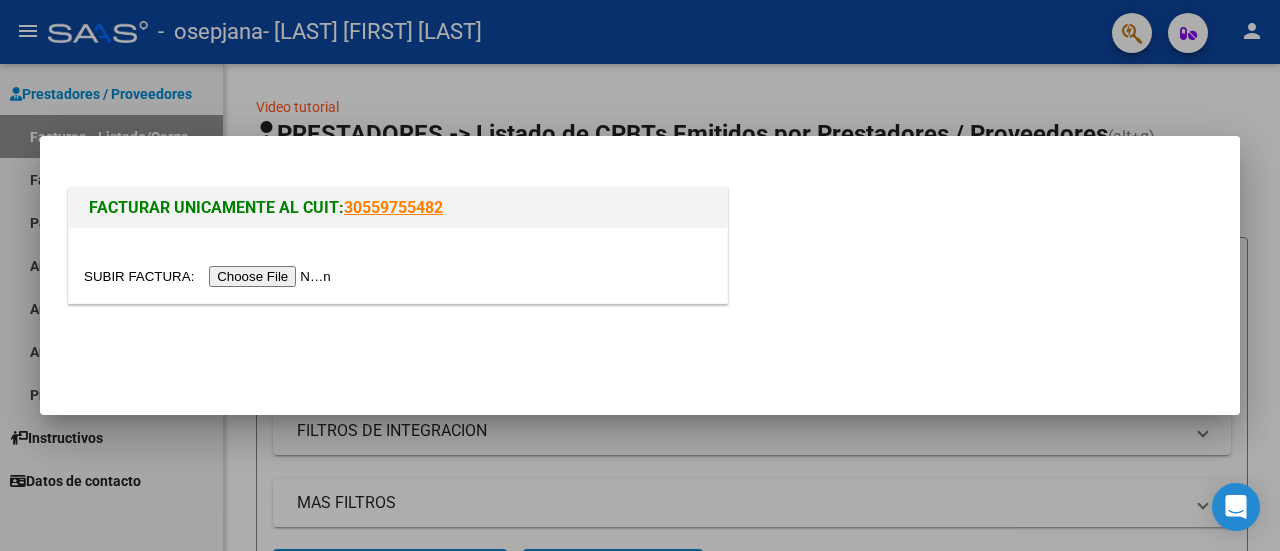 click at bounding box center [210, 276] 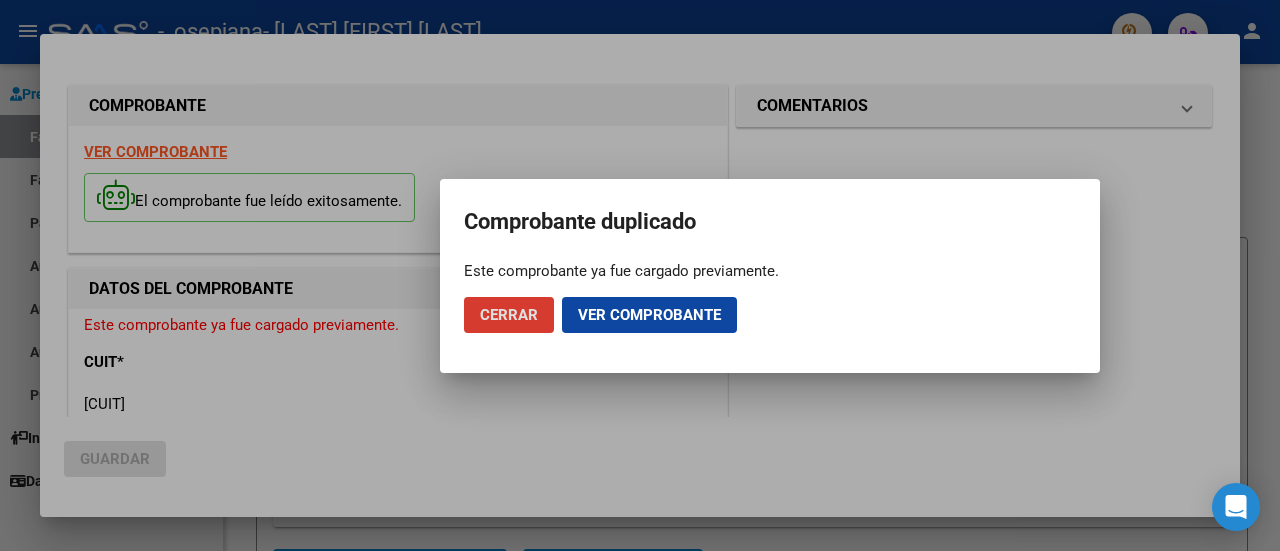 click on "Ver comprobante" 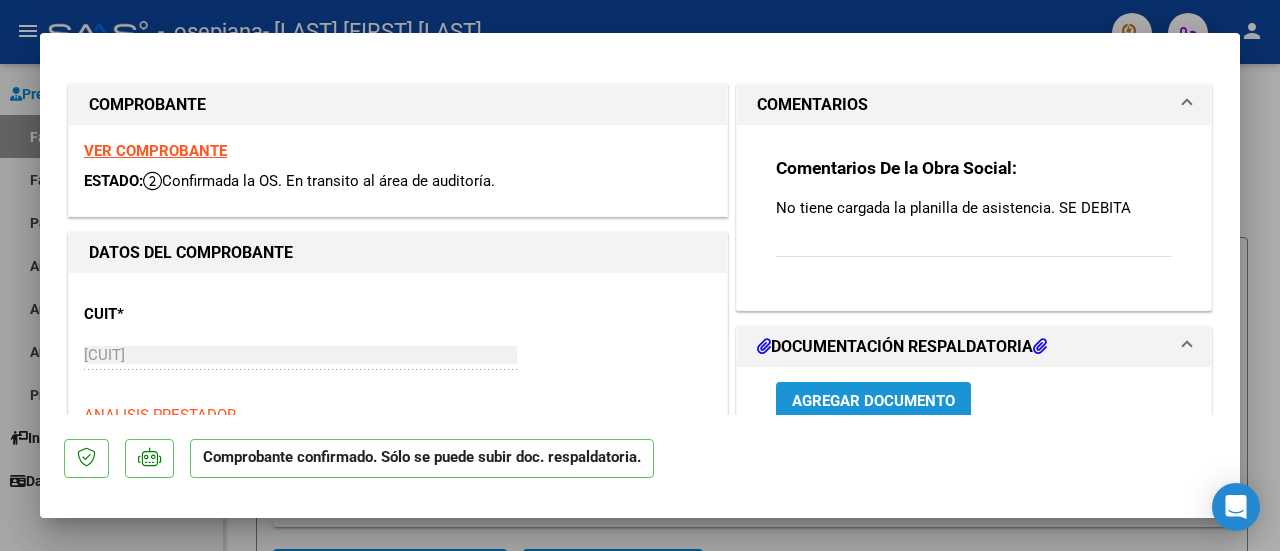 click on "Agregar Documento" at bounding box center [873, 401] 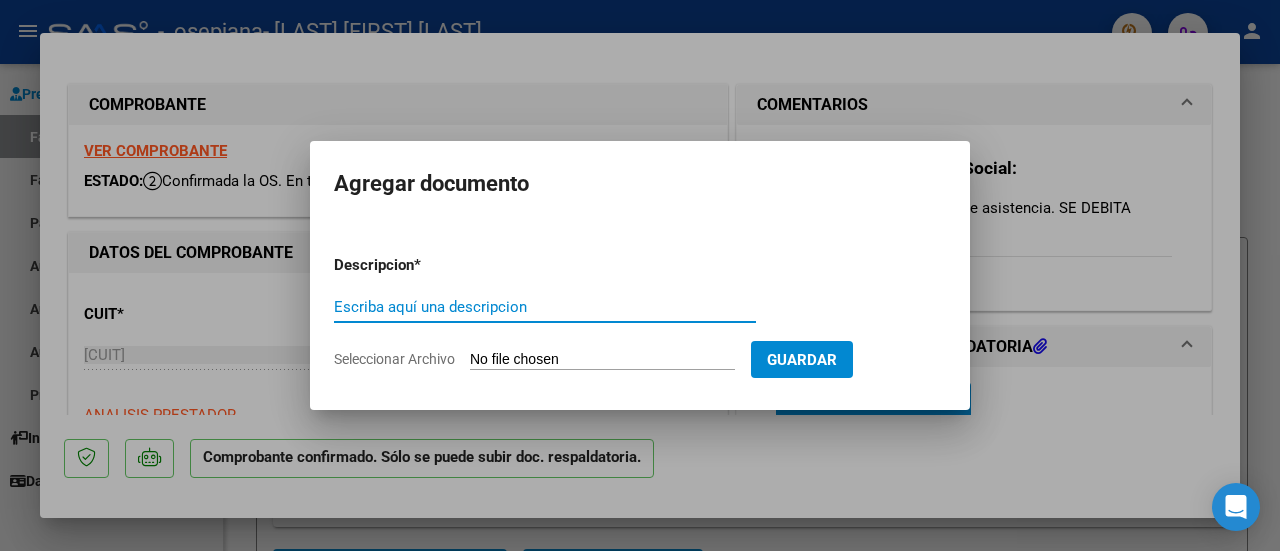 click on "Escriba aquí una descripcion" at bounding box center (545, 307) 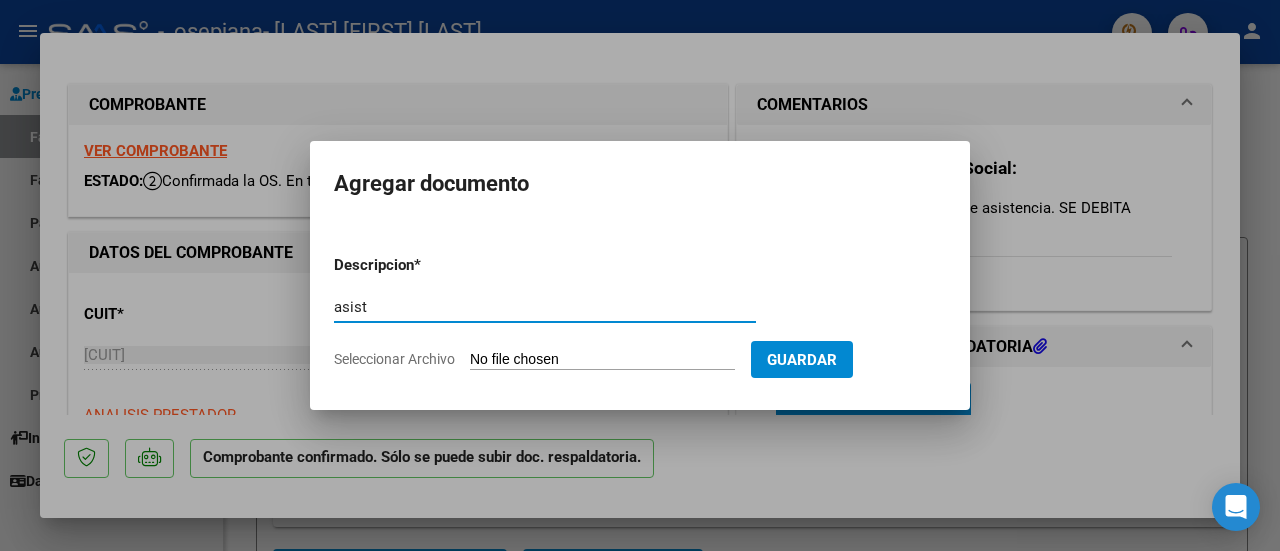 type on "asist" 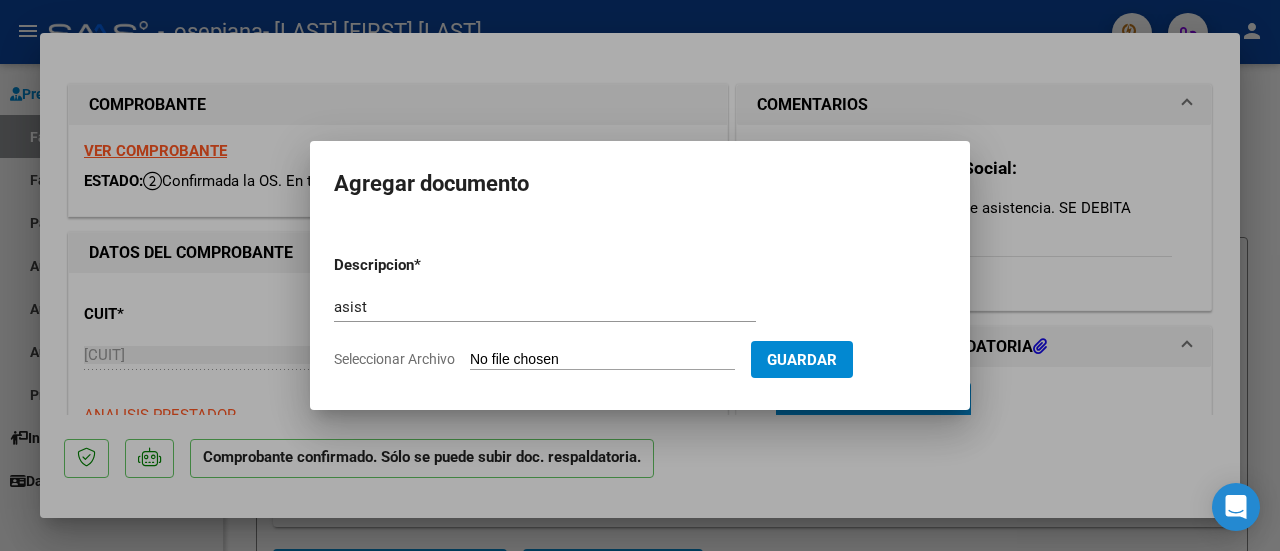 type on "C:\fakepath\Eithan junio.pdf" 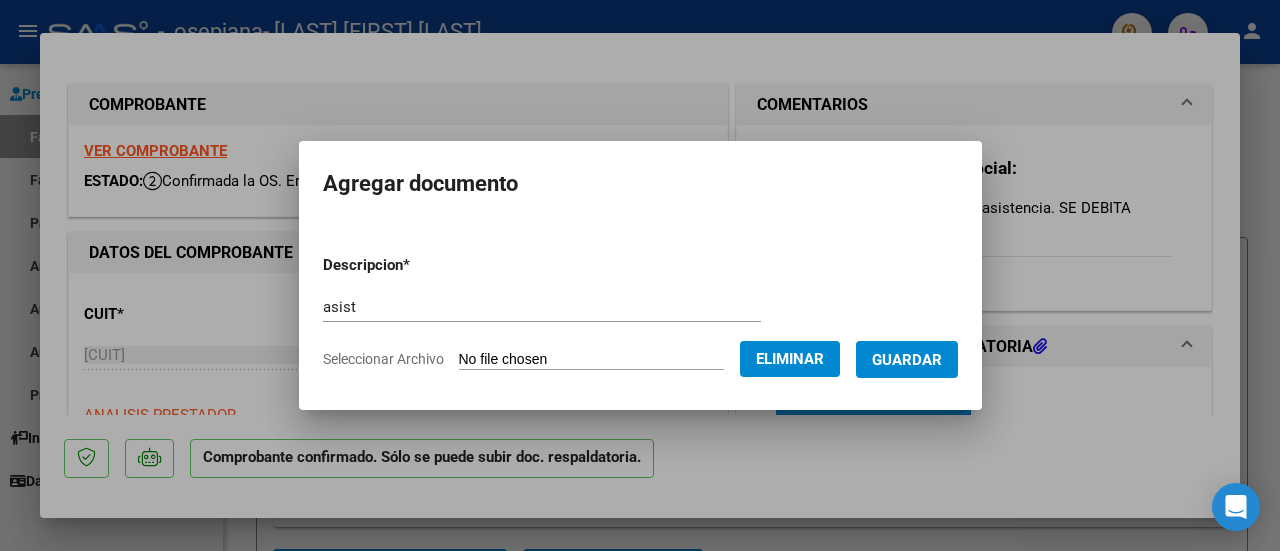 click on "Guardar" at bounding box center [907, 360] 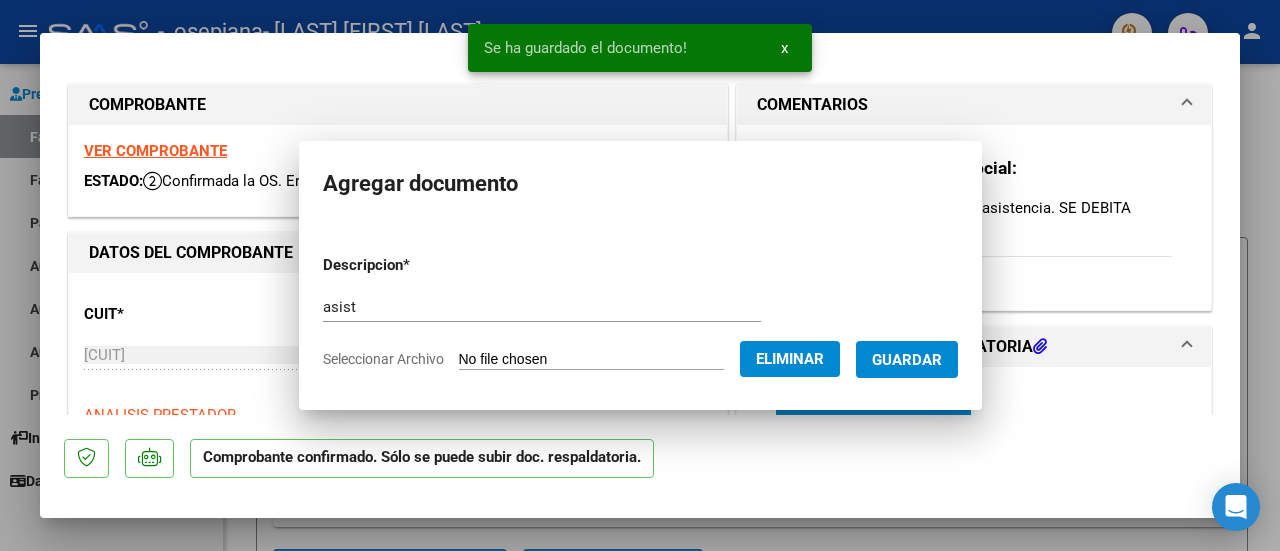 scroll, scrollTop: 1, scrollLeft: 0, axis: vertical 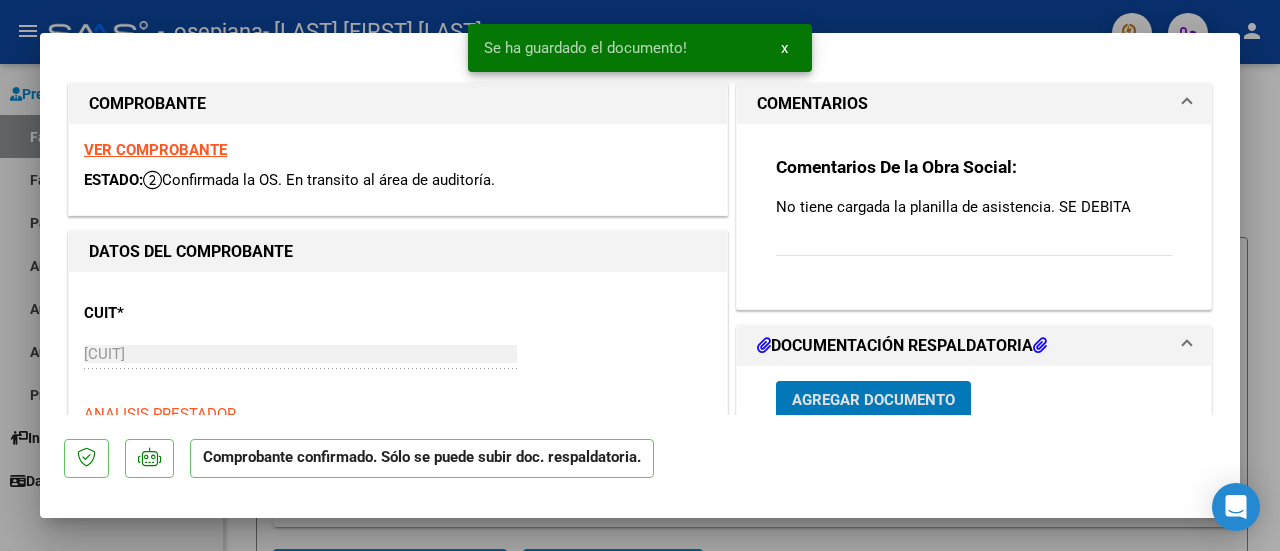 click at bounding box center (640, 275) 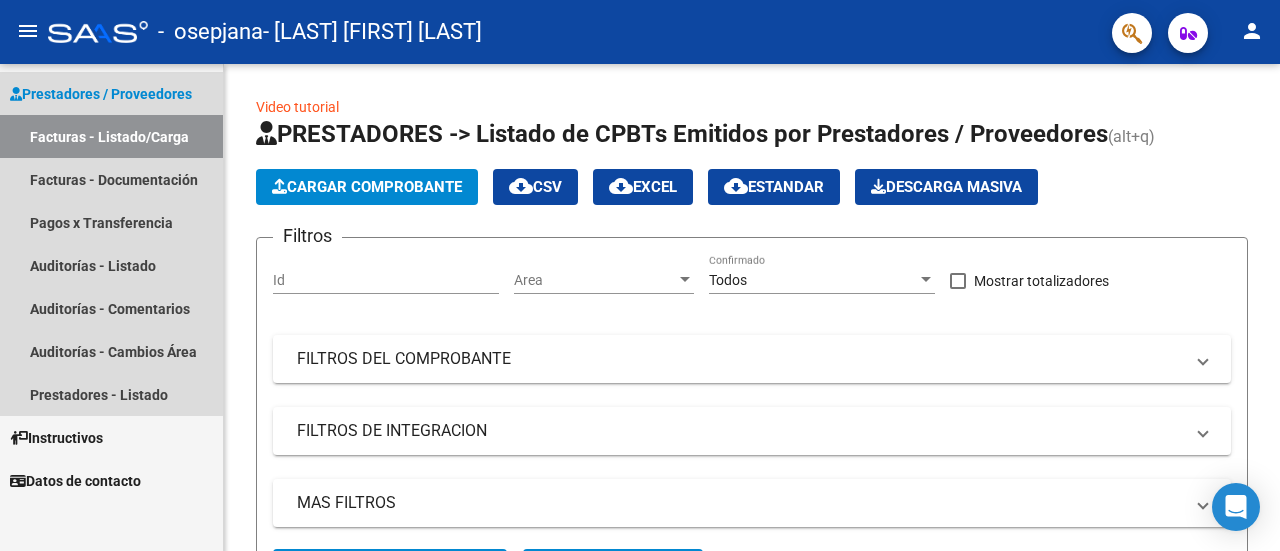 click on "Prestadores / Proveedores" at bounding box center [101, 94] 